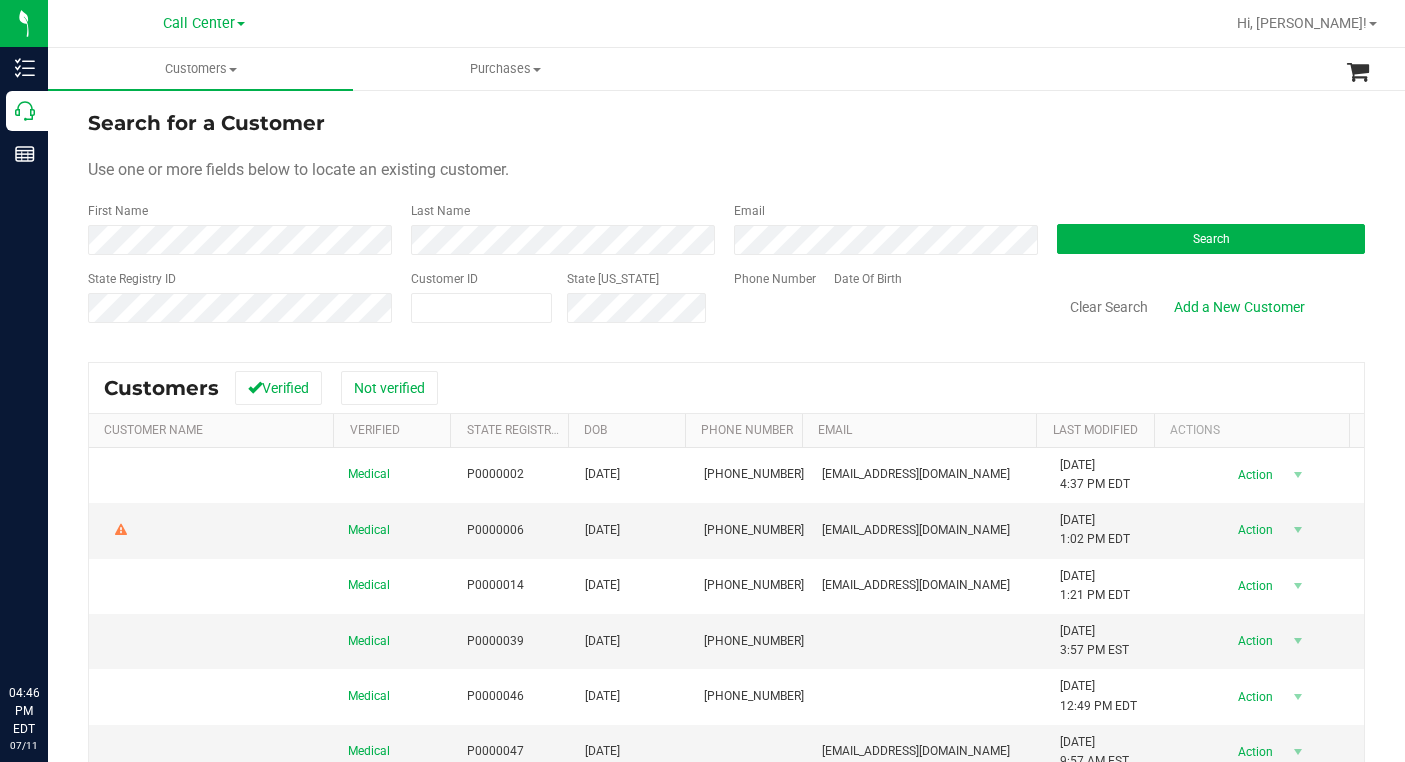 scroll, scrollTop: 0, scrollLeft: 0, axis: both 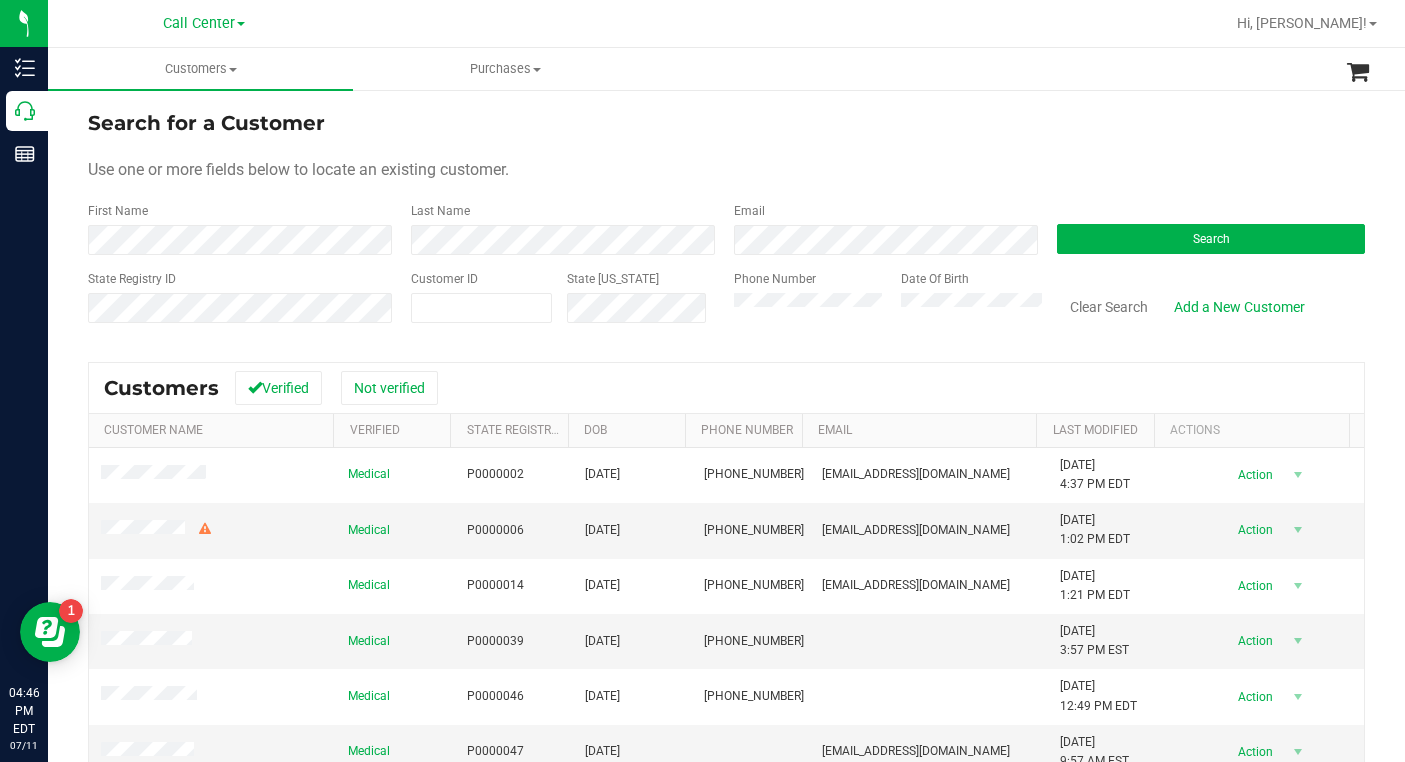 click on "Search for a Customer
Use one or more fields below to locate an existing customer.
First Name
Last Name
Email
Search
State Registry ID
Customer ID
State [US_STATE]
Phone Number
Date Of Birth" at bounding box center [726, 224] 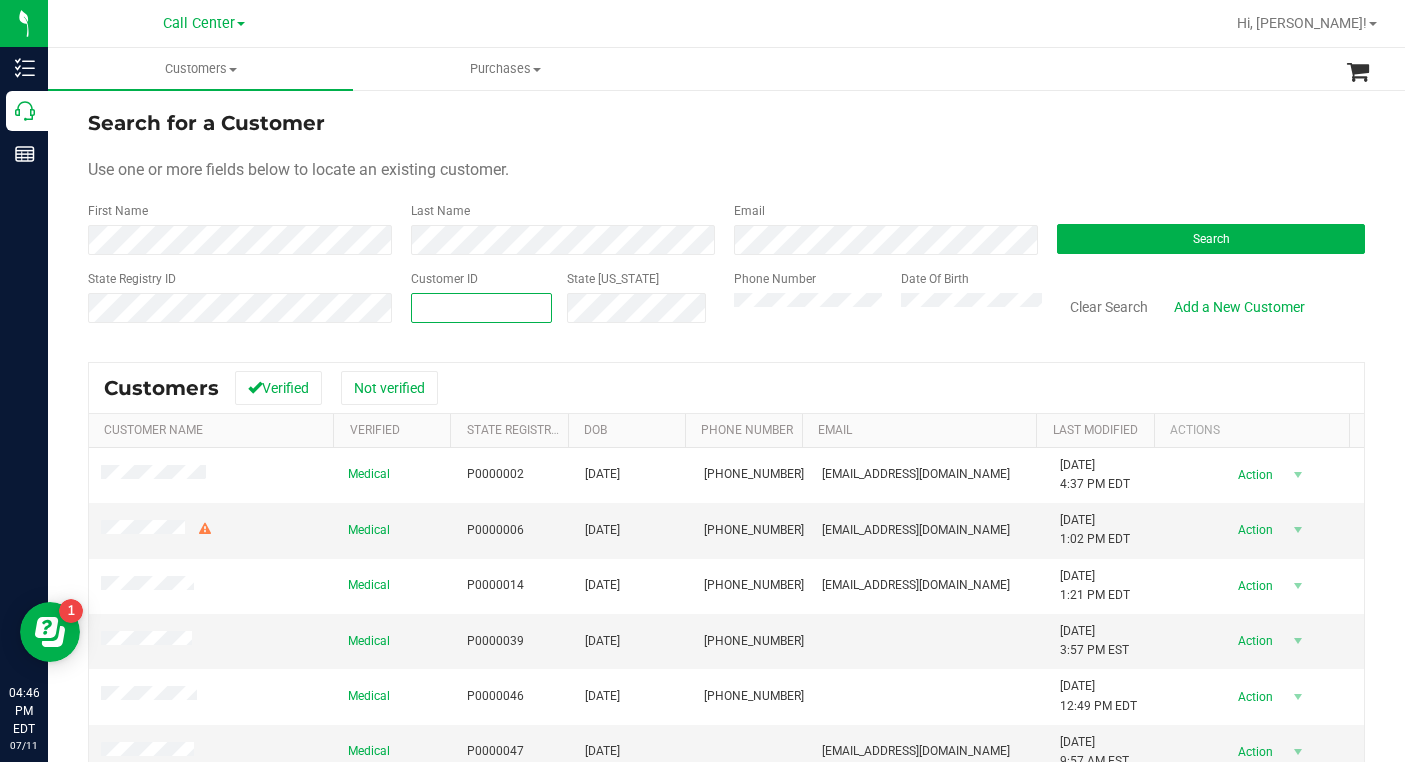 click at bounding box center (481, 308) 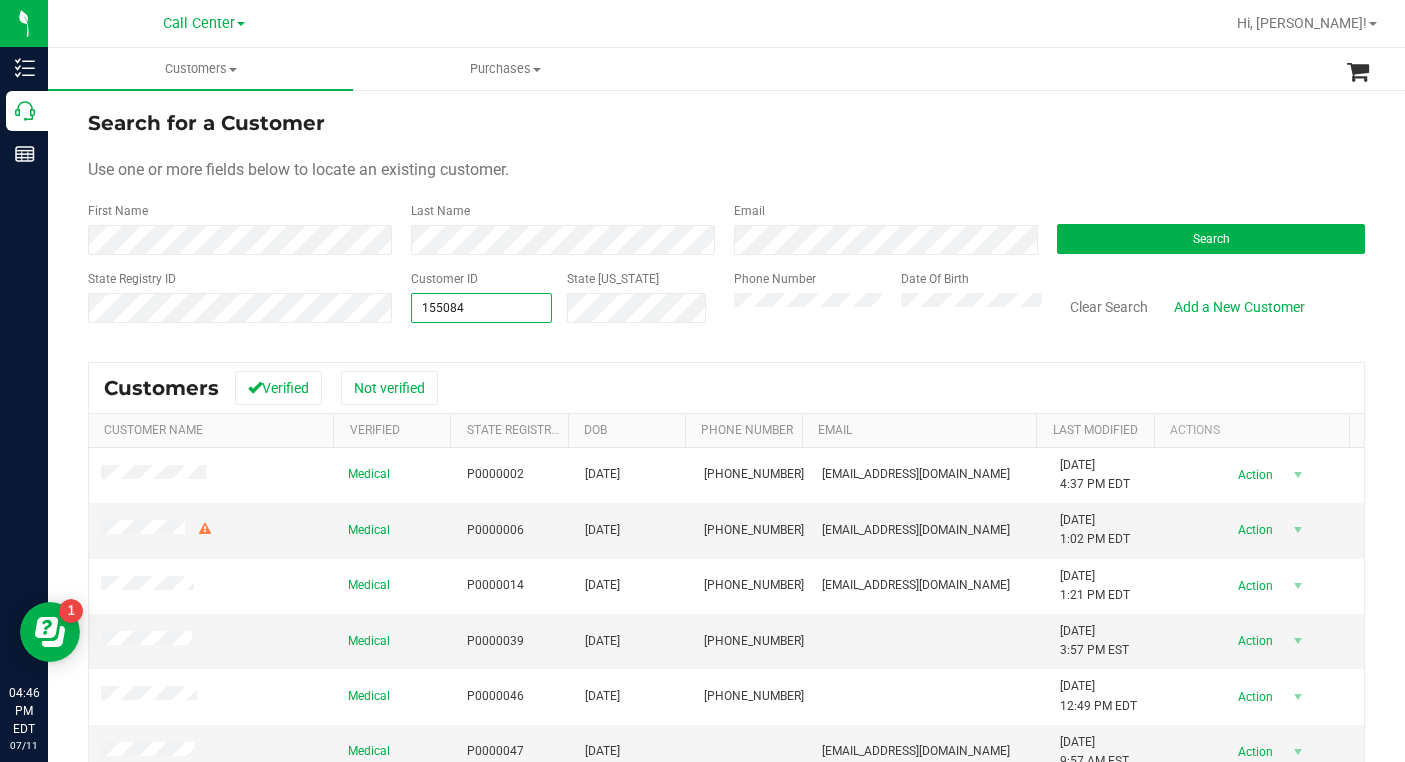 type on "1550841" 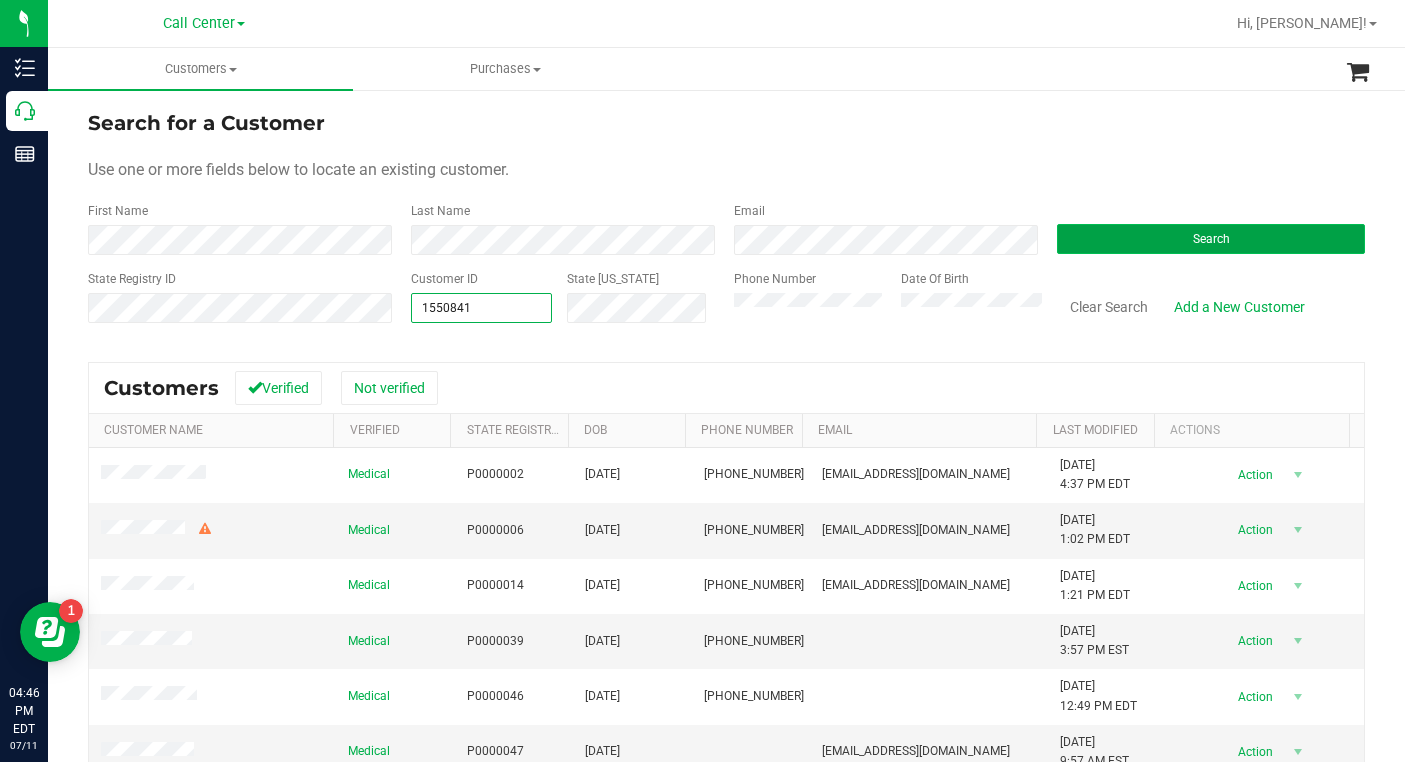 type on "1550841" 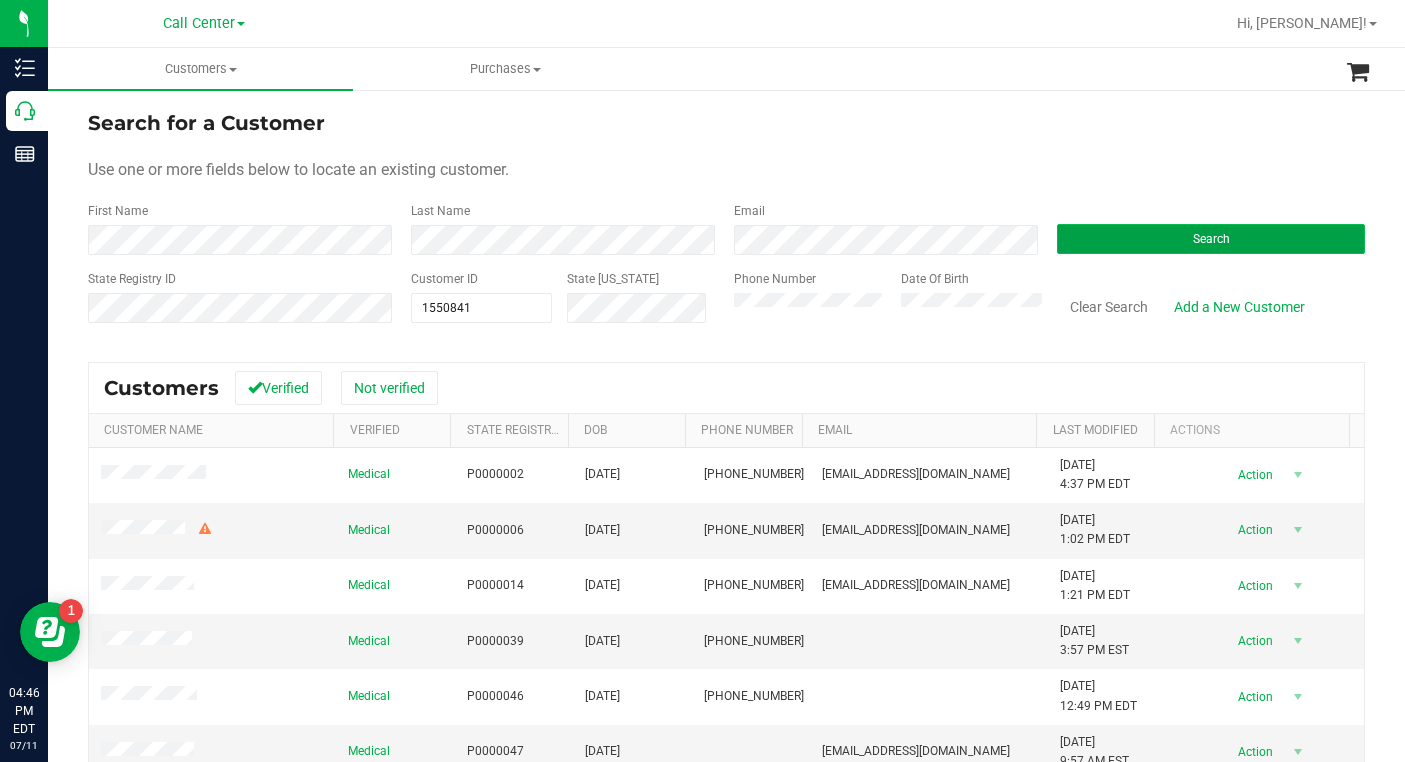 click on "Search" at bounding box center [1211, 239] 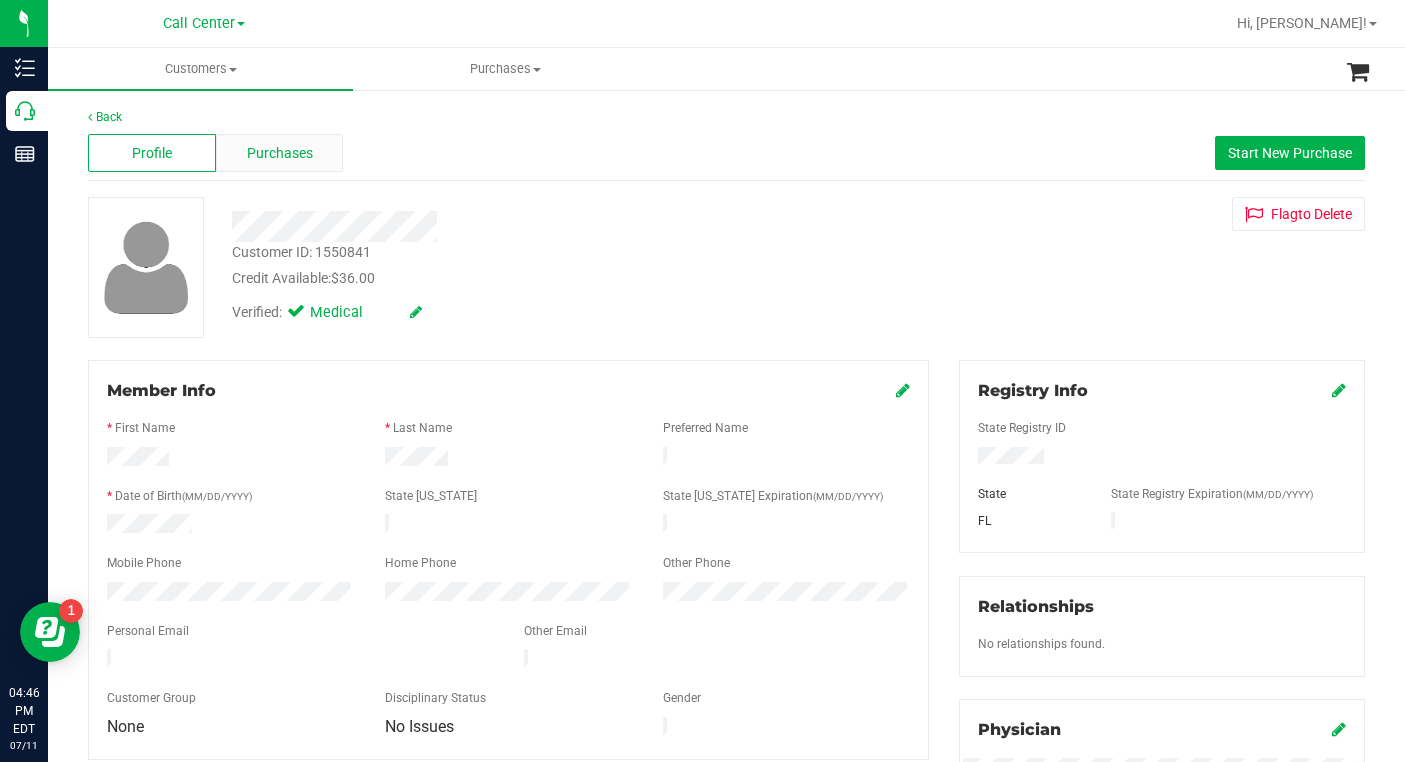 click on "Purchases" at bounding box center (280, 153) 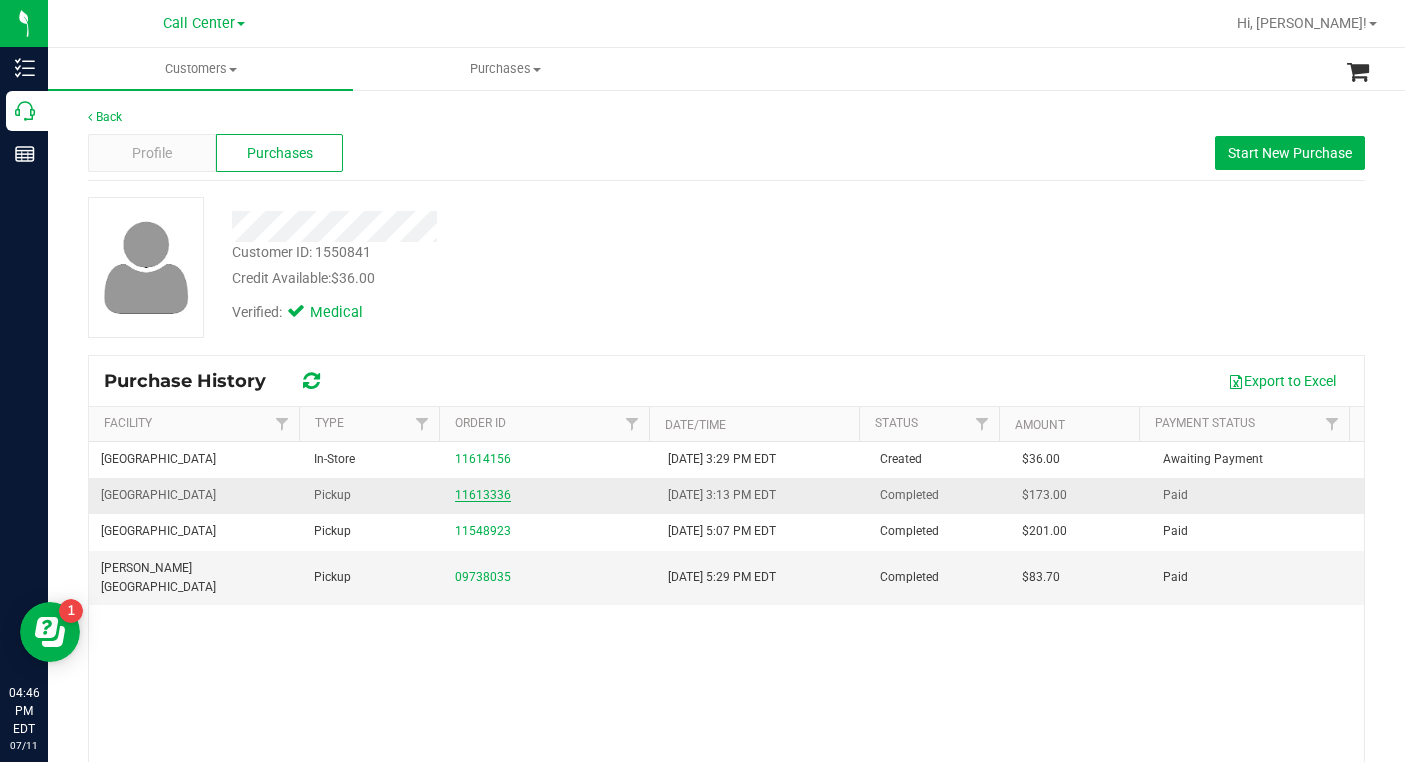 click on "11613336" at bounding box center [483, 495] 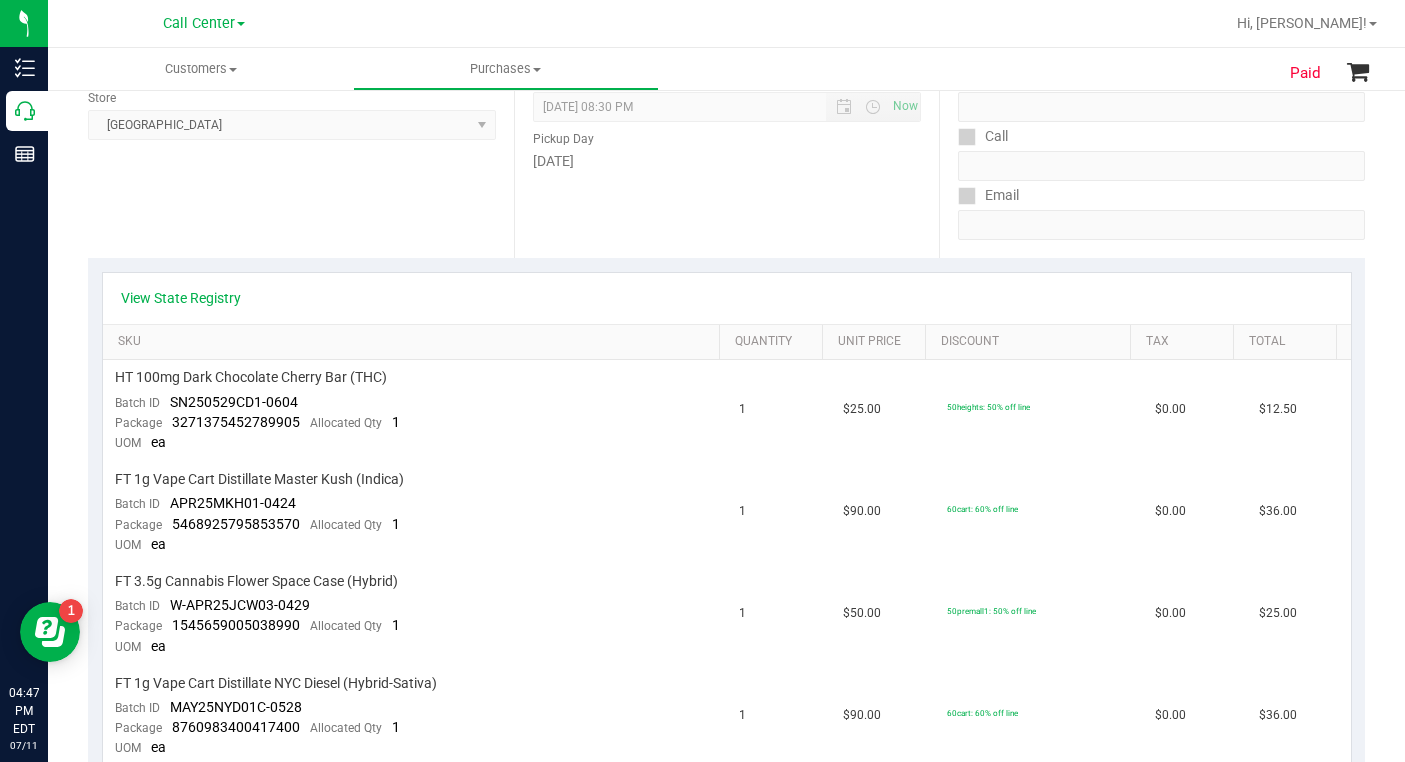 scroll, scrollTop: 100, scrollLeft: 0, axis: vertical 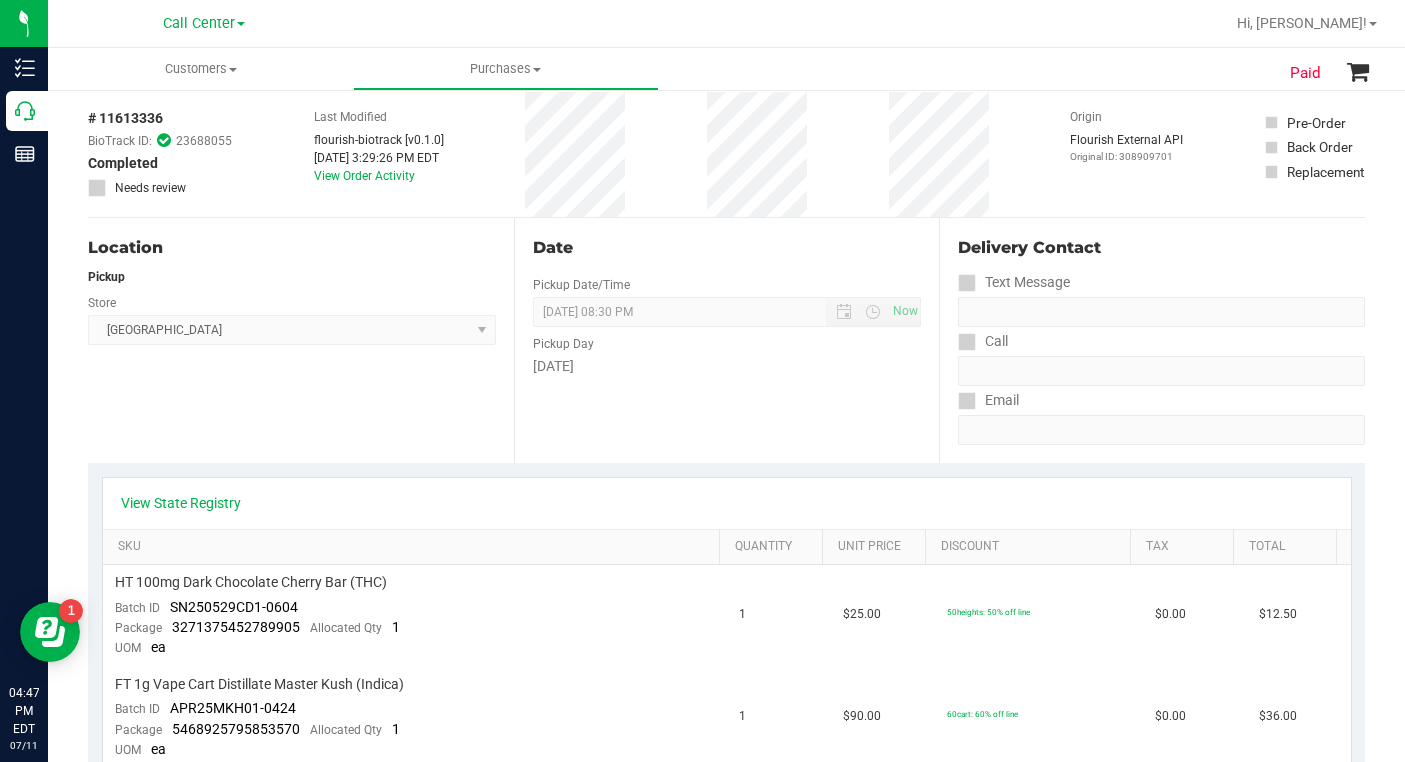 click on "Origin
Flourish External API
Original ID: 308909701" at bounding box center (1126, 154) 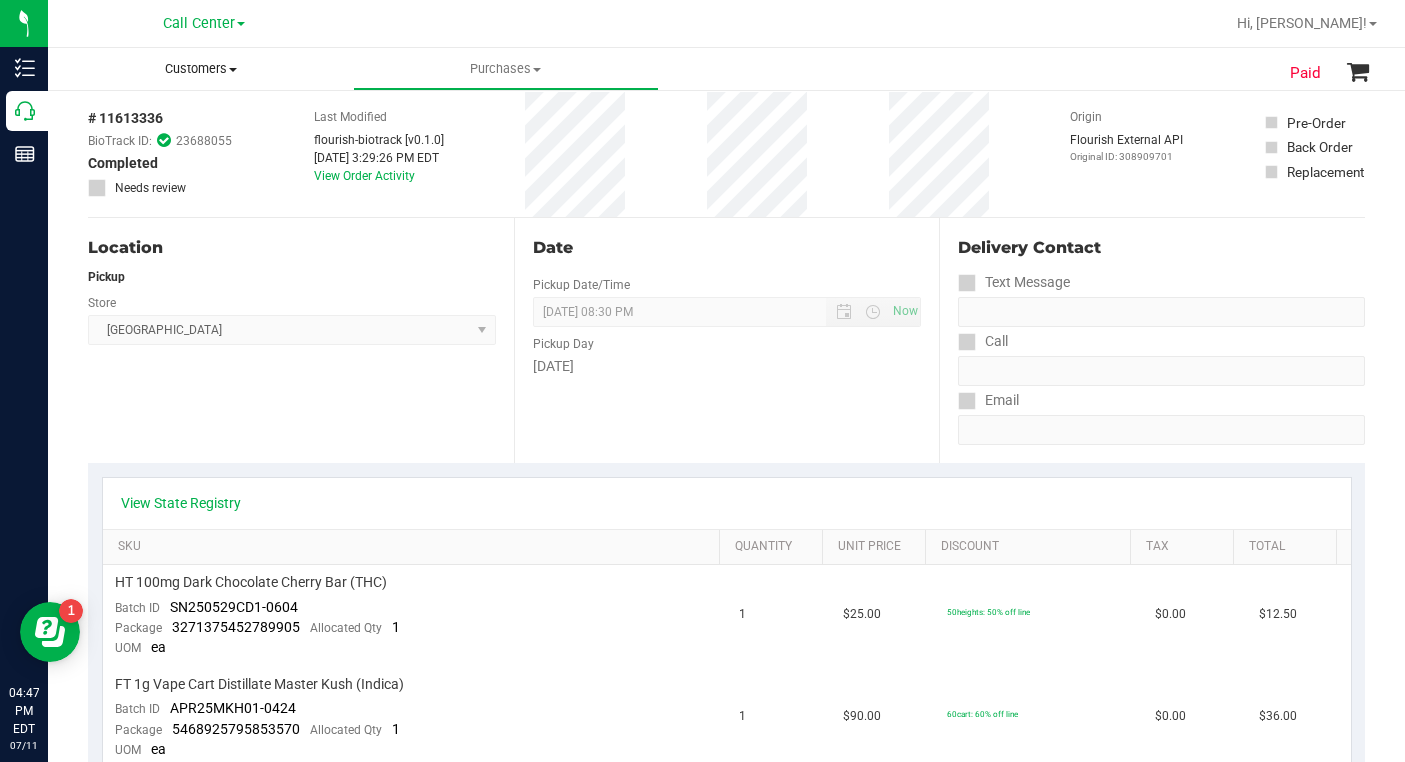 click on "Customers" at bounding box center [200, 69] 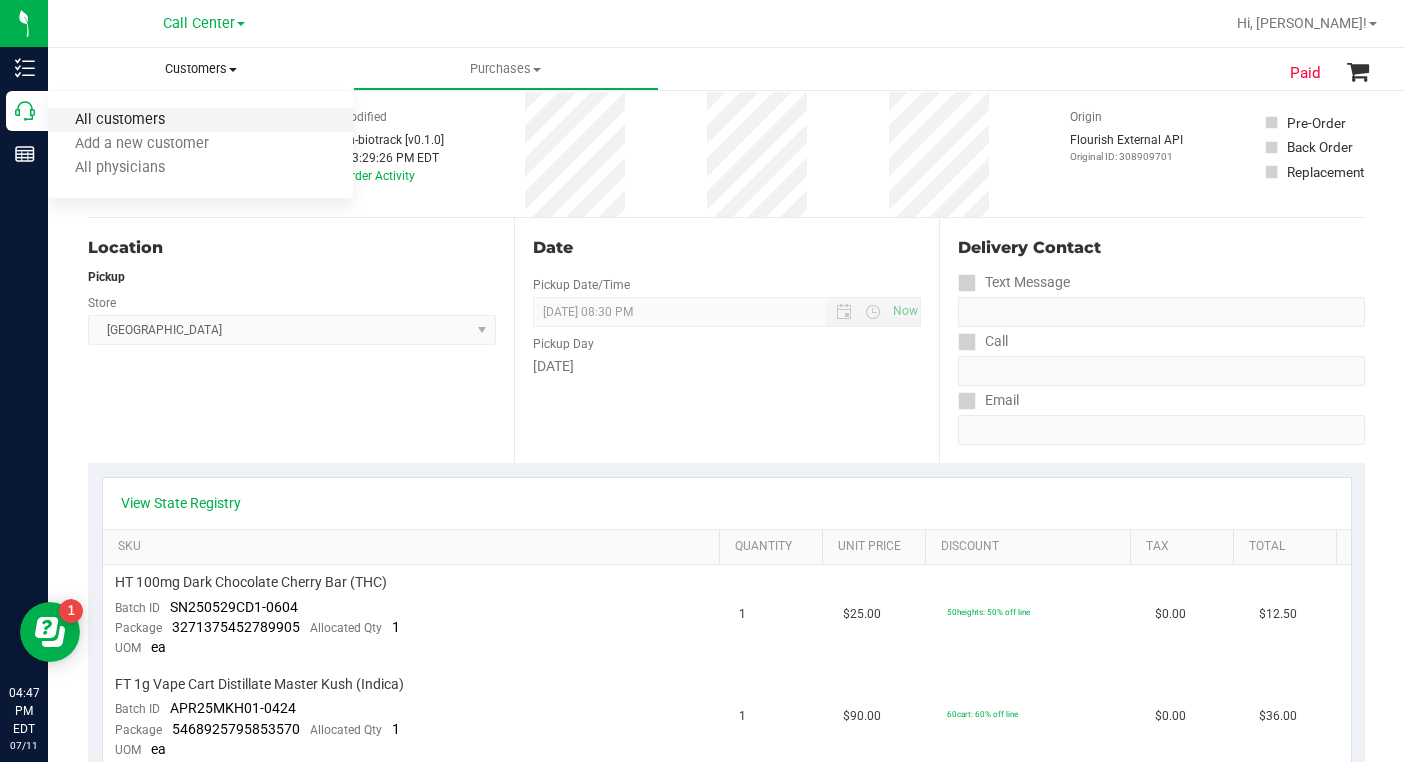click on "All customers" at bounding box center (120, 120) 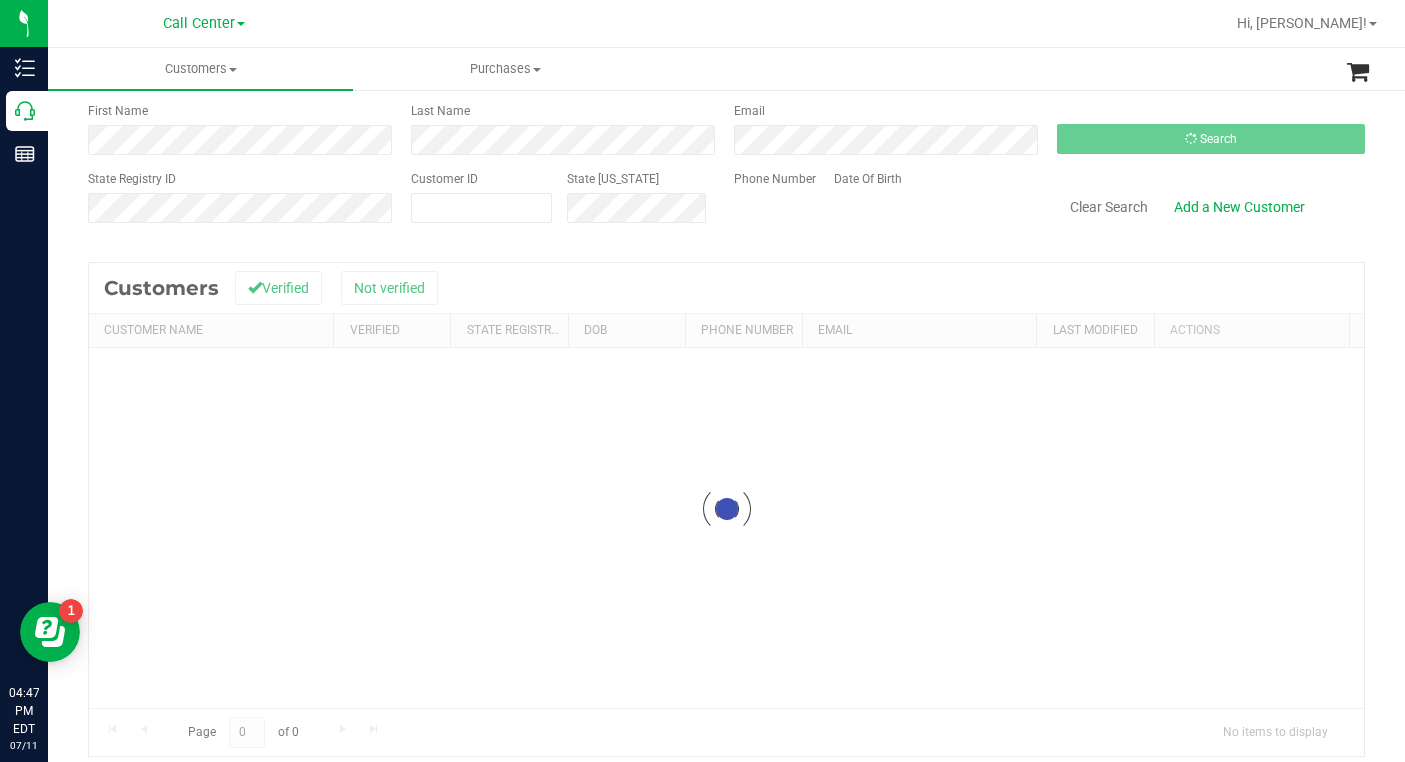 scroll, scrollTop: 0, scrollLeft: 0, axis: both 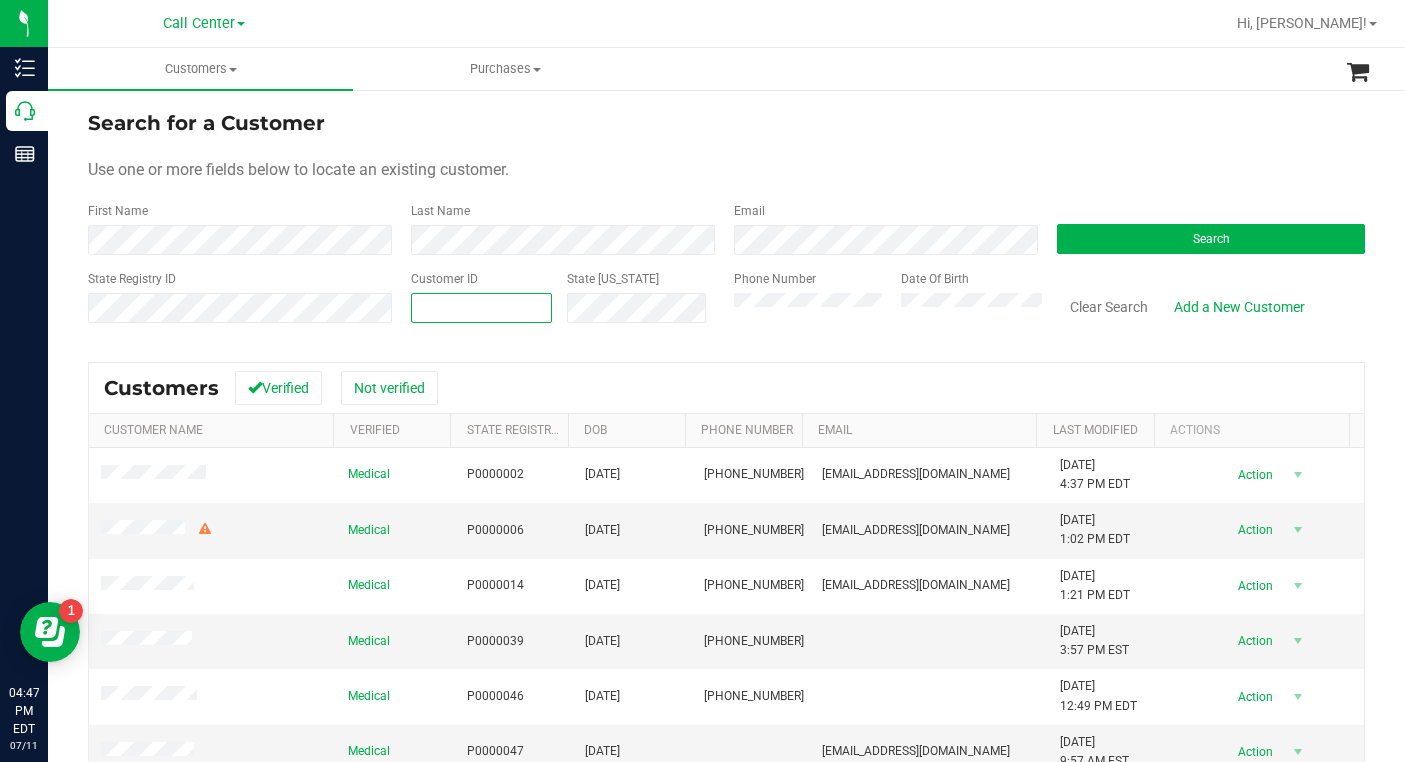 click at bounding box center [481, 308] 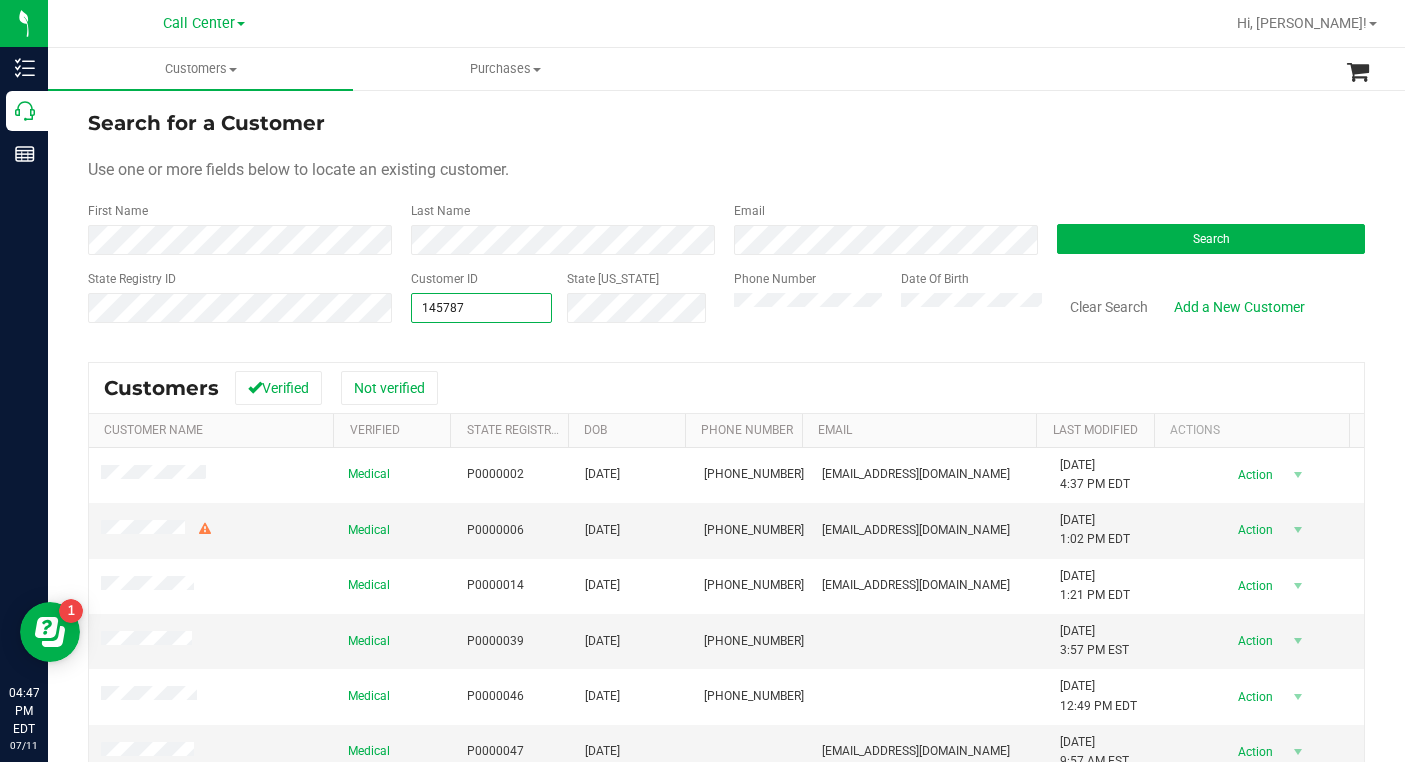 type on "1457877" 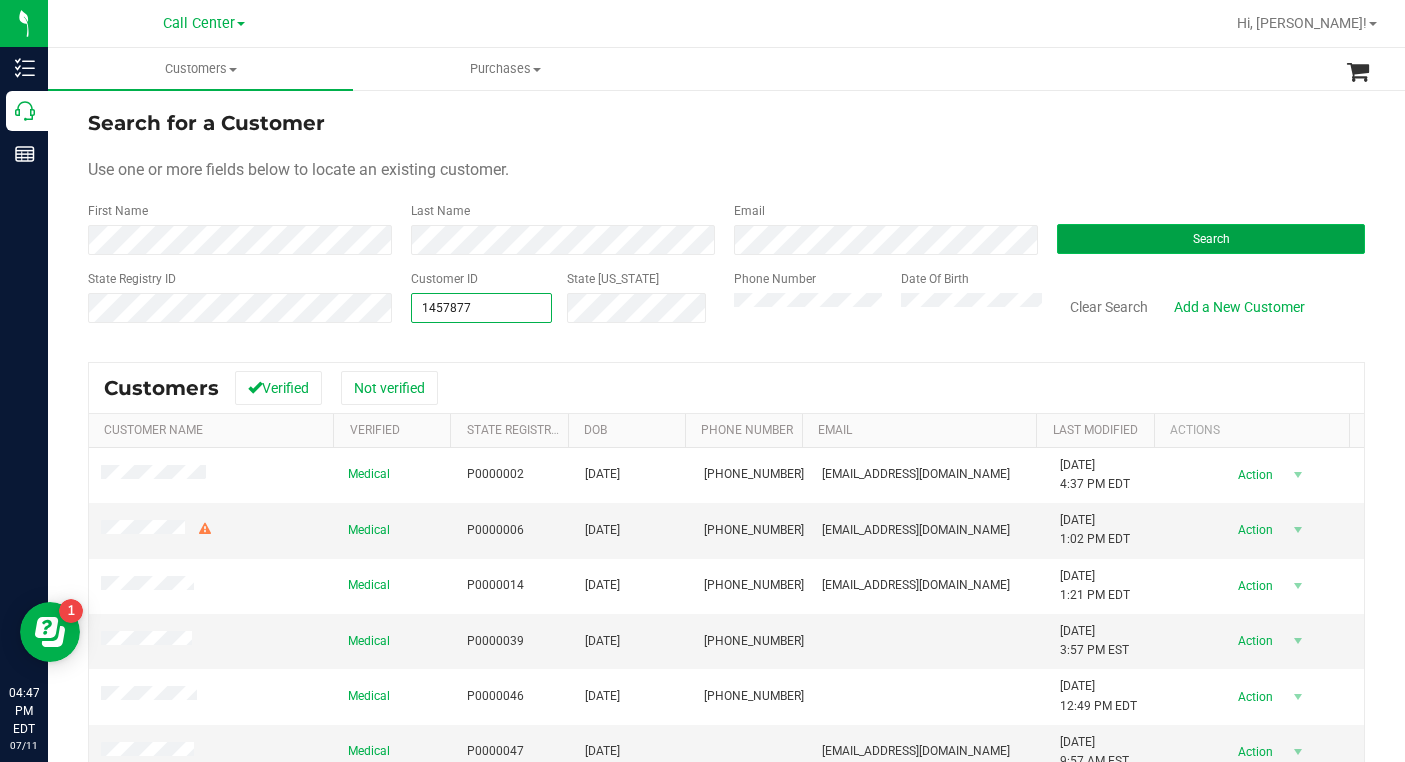 type on "1457877" 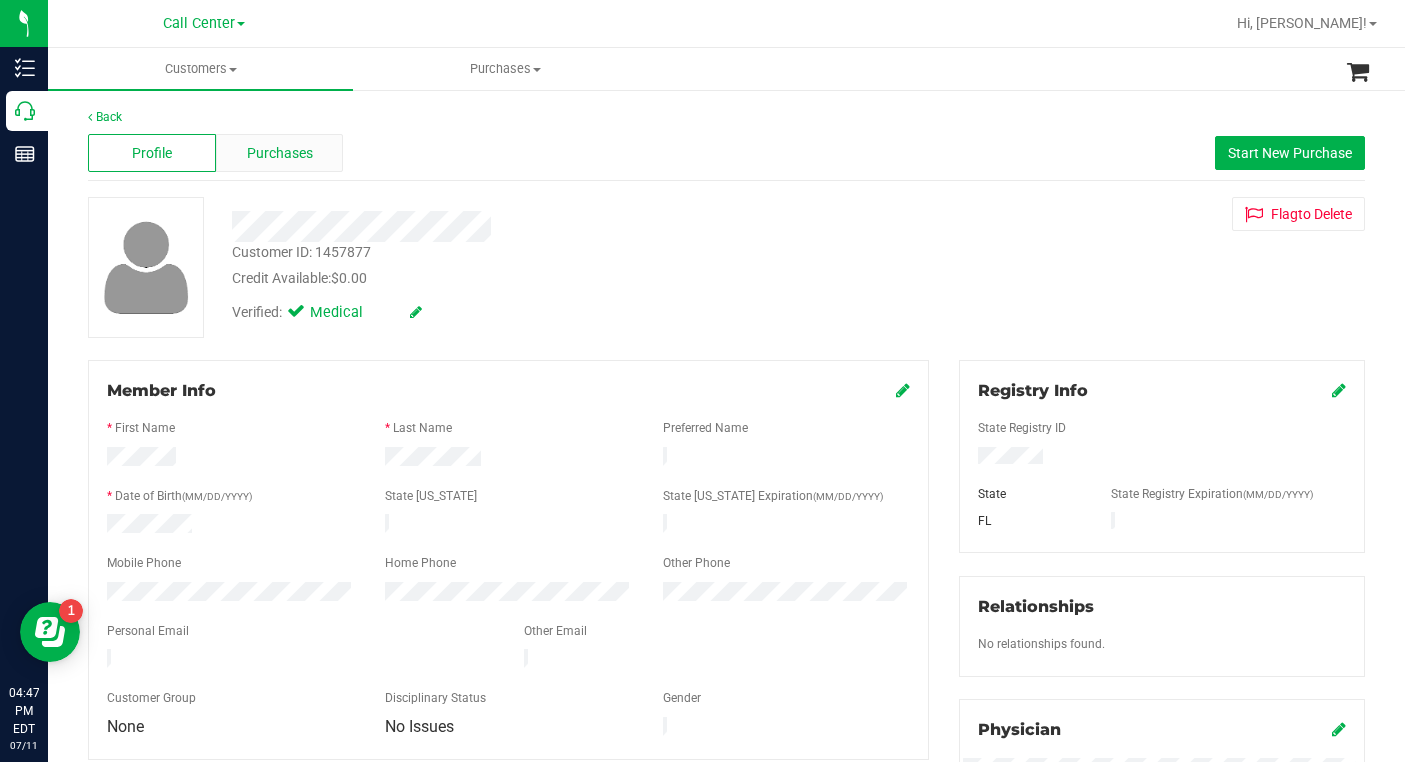 click on "Purchases" at bounding box center (280, 153) 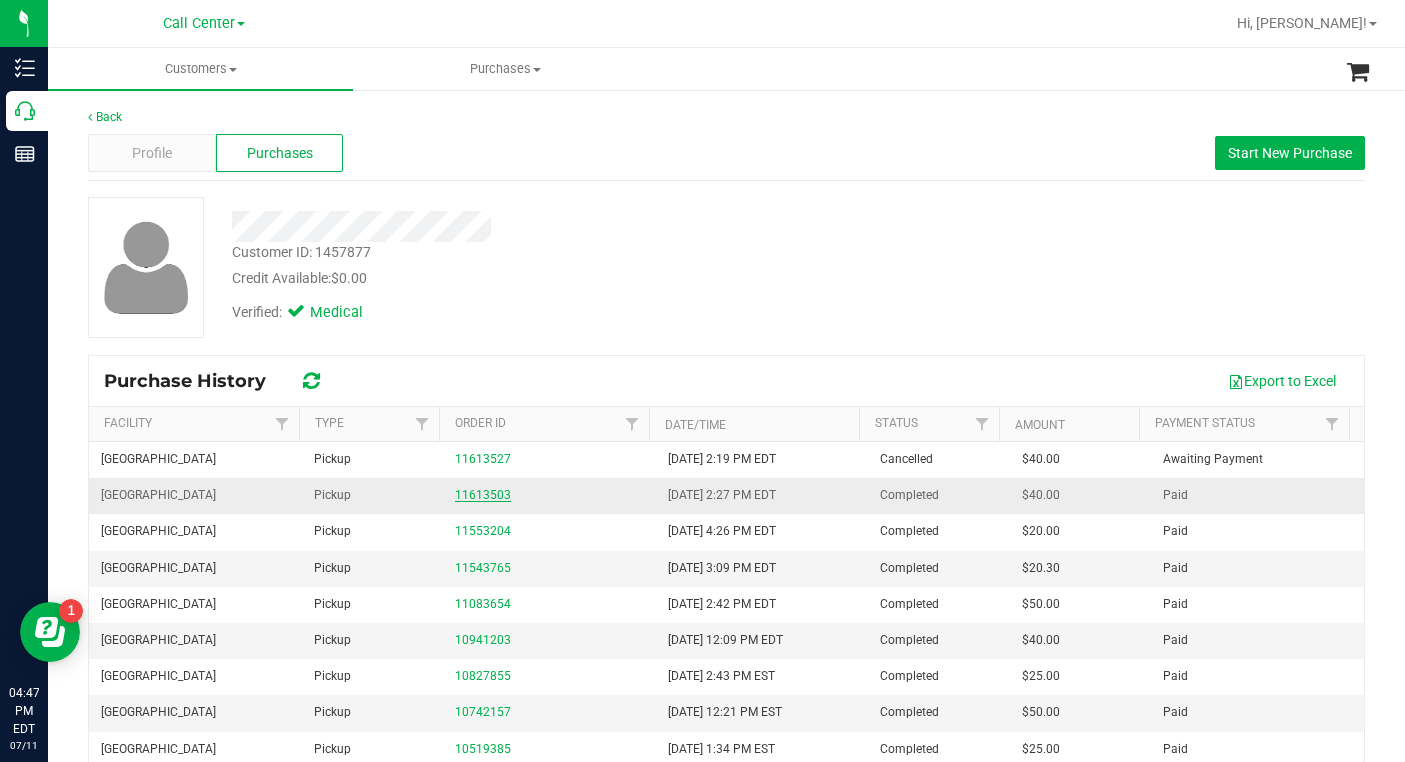 click on "11613503" at bounding box center (483, 495) 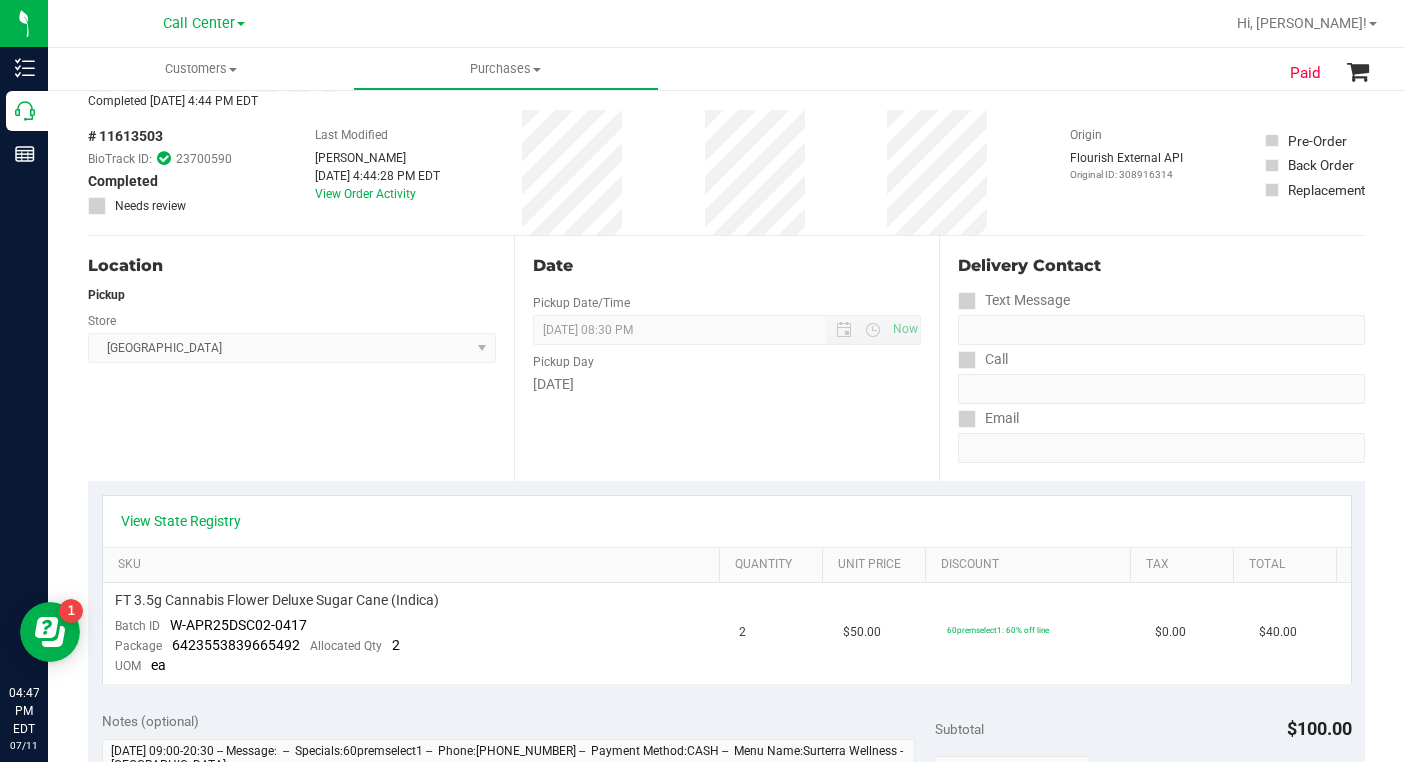 scroll, scrollTop: 200, scrollLeft: 0, axis: vertical 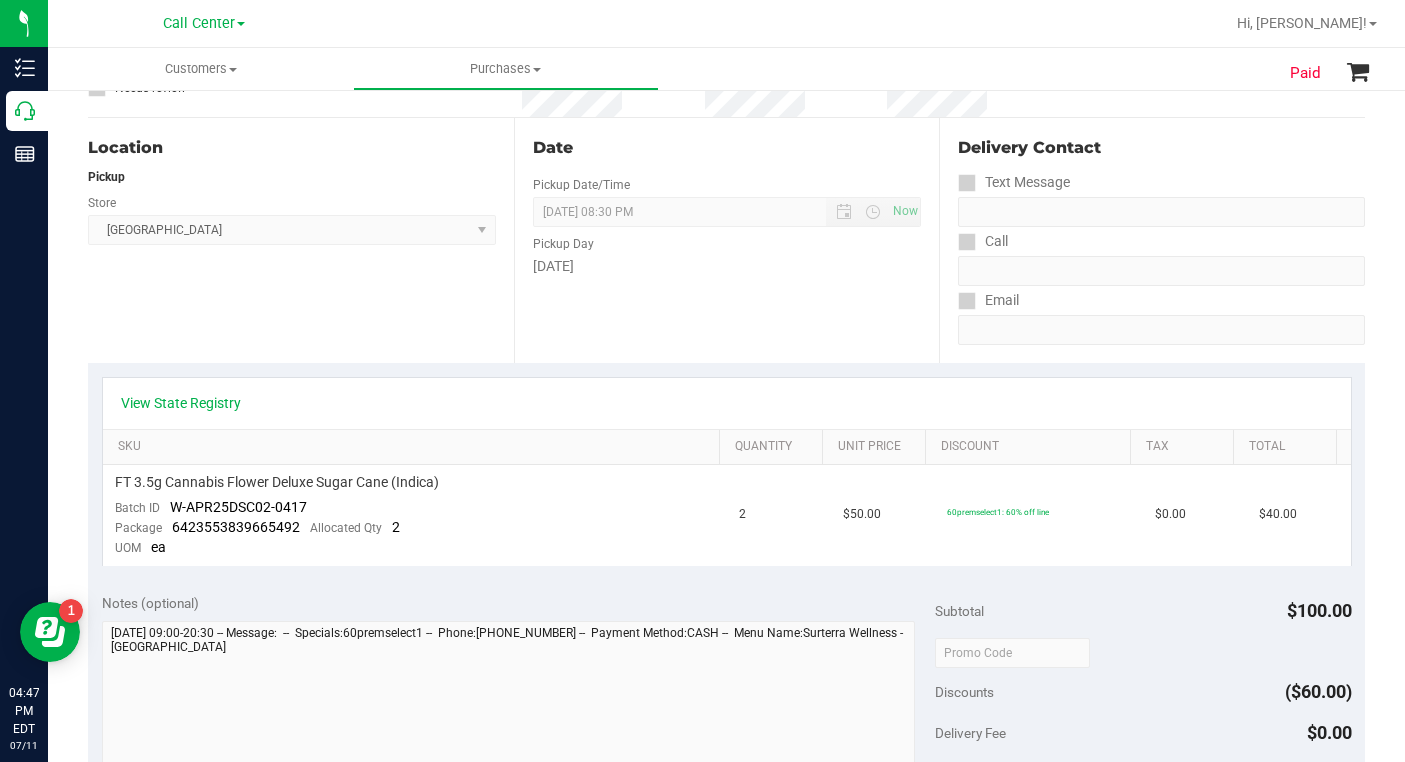 drag, startPoint x: 252, startPoint y: 300, endPoint x: 242, endPoint y: 303, distance: 10.440307 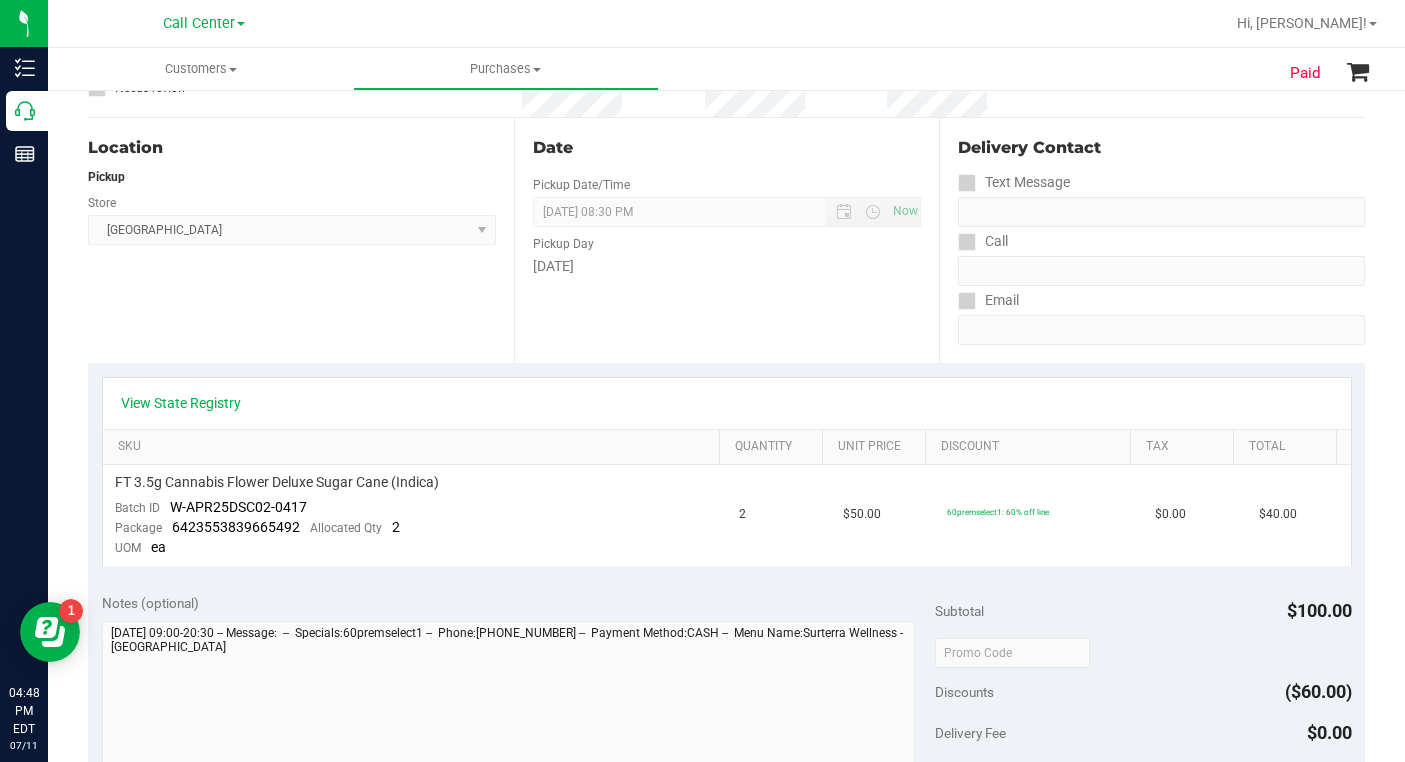 click on "Delivery Contact" at bounding box center [1161, 148] 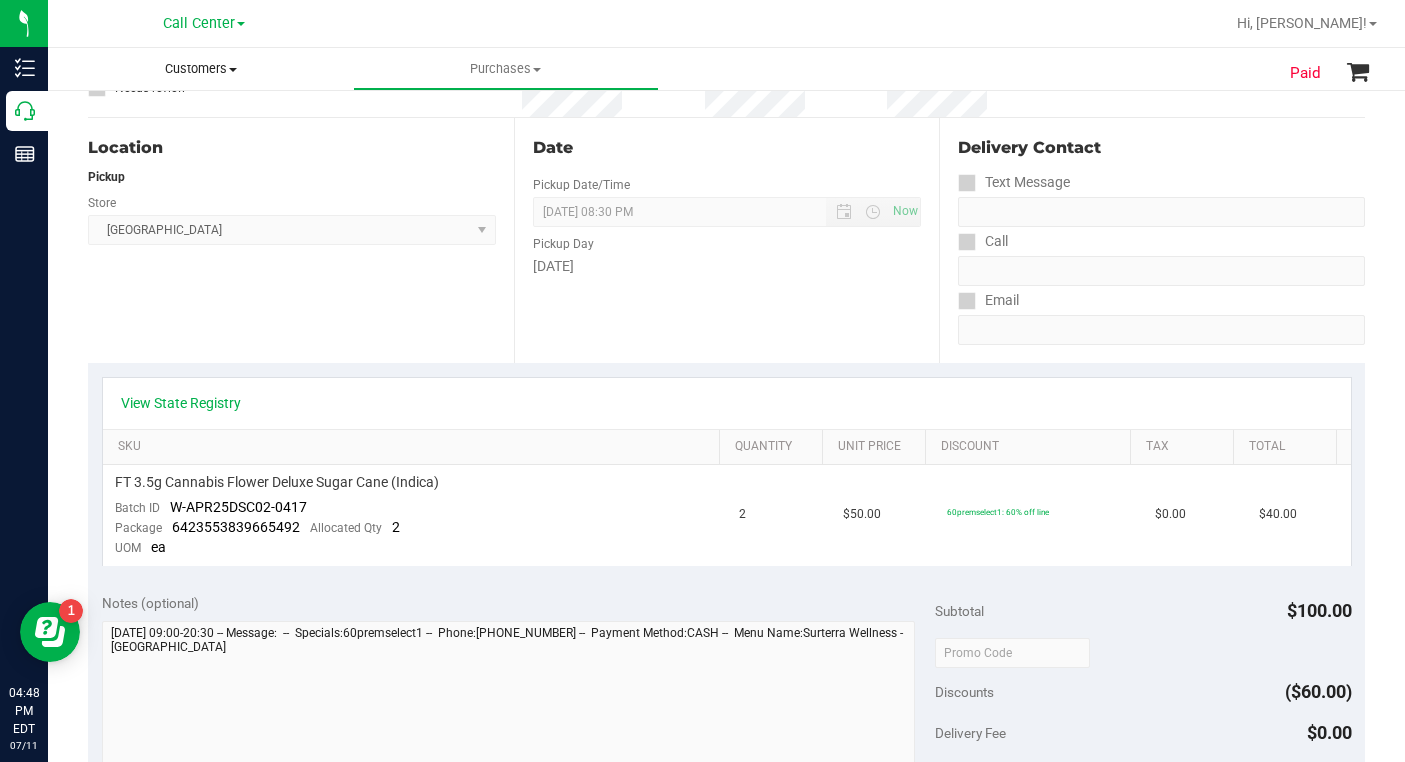 click at bounding box center [233, 70] 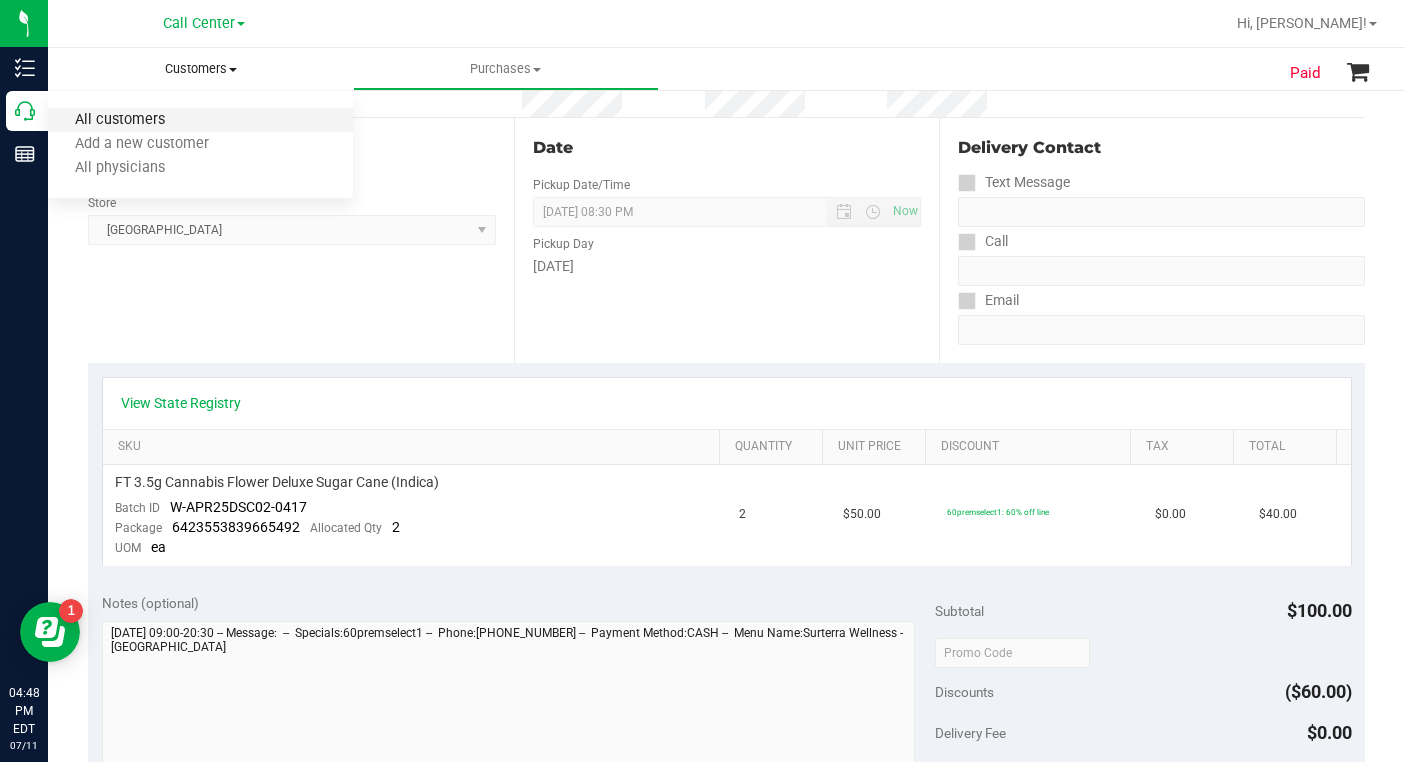 click on "All customers" at bounding box center (120, 120) 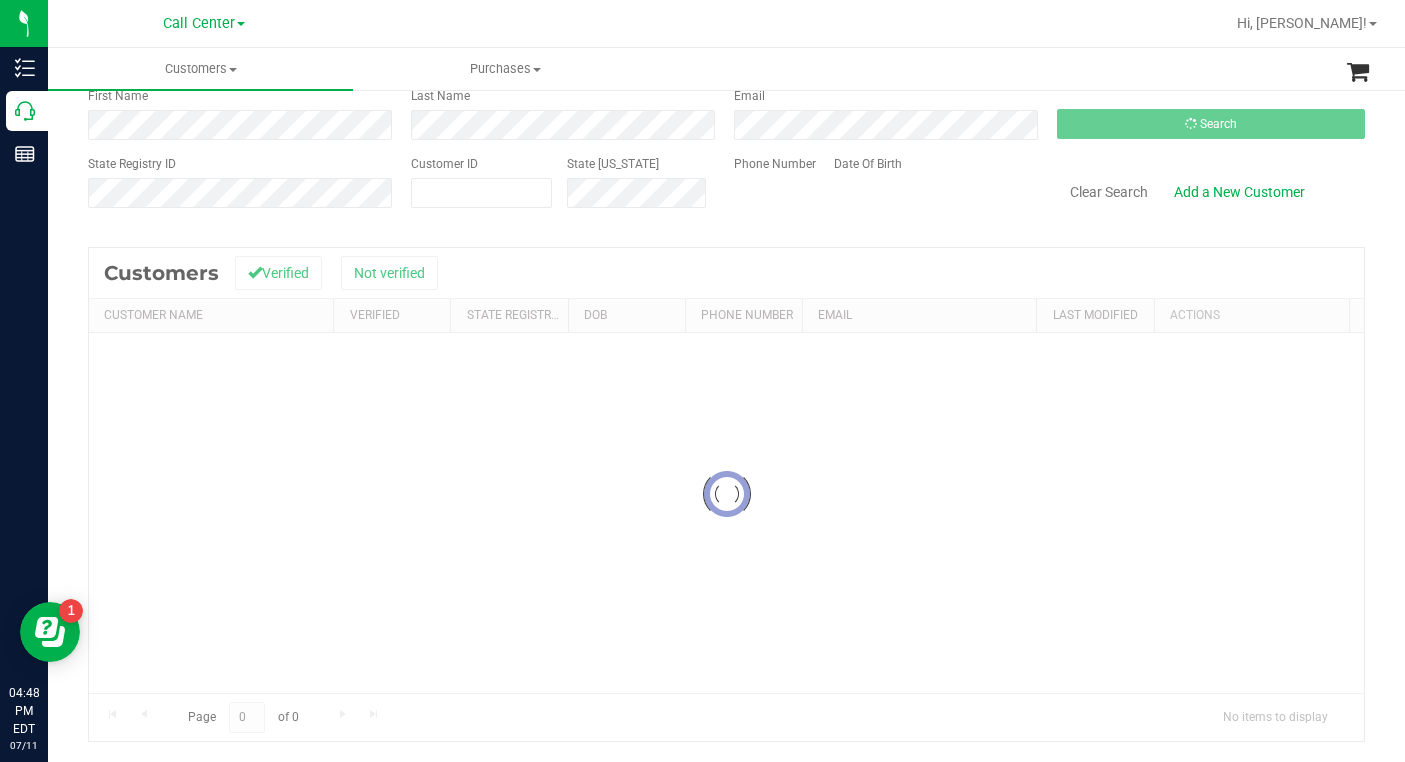 scroll, scrollTop: 0, scrollLeft: 0, axis: both 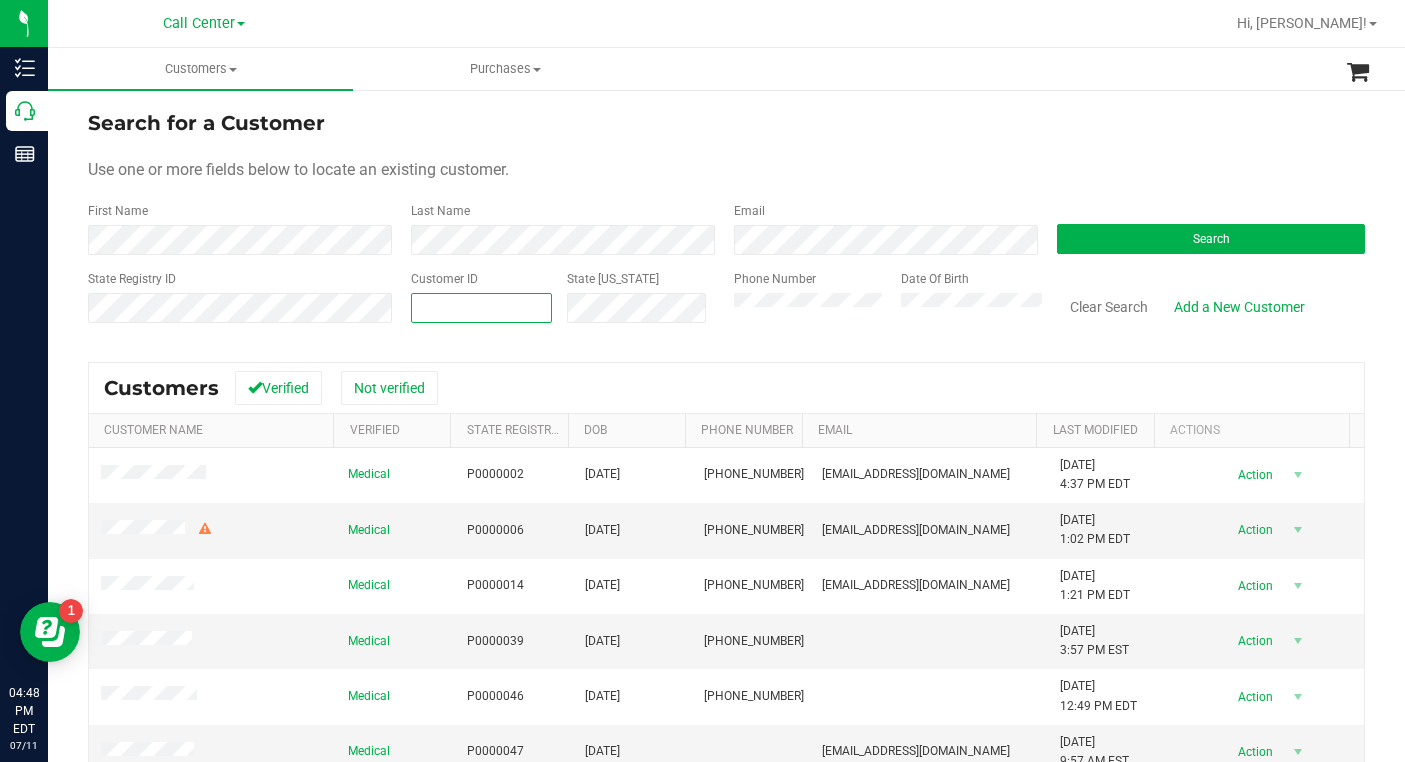 click at bounding box center [481, 308] 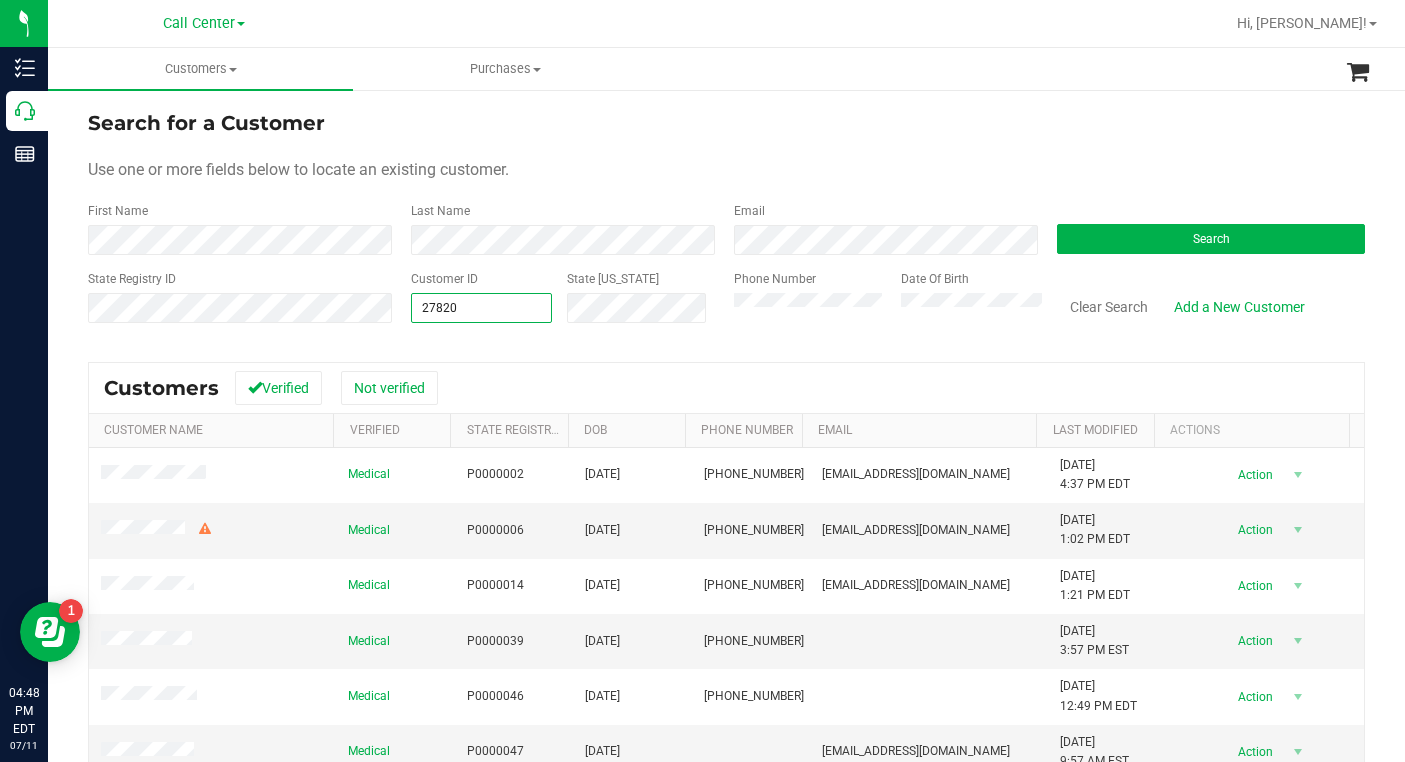 type on "278201" 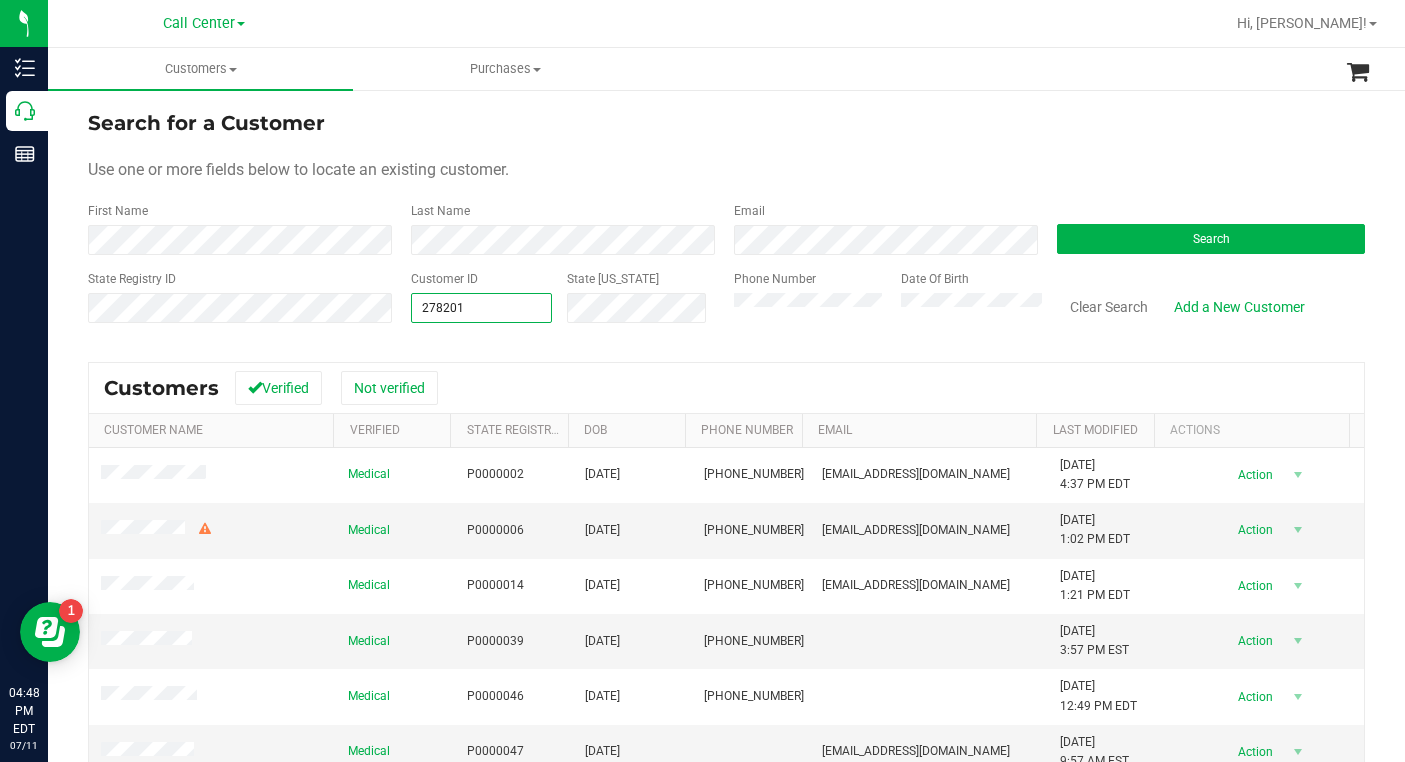 type on "278201" 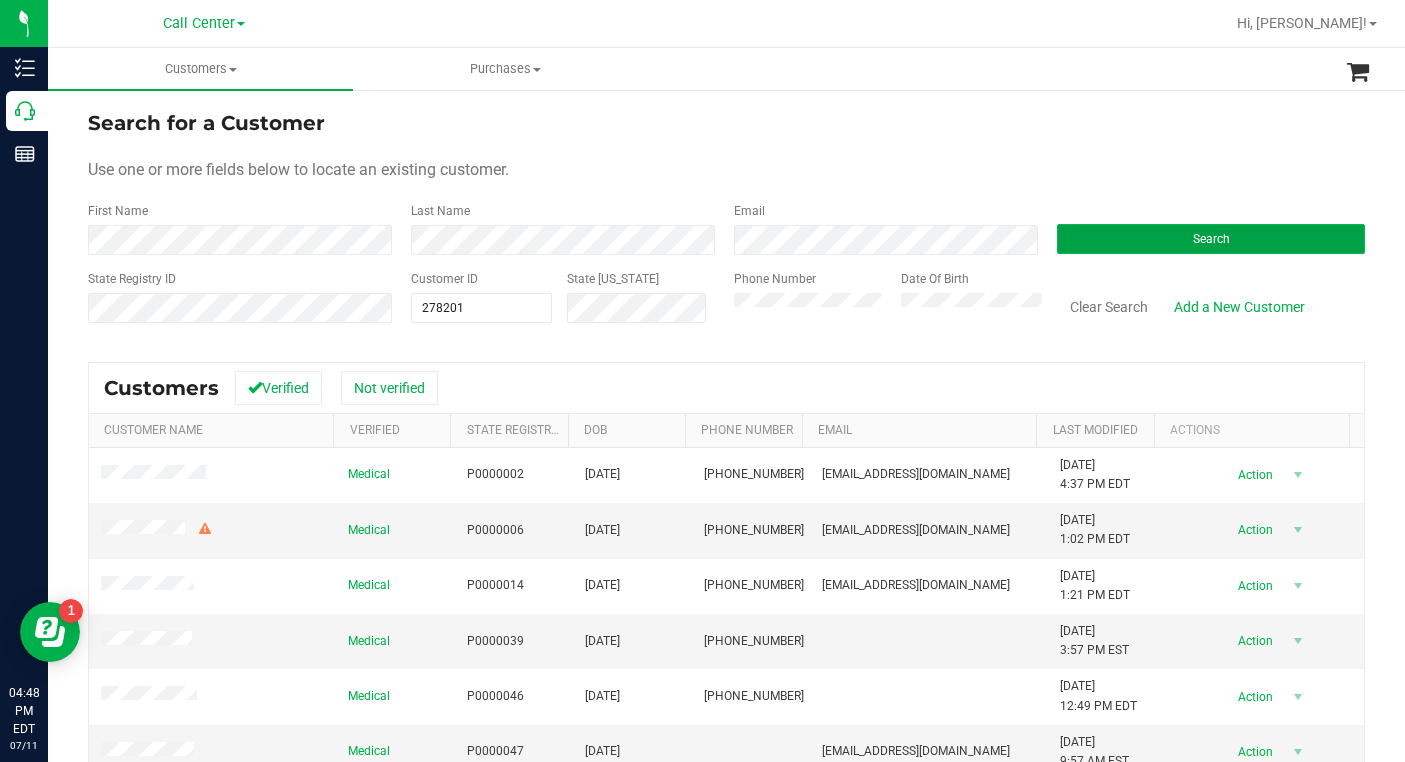click on "Search" at bounding box center [1211, 239] 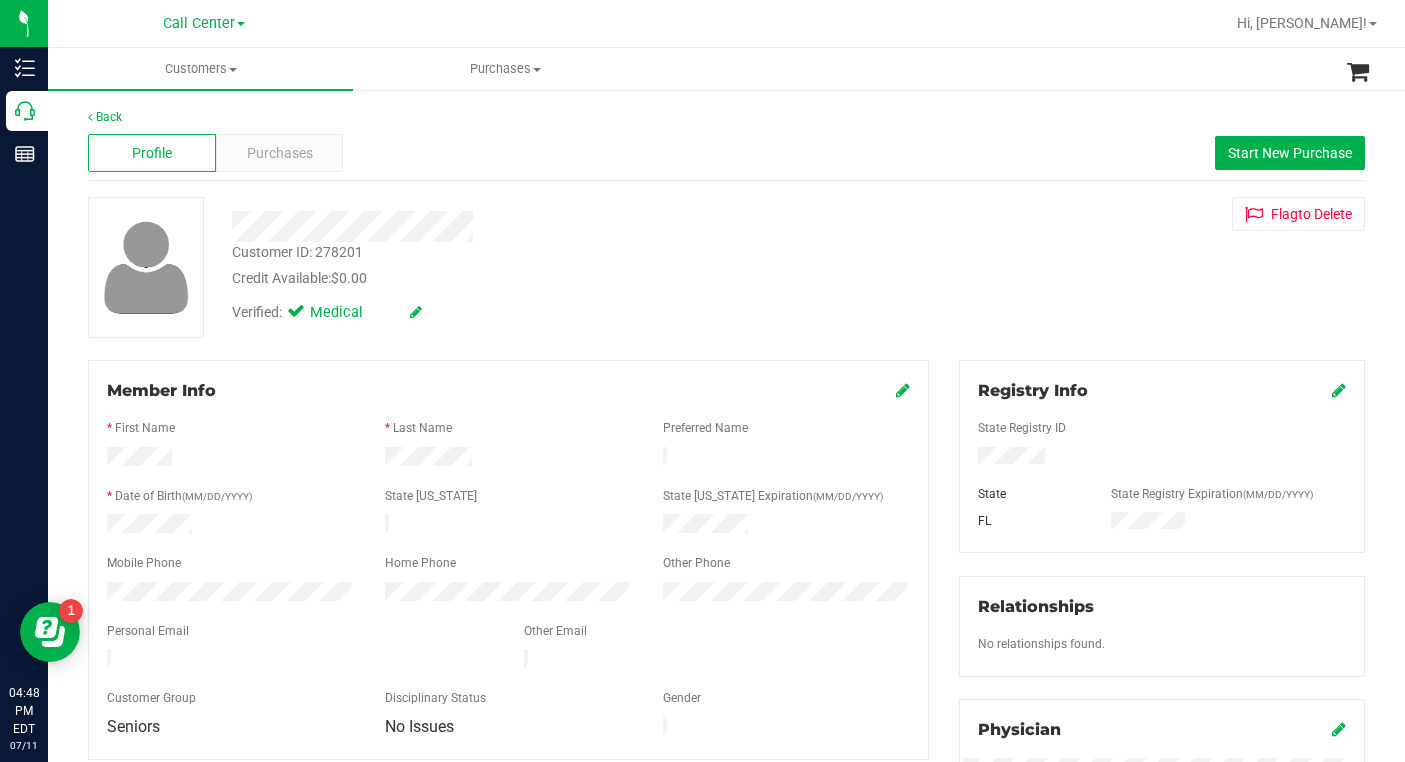 click on "Credit Available:
$0.00" at bounding box center (544, 278) 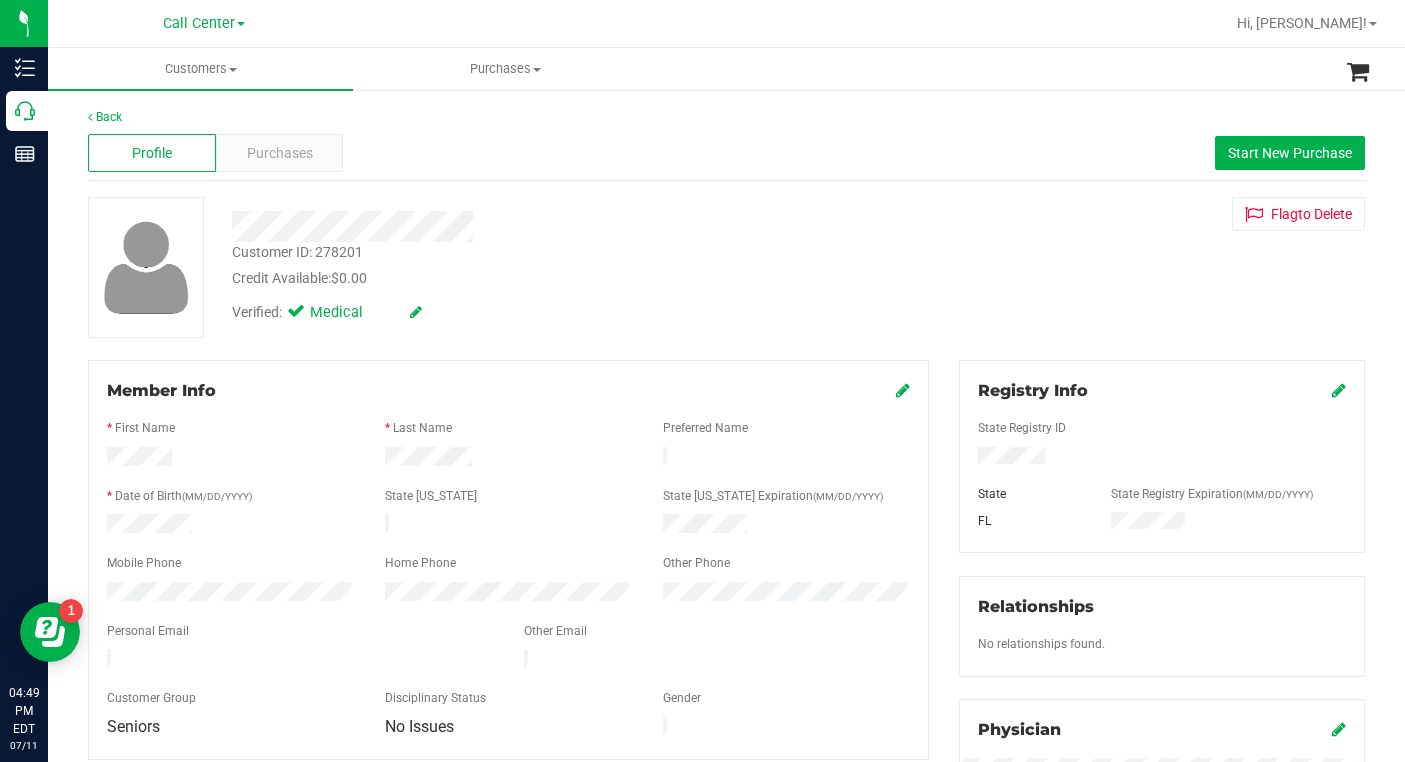 click on "Customer ID: 278201
Credit Available:
$0.00
Verified:
Medical
Flag  to [GEOGRAPHIC_DATA]" at bounding box center [726, 267] 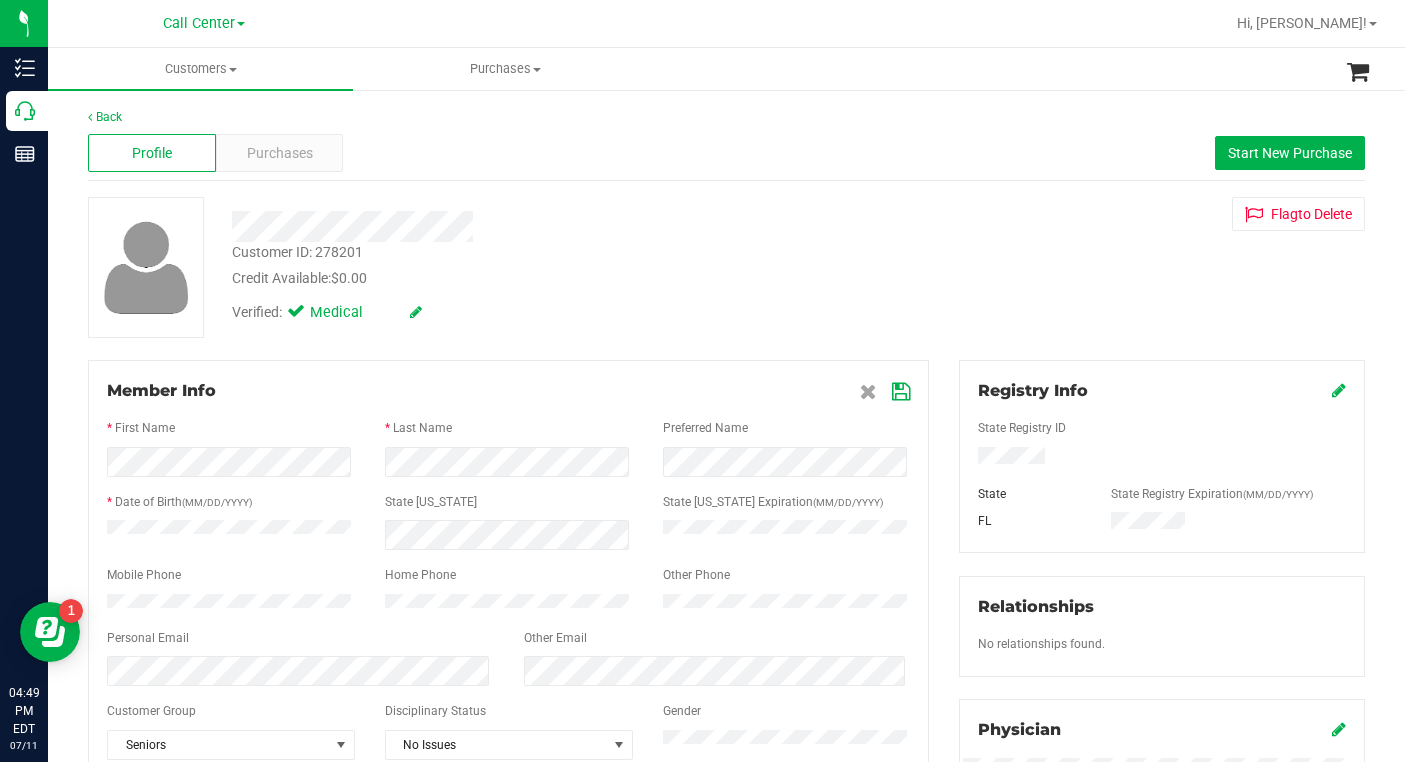 click at bounding box center [901, 392] 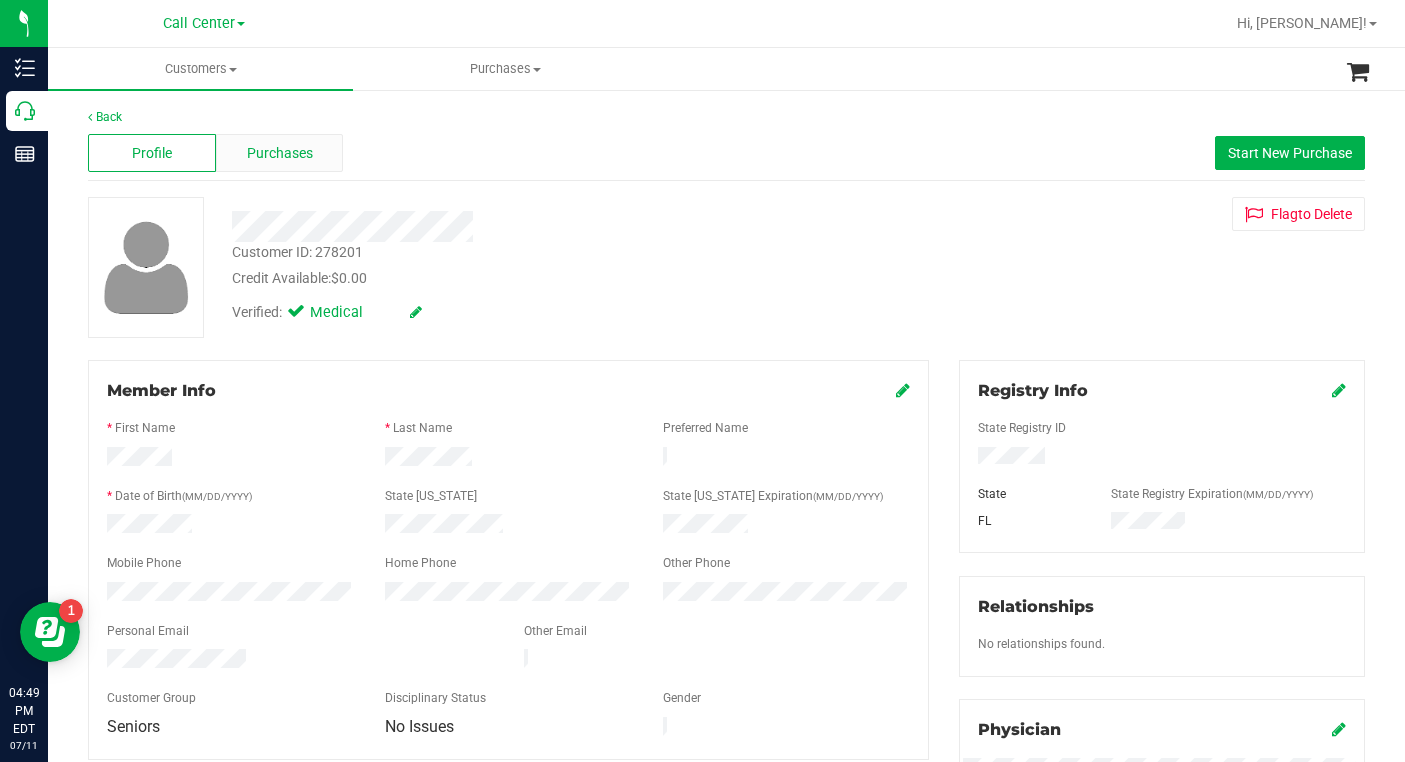 click on "Purchases" at bounding box center [280, 153] 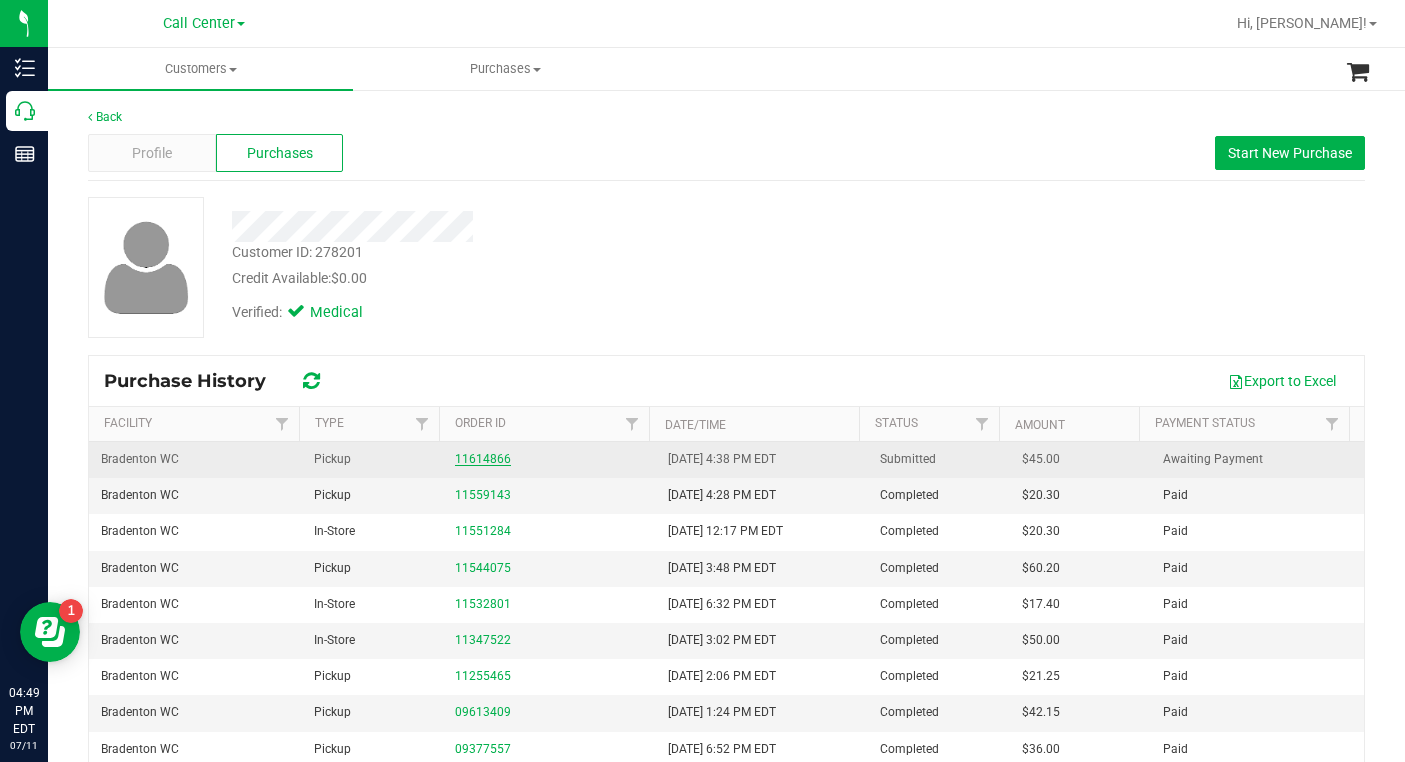 click on "11614866" at bounding box center [483, 459] 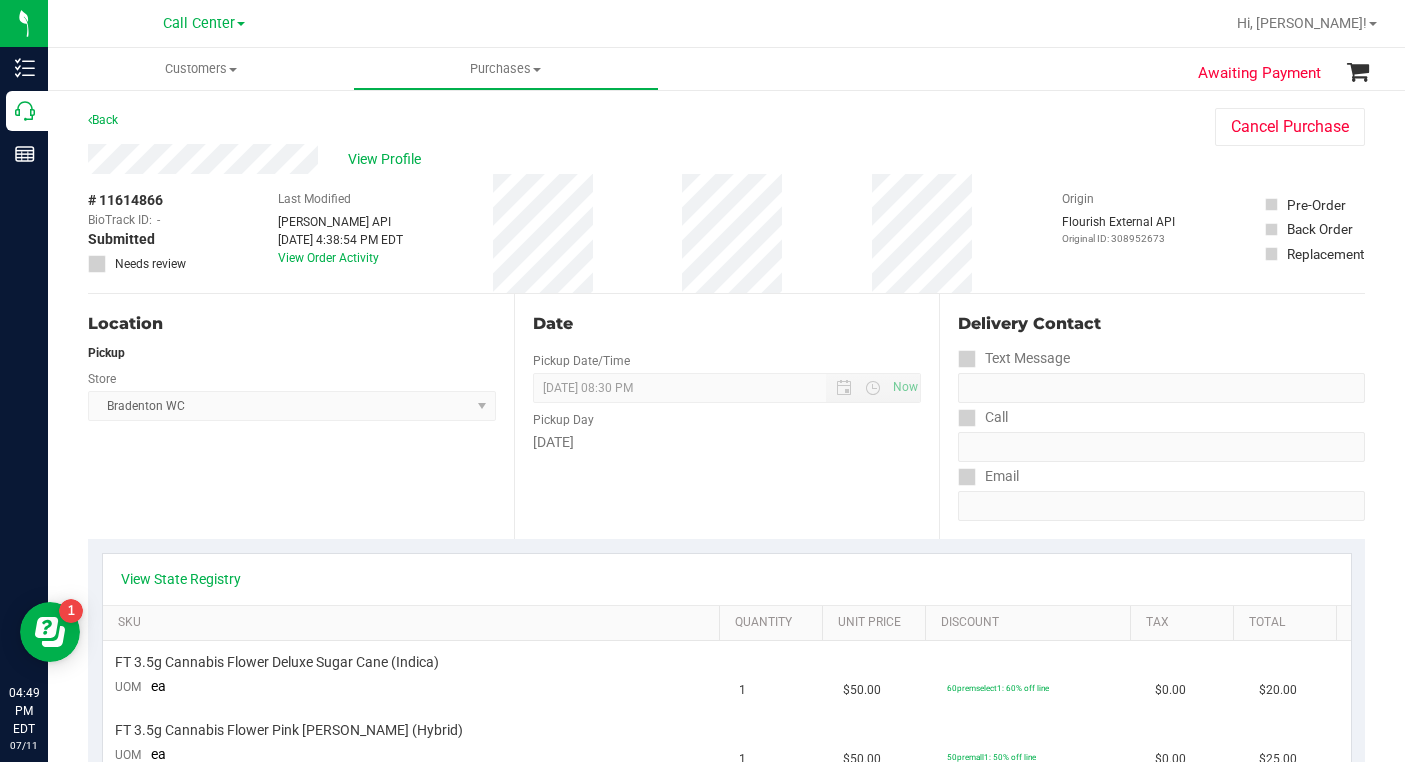 click on "View State Registry" at bounding box center (727, 579) 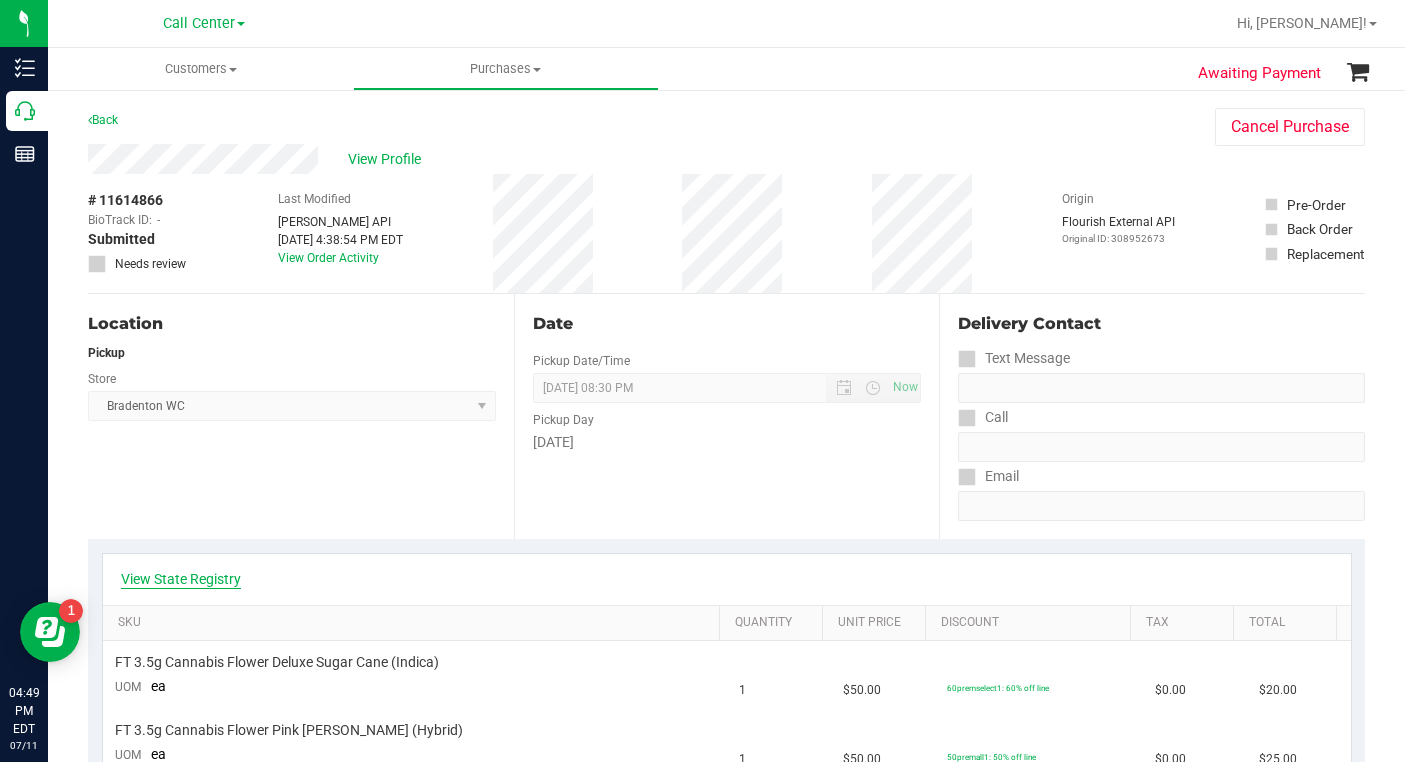 click on "View State Registry" at bounding box center (181, 579) 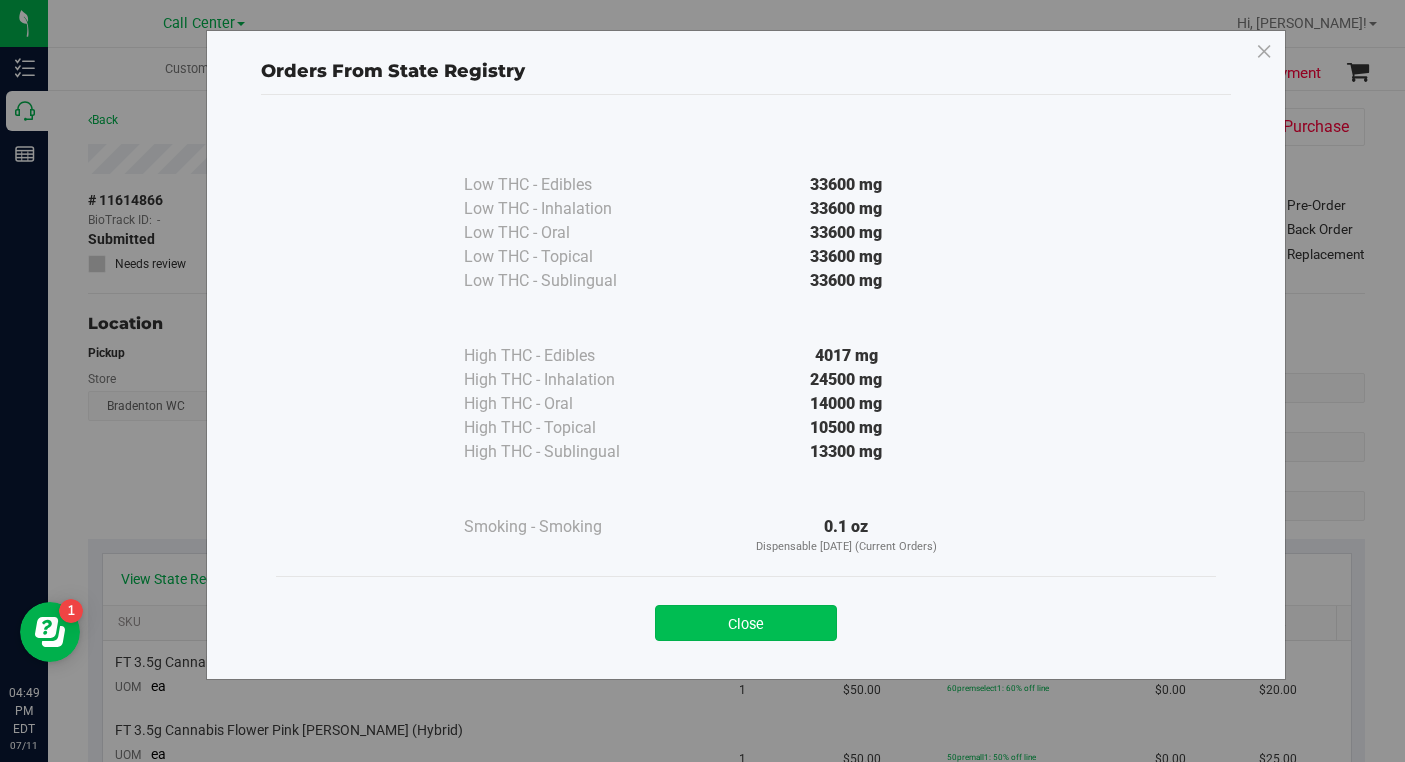 click on "Close" at bounding box center [746, 623] 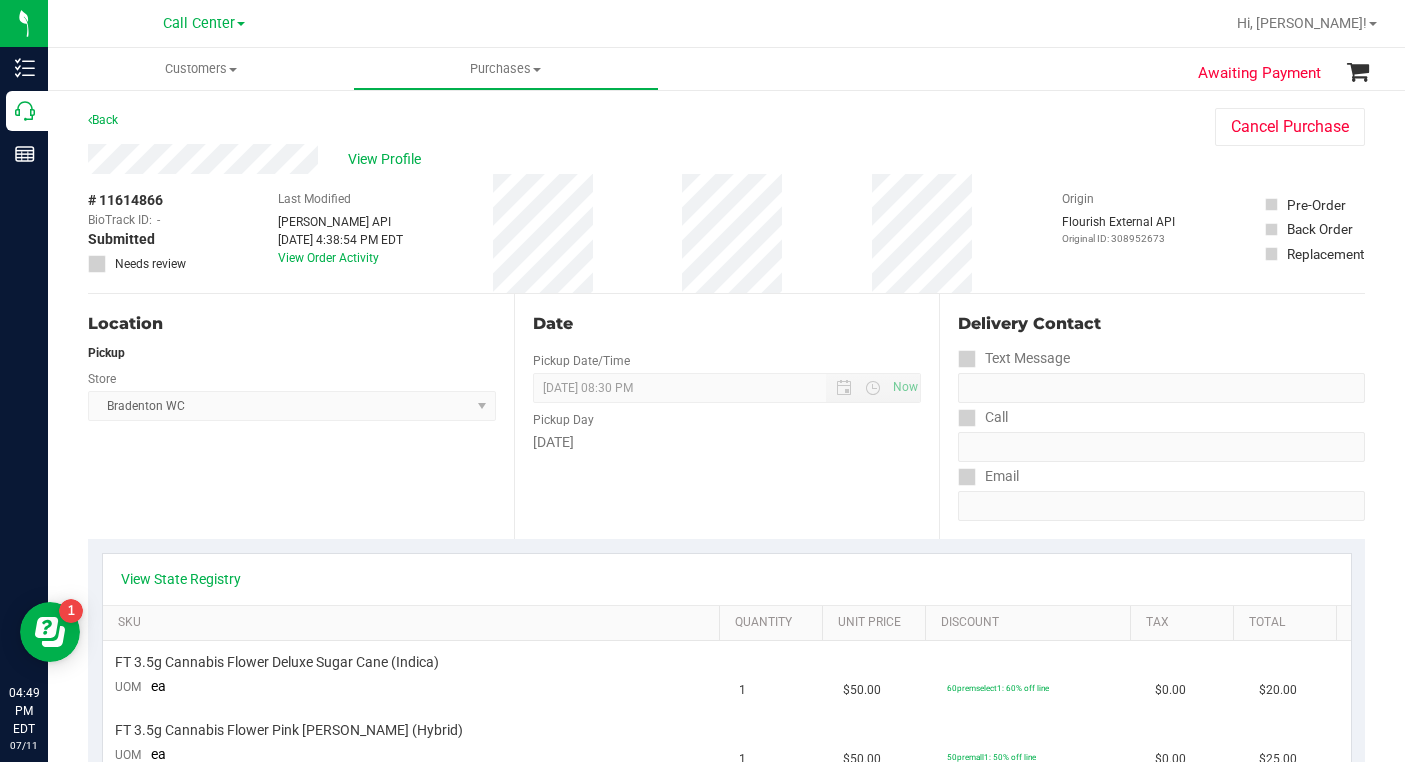 click on "Location
Pickup
Store
Bradenton WC Select Store [PERSON_NAME][GEOGRAPHIC_DATA] [PERSON_NAME][GEOGRAPHIC_DATA] [GEOGRAPHIC_DATA] [GEOGRAPHIC_DATA] [PERSON_NAME][GEOGRAPHIC_DATA] WC [GEOGRAPHIC_DATA] WC [GEOGRAPHIC_DATA] [PERSON_NAME] [GEOGRAPHIC_DATA] WC [GEOGRAPHIC_DATA] WC [GEOGRAPHIC_DATA] WC Deltona WC [GEOGRAPHIC_DATA][PERSON_NAME] WC Ft. Lauderdale WC Ft. [PERSON_NAME] [GEOGRAPHIC_DATA] WC Jax Atlantic WC JAX [GEOGRAPHIC_DATA] REP Jax WC [GEOGRAPHIC_DATA][PERSON_NAME] WC [GEOGRAPHIC_DATA][PERSON_NAME][GEOGRAPHIC_DATA] [GEOGRAPHIC_DATA] REP [PERSON_NAME][GEOGRAPHIC_DATA] [GEOGRAPHIC_DATA] [GEOGRAPHIC_DATA] 72nd WC [GEOGRAPHIC_DATA] WC [GEOGRAPHIC_DATA] [GEOGRAPHIC_DATA] [GEOGRAPHIC_DATA] [GEOGRAPHIC_DATA] [GEOGRAPHIC_DATA] [GEOGRAPHIC_DATA] [GEOGRAPHIC_DATA][PERSON_NAME] [GEOGRAPHIC_DATA] WC [GEOGRAPHIC_DATA] Ocala WC [GEOGRAPHIC_DATA] [PERSON_NAME][GEOGRAPHIC_DATA] Colonial [PERSON_NAME][GEOGRAPHIC_DATA] [GEOGRAPHIC_DATA] REP [GEOGRAPHIC_DATA] [PERSON_NAME][GEOGRAPHIC_DATA] WC [GEOGRAPHIC_DATA] WC [GEOGRAPHIC_DATA] WC [GEOGRAPHIC_DATA] [GEOGRAPHIC_DATA] [GEOGRAPHIC_DATA] WC [GEOGRAPHIC_DATA] WC [GEOGRAPHIC_DATA][PERSON_NAME] [PERSON_NAME][GEOGRAPHIC_DATA] WC [GEOGRAPHIC_DATA] WC [GEOGRAPHIC_DATA][PERSON_NAME][GEOGRAPHIC_DATA] WC [GEOGRAPHIC_DATA] [GEOGRAPHIC_DATA] REP [GEOGRAPHIC_DATA] WC [GEOGRAPHIC_DATA] [GEOGRAPHIC_DATA] Testing [GEOGRAPHIC_DATA] Warehouse [GEOGRAPHIC_DATA] [GEOGRAPHIC_DATA] [GEOGRAPHIC_DATA] [GEOGRAPHIC_DATA] [GEOGRAPHIC_DATA] [GEOGRAPHIC_DATA] Plano Retail WPB DC WPB WC" at bounding box center (301, 416) 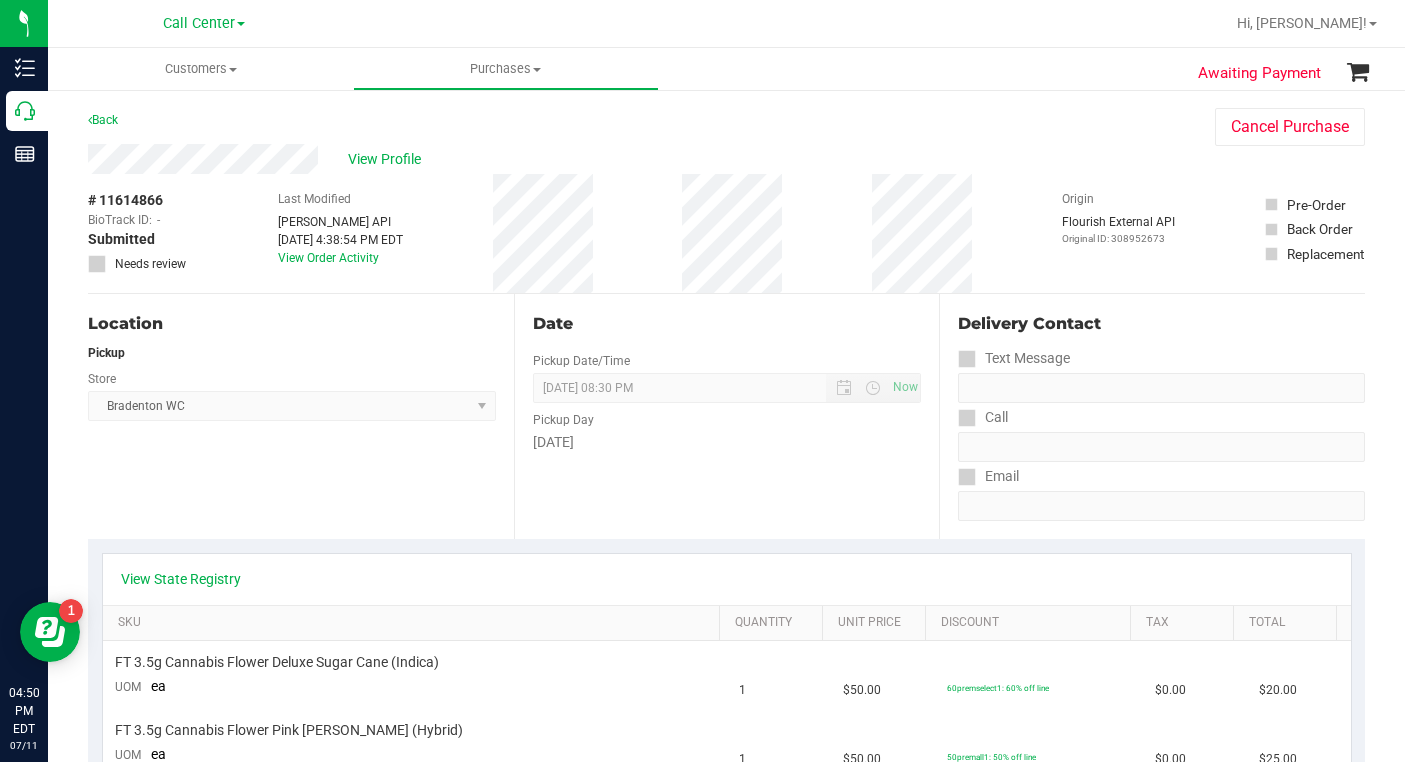 click on "Origin
Flourish External API
Original ID: 308952673" at bounding box center (1118, 233) 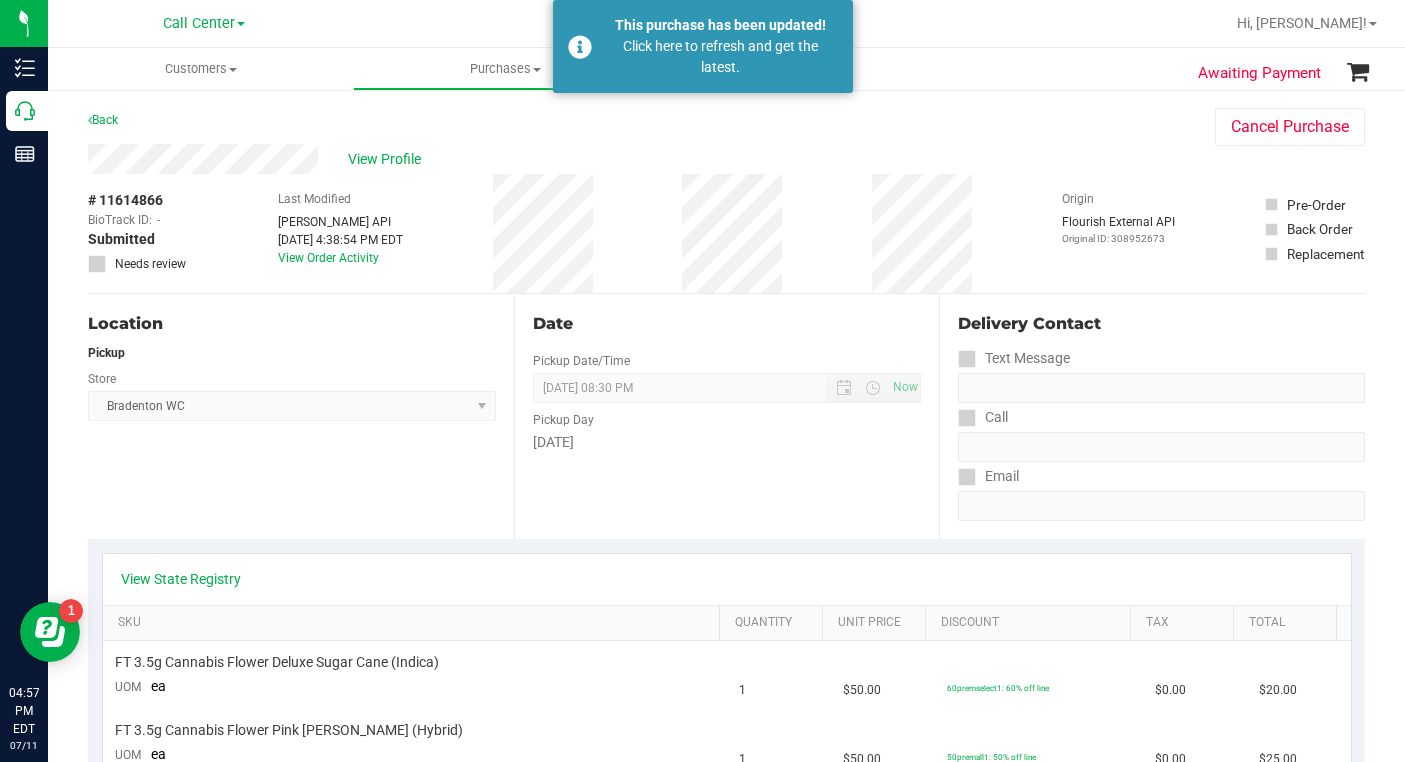 drag, startPoint x: 1161, startPoint y: 306, endPoint x: 1085, endPoint y: 300, distance: 76.23647 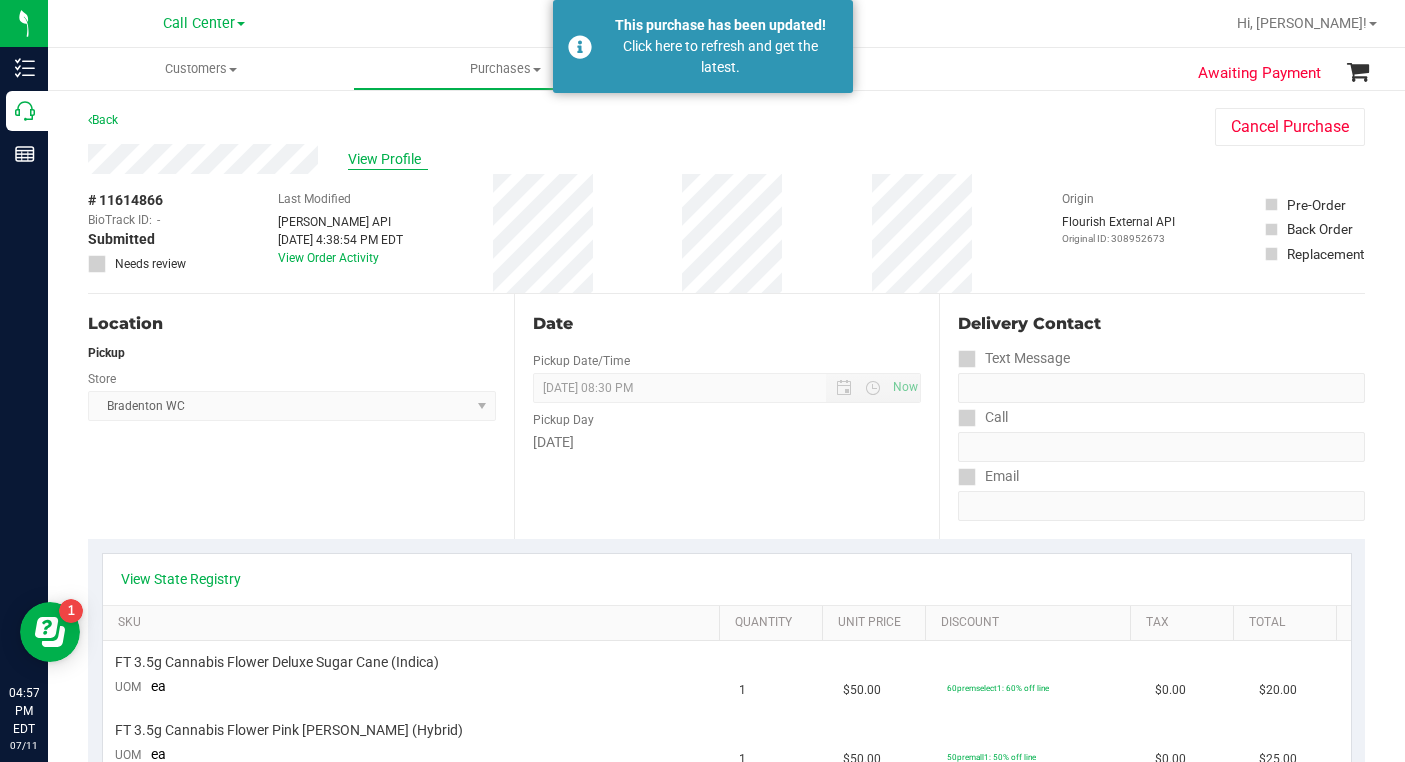 click on "View Profile" at bounding box center (388, 159) 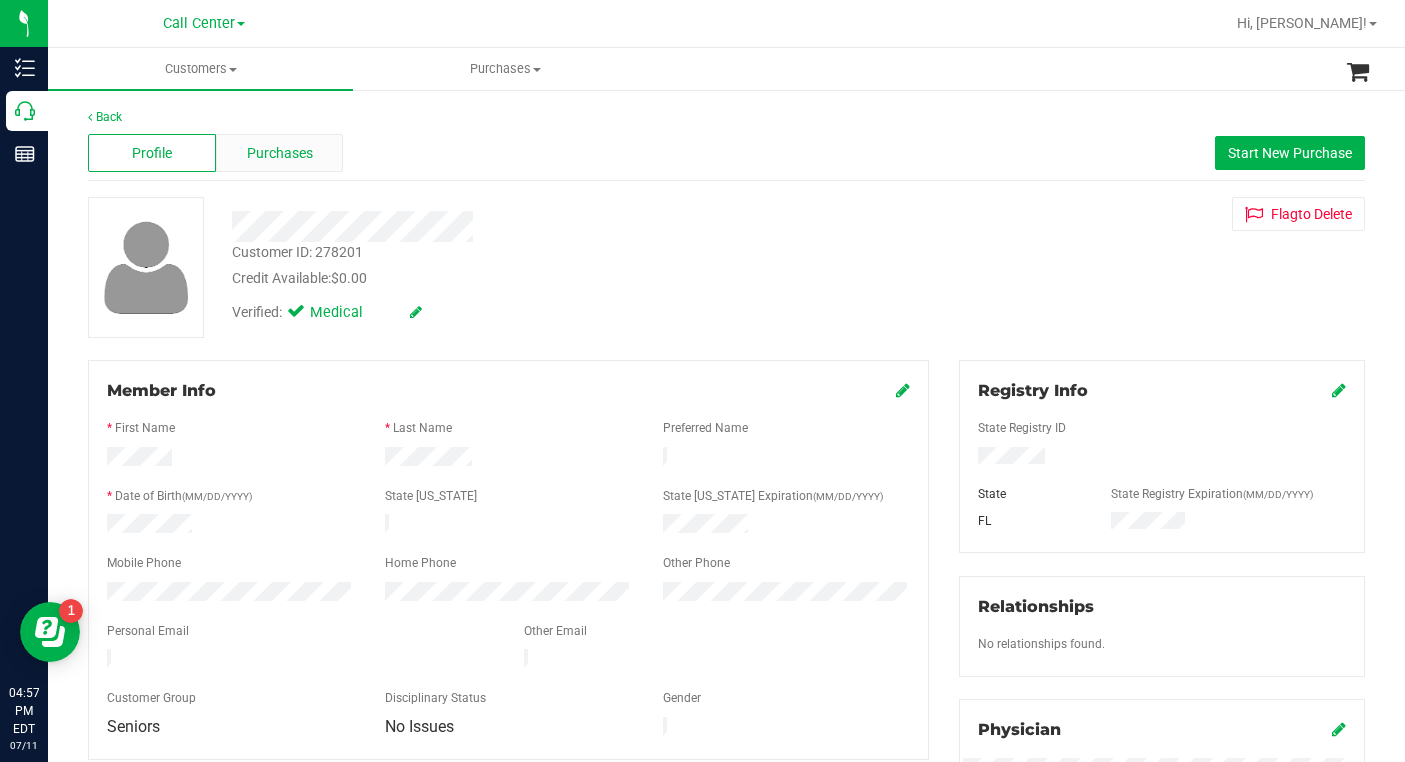 click on "Purchases" at bounding box center [280, 153] 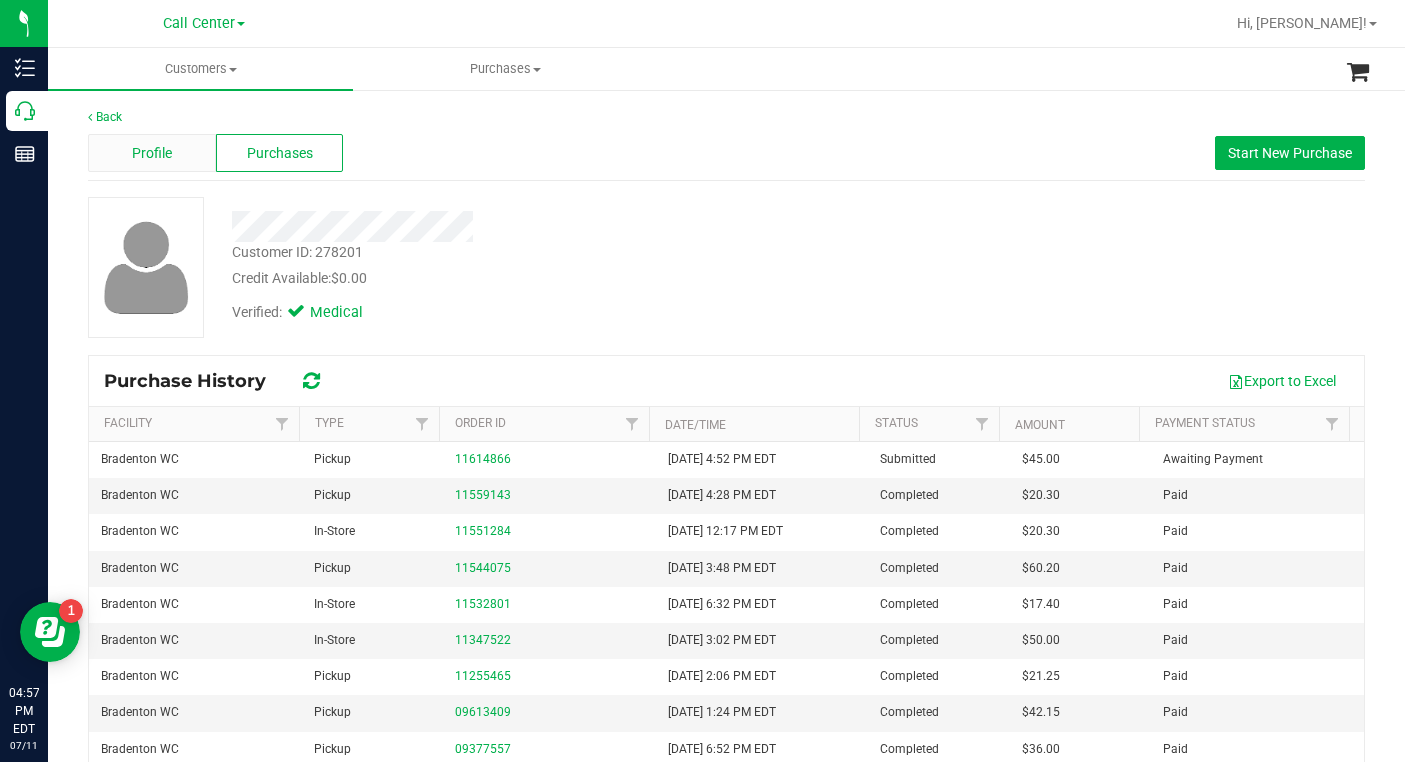 click on "Profile" at bounding box center [152, 153] 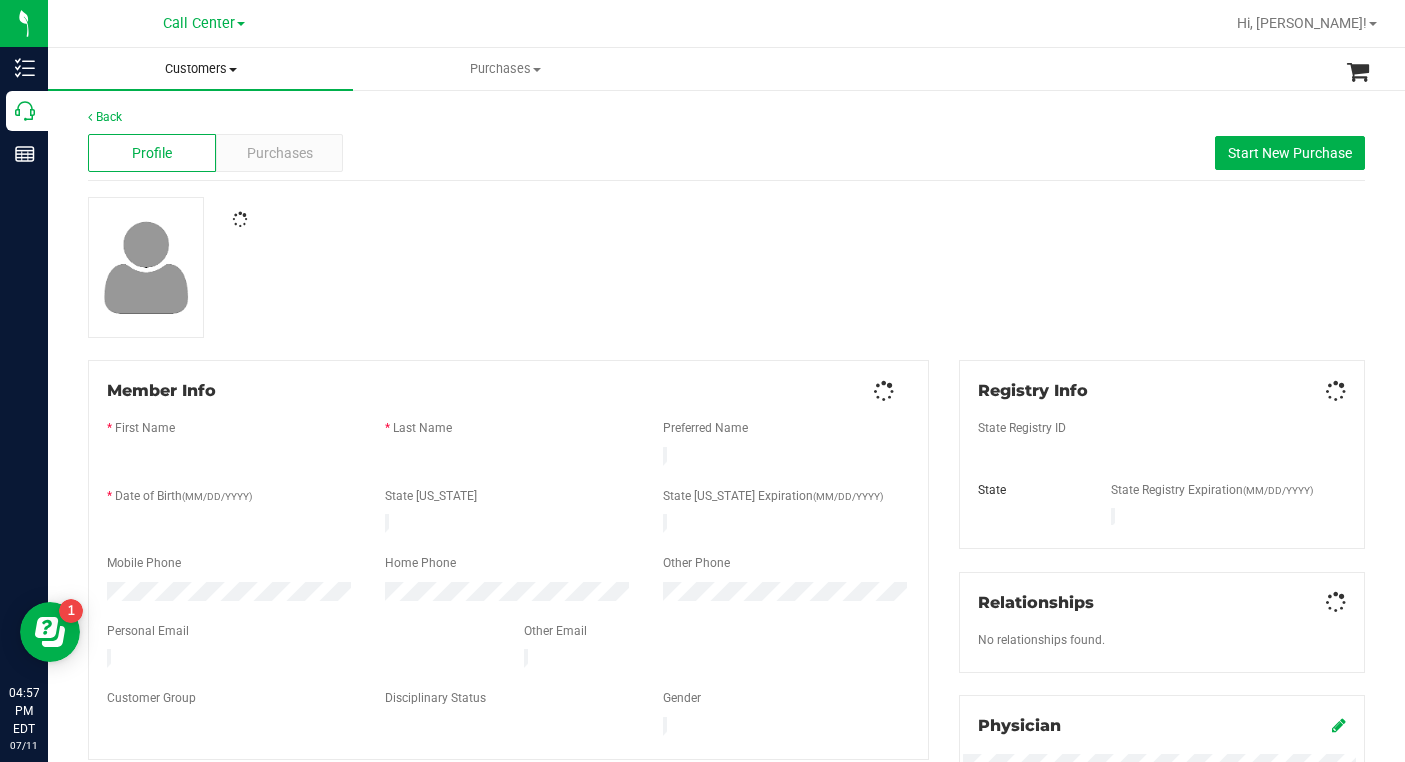 click on "Customers" at bounding box center (200, 69) 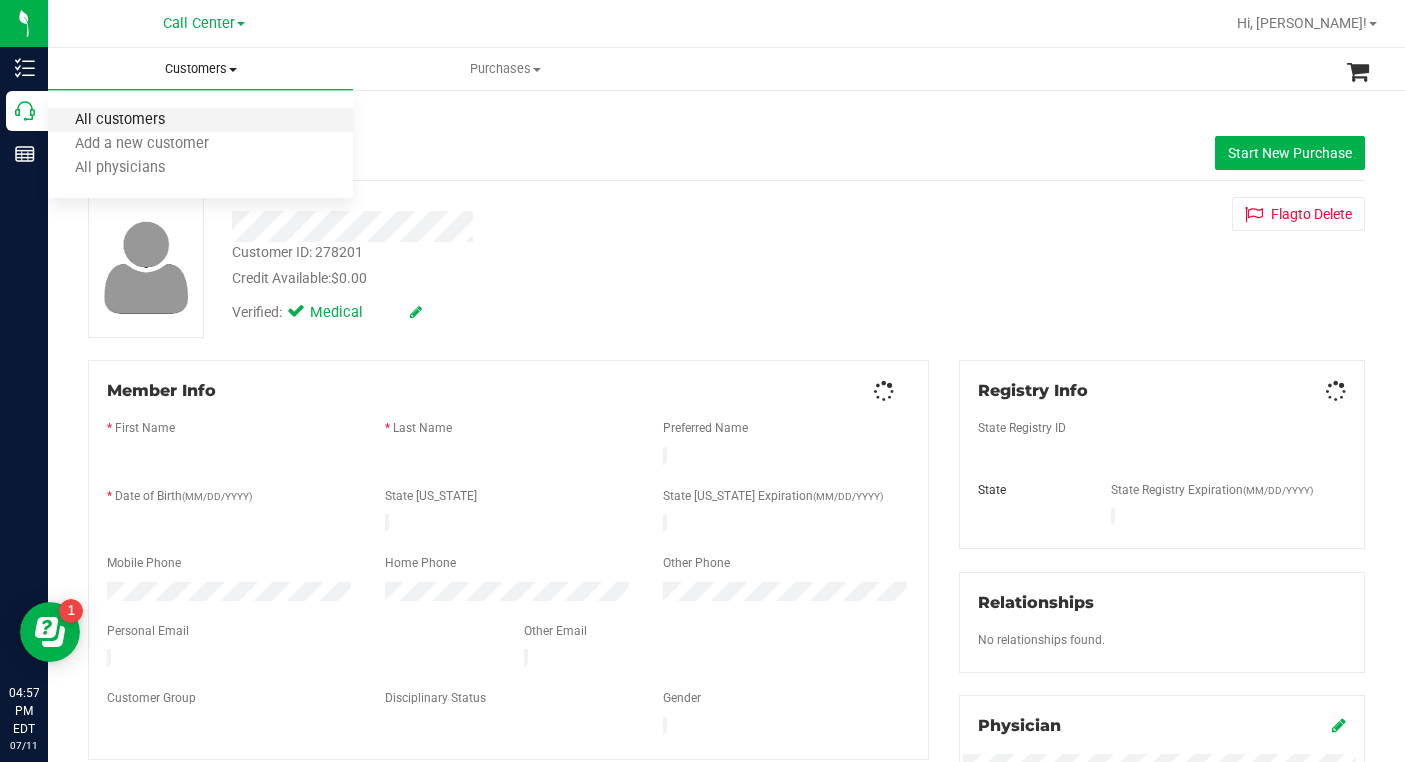 click on "All customers" at bounding box center (120, 120) 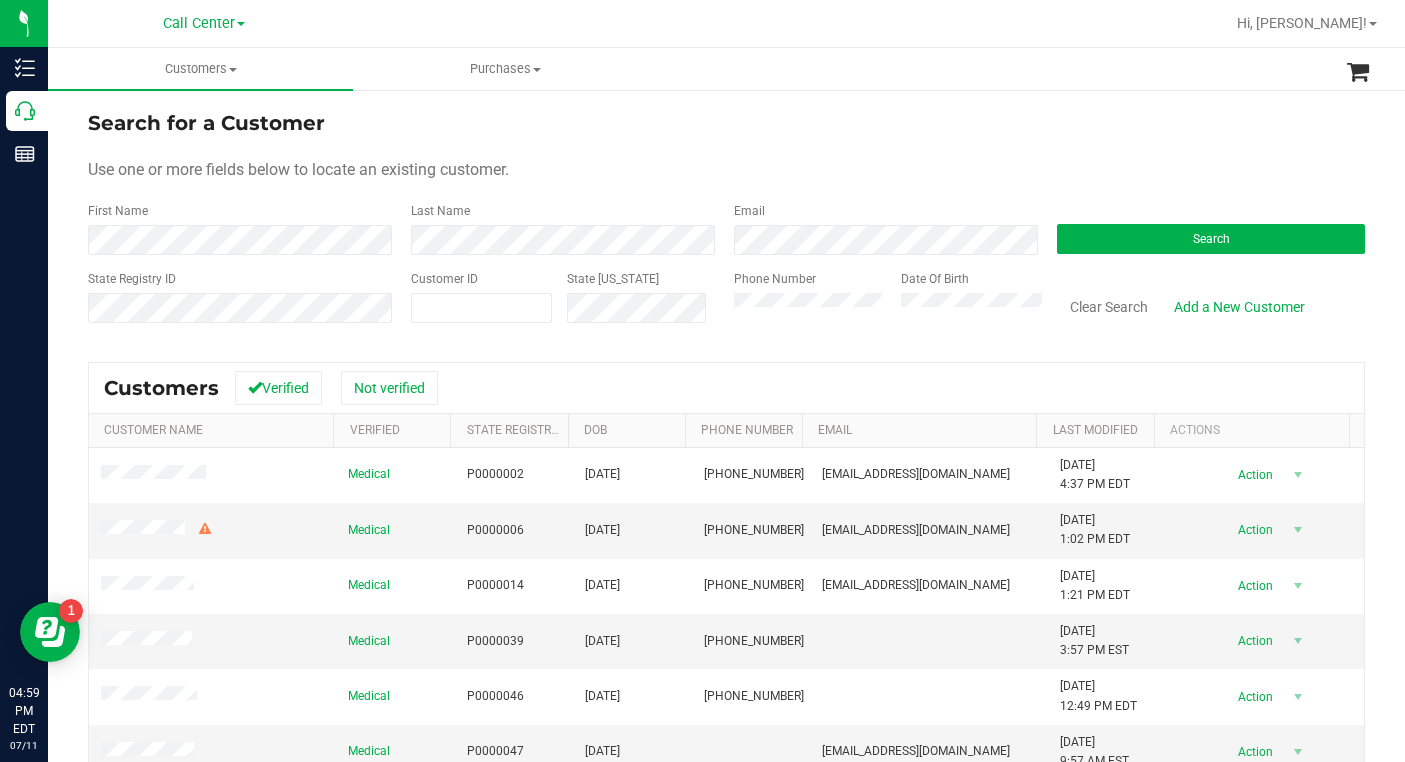 drag, startPoint x: 1217, startPoint y: 157, endPoint x: 1123, endPoint y: 201, distance: 103.788246 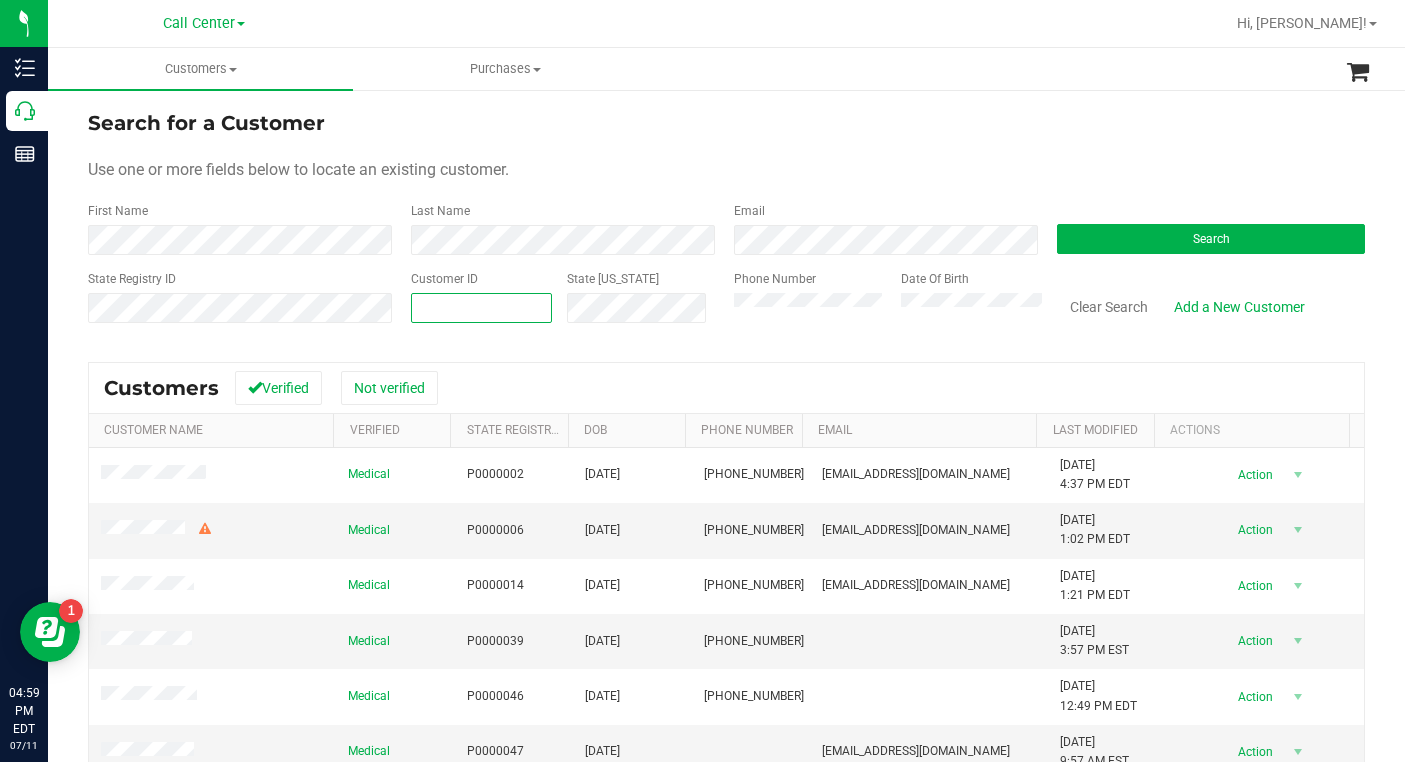 click at bounding box center (481, 308) 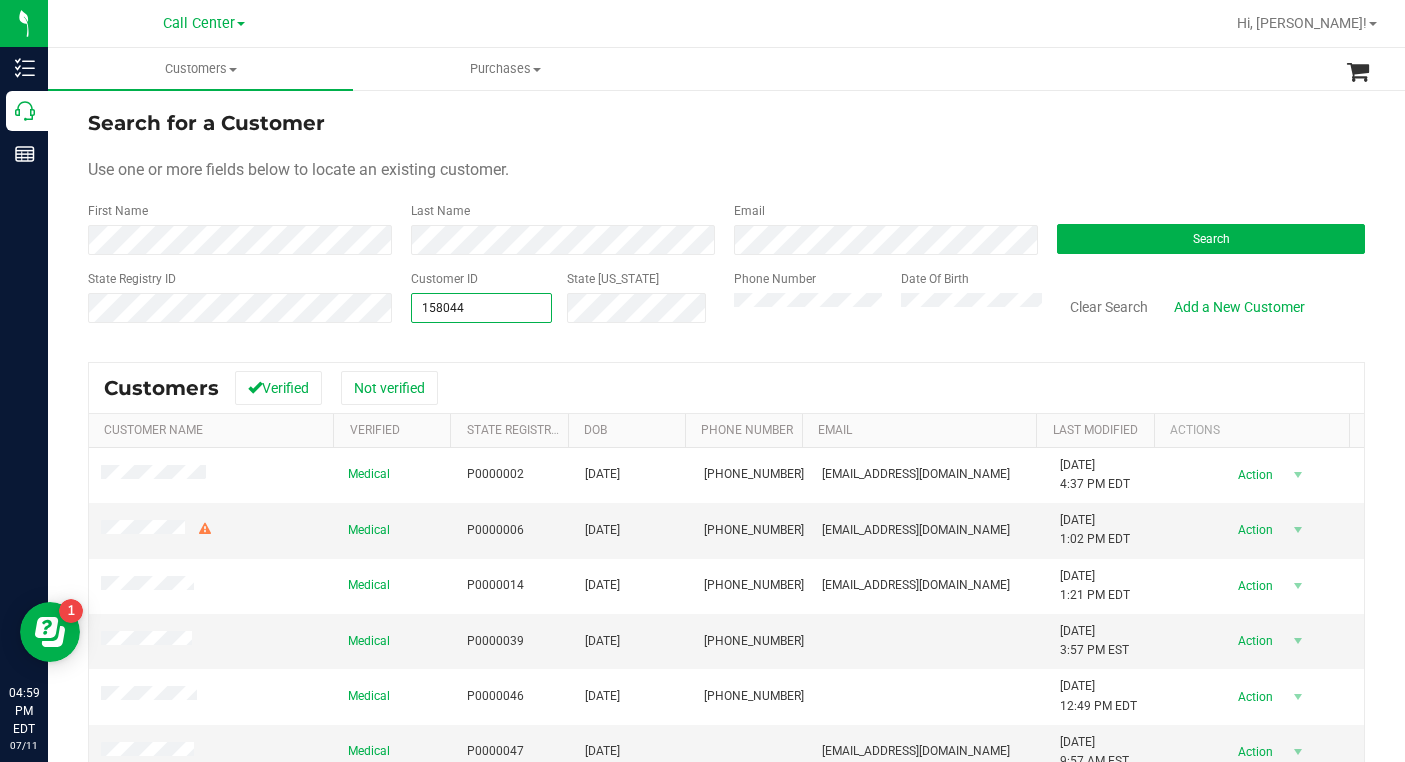 type on "1580440" 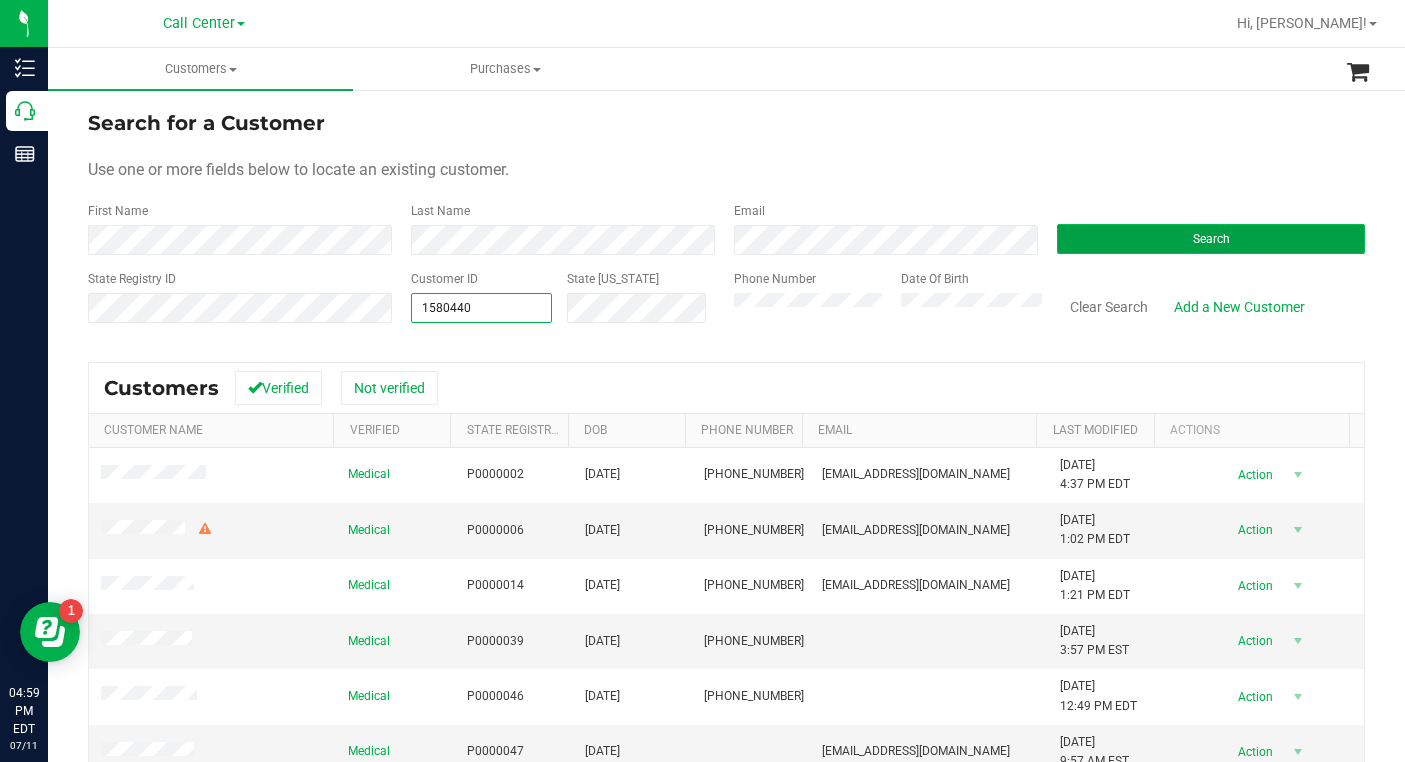 type on "1580440" 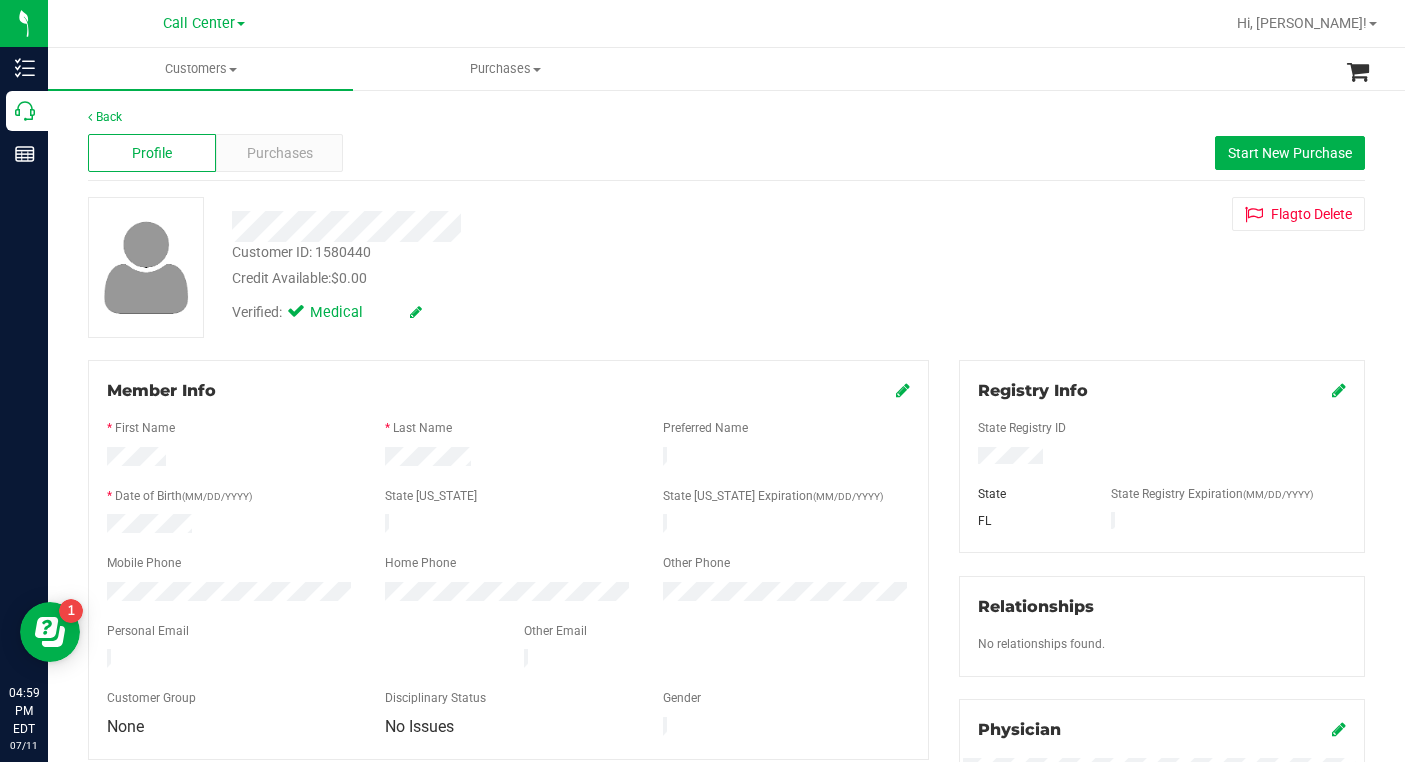 click on "Back
Profile
Purchases
Start New Purchase
Customer ID: 1580440
Credit Available:
$0.00
Verified:
Medical" at bounding box center (726, 745) 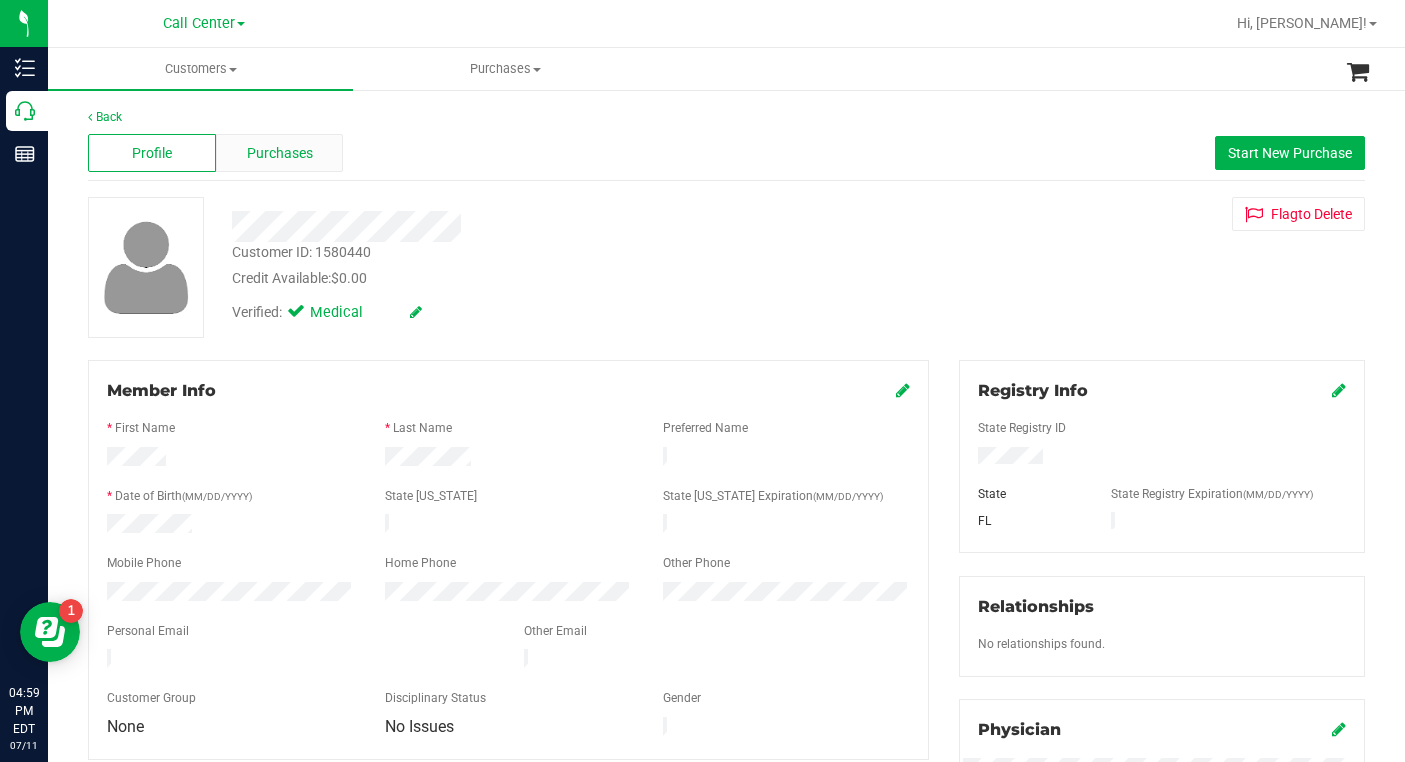 click on "Purchases" at bounding box center (280, 153) 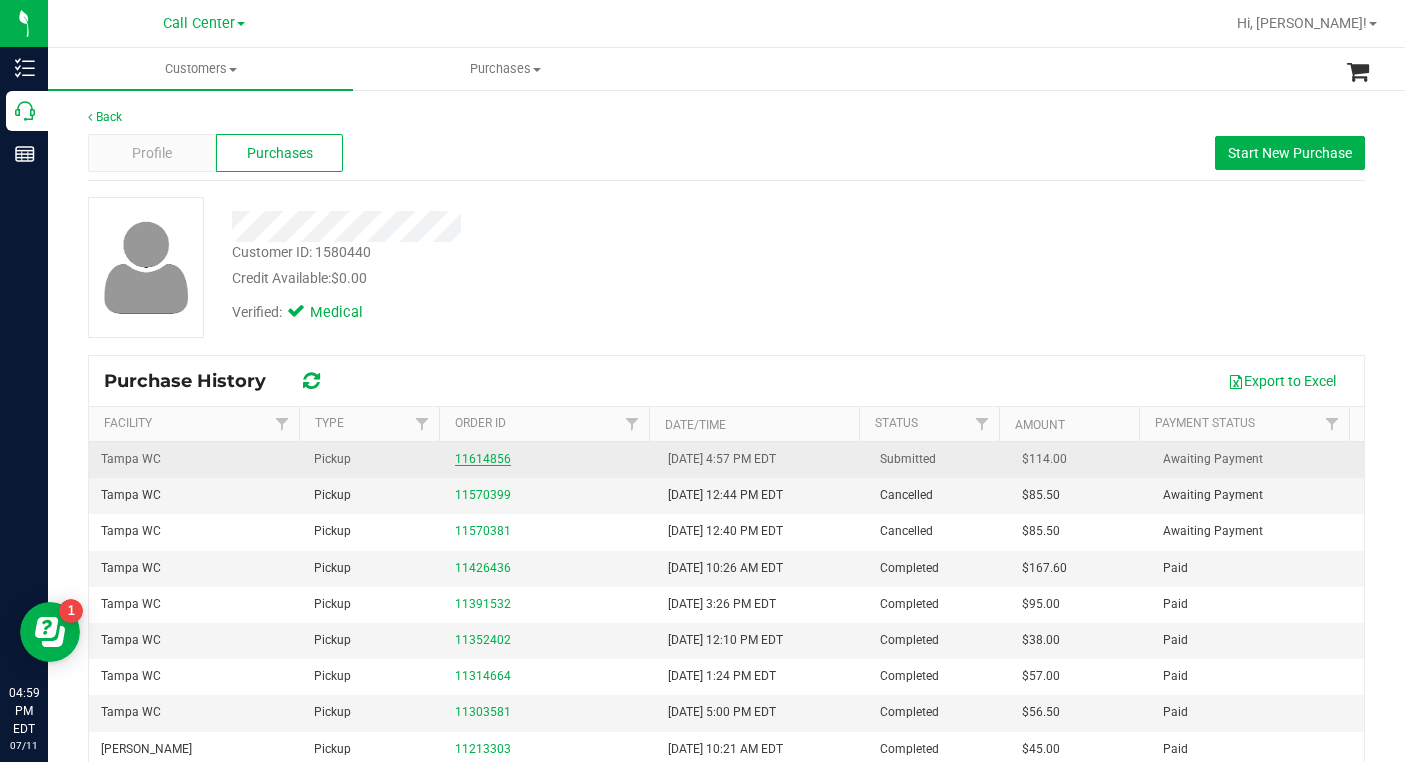 click on "11614856" at bounding box center (483, 459) 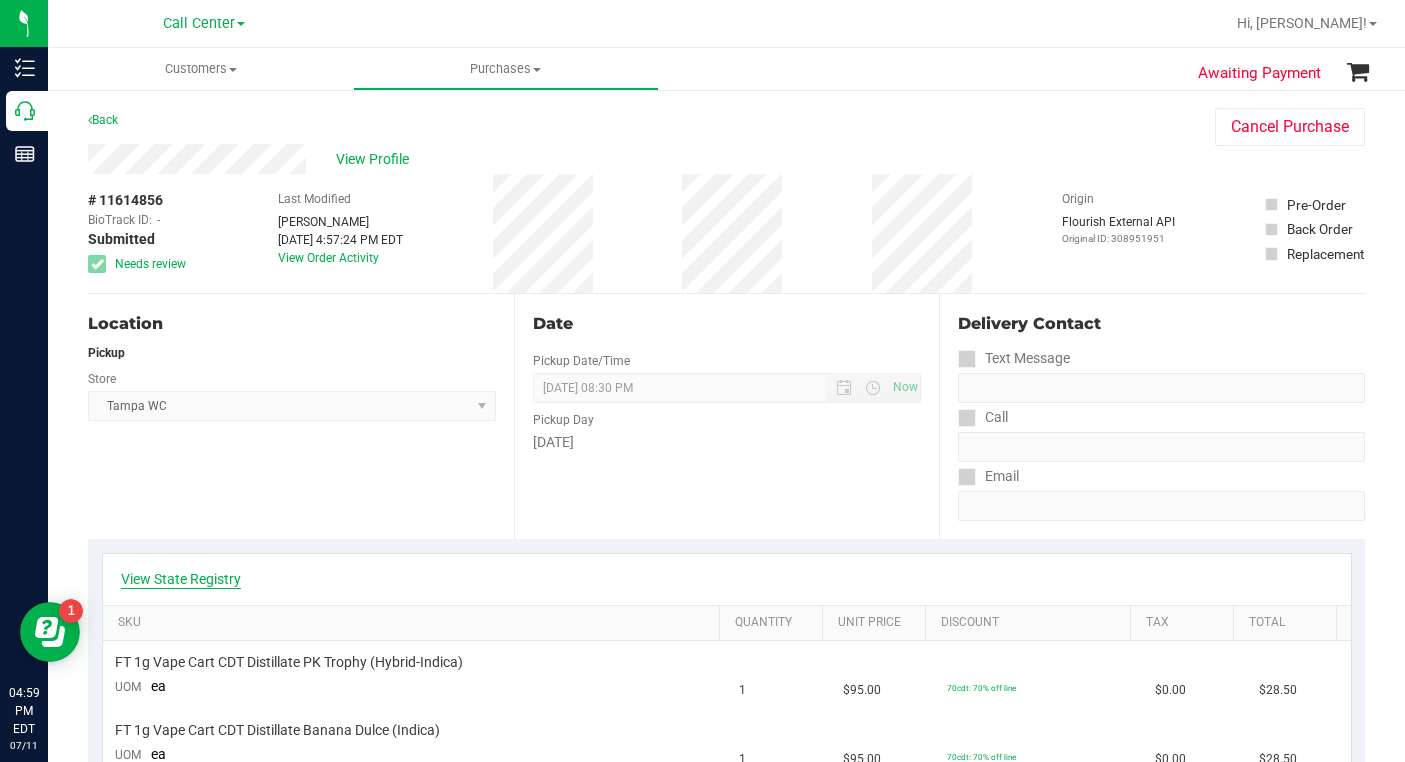 click on "View State Registry" at bounding box center (181, 579) 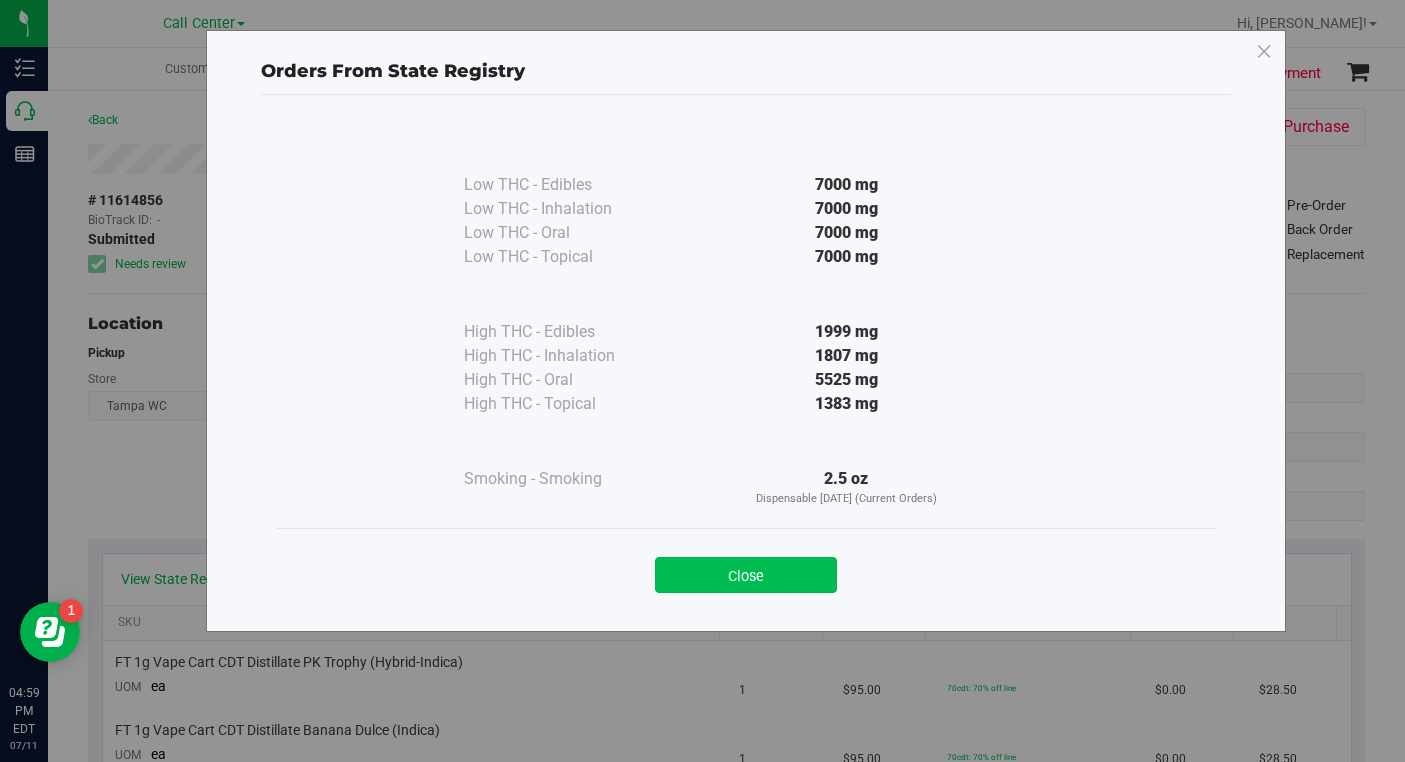 click on "Close" at bounding box center (746, 575) 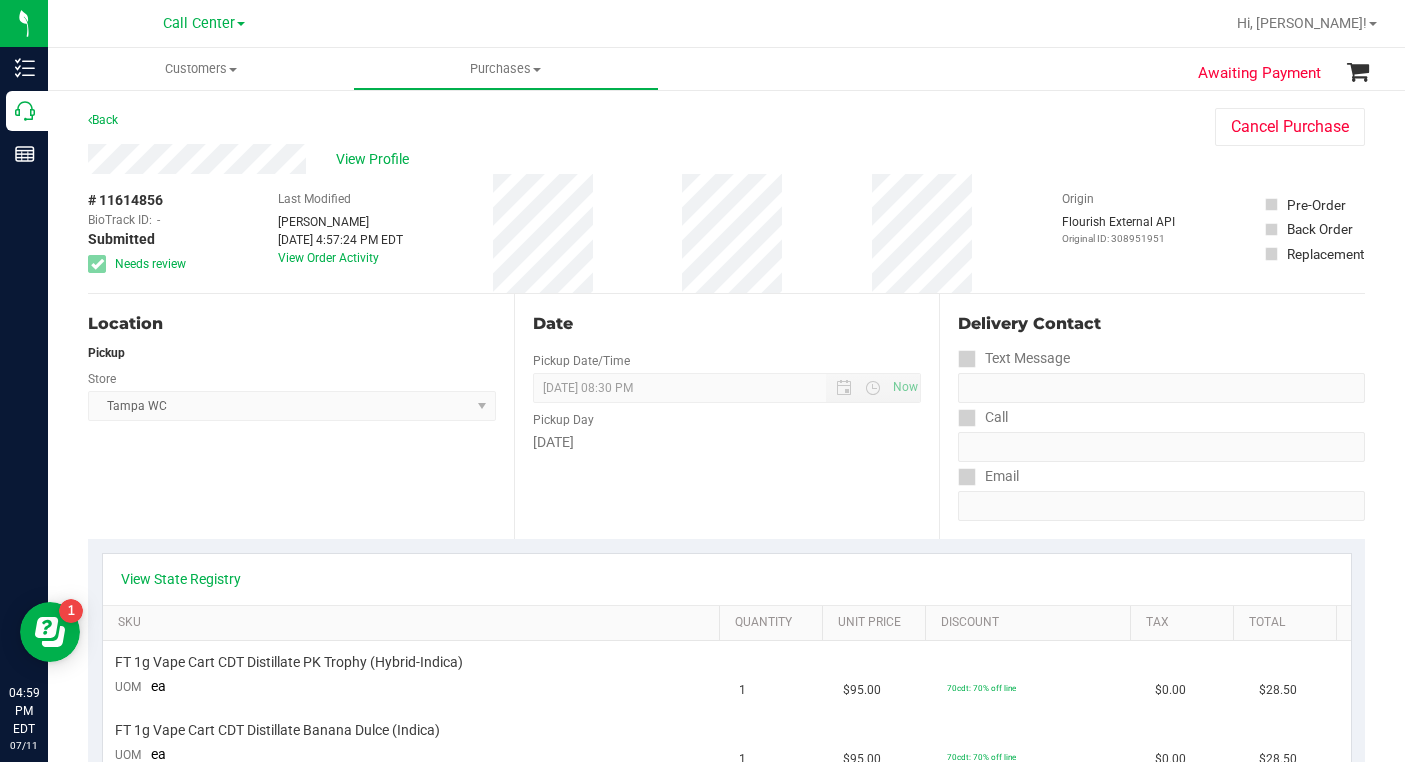 scroll, scrollTop: 400, scrollLeft: 0, axis: vertical 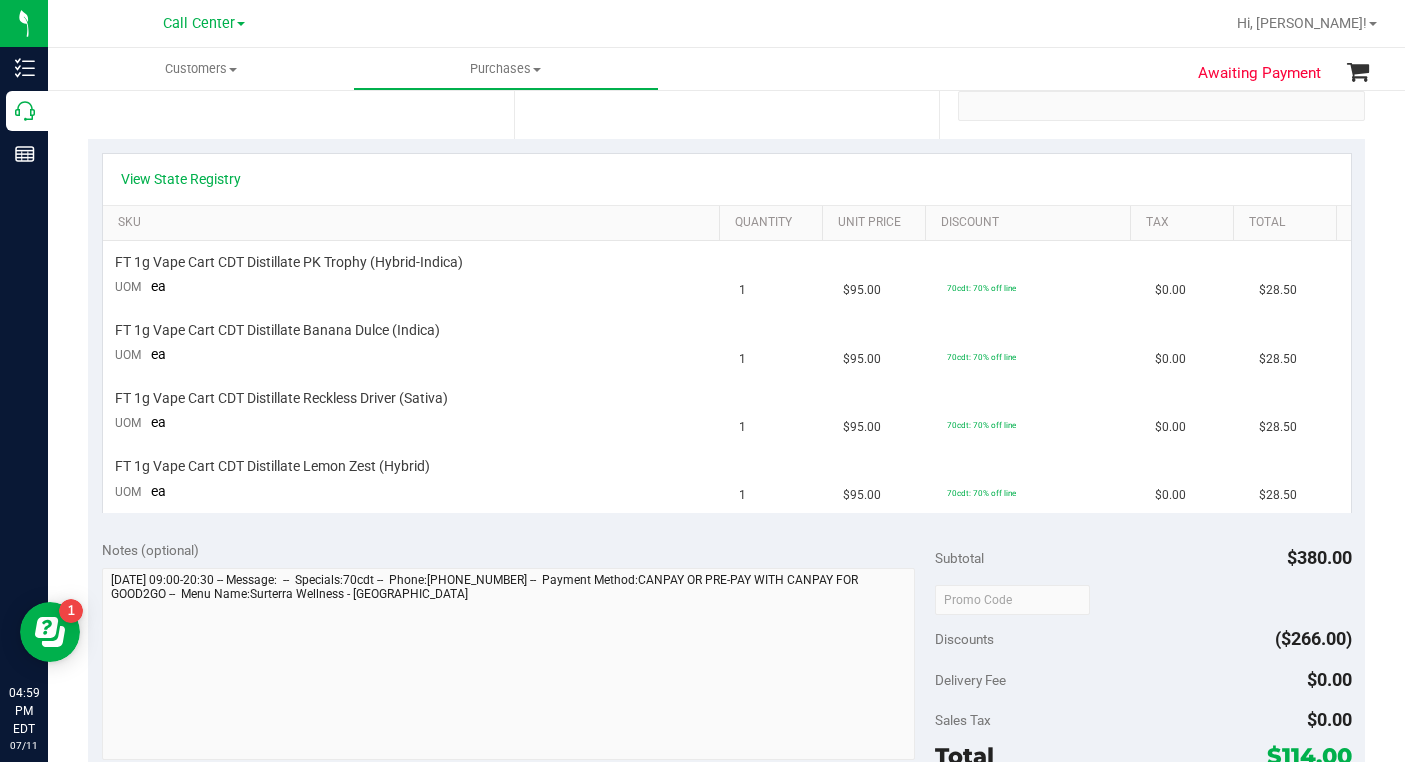 click on "Discounts
($266.00)" at bounding box center [1143, 639] 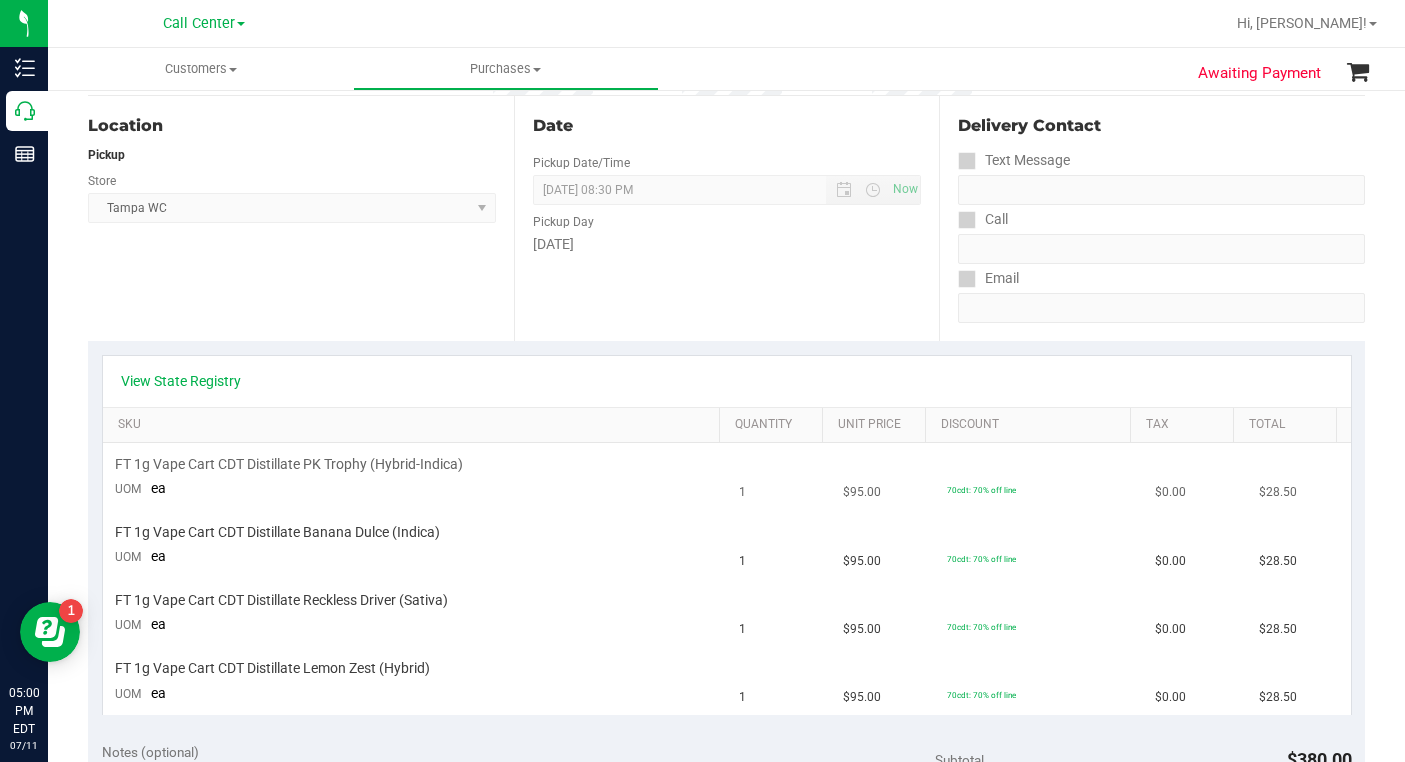 scroll, scrollTop: 200, scrollLeft: 0, axis: vertical 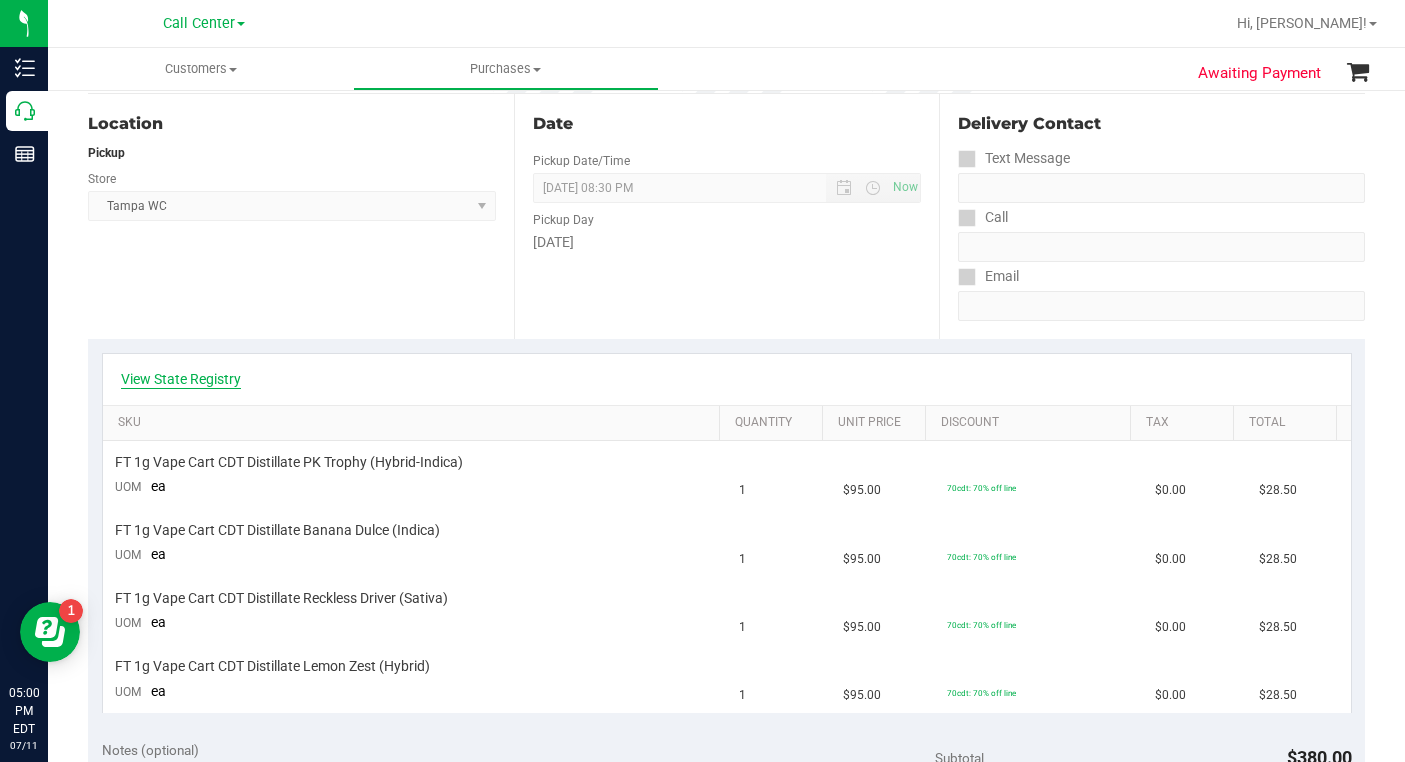 click on "View State Registry" at bounding box center [181, 379] 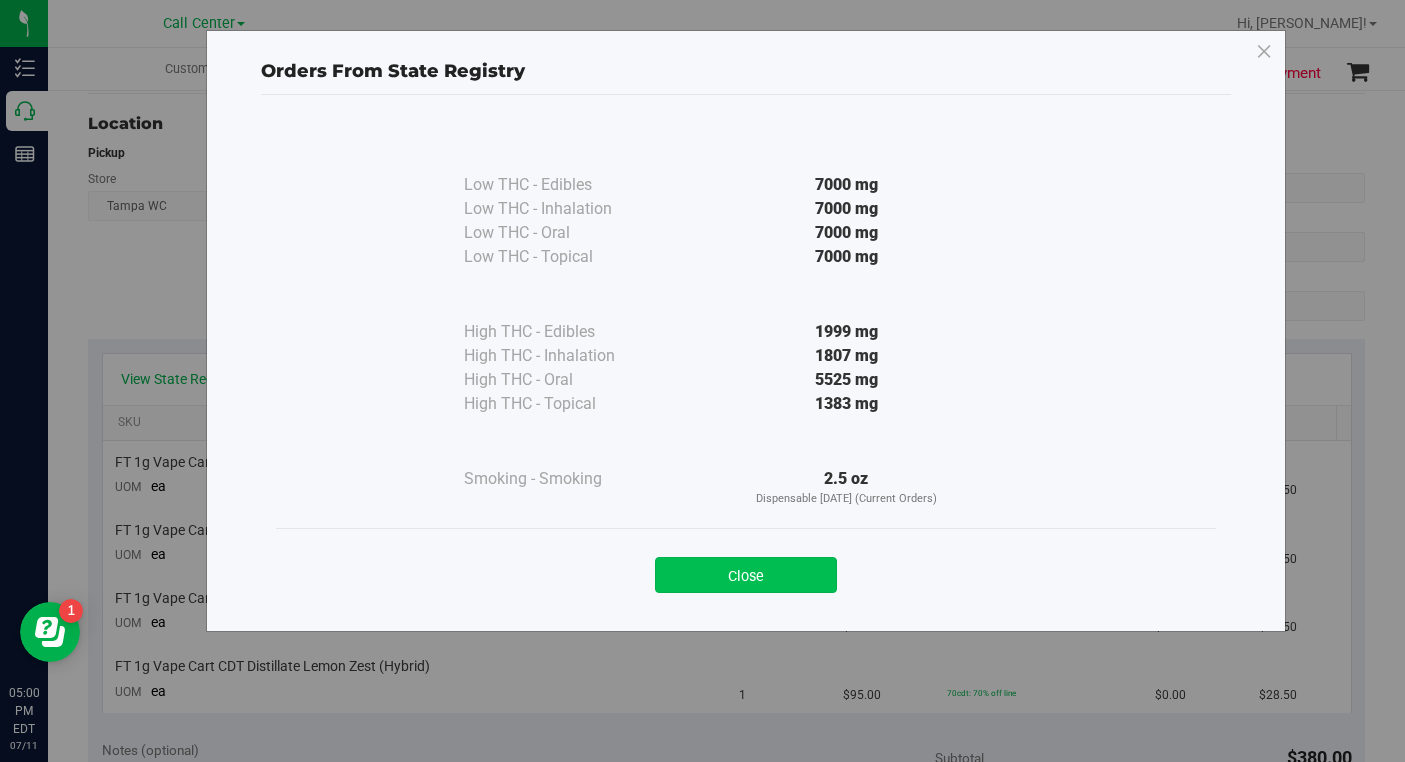 click on "Close" at bounding box center (746, 575) 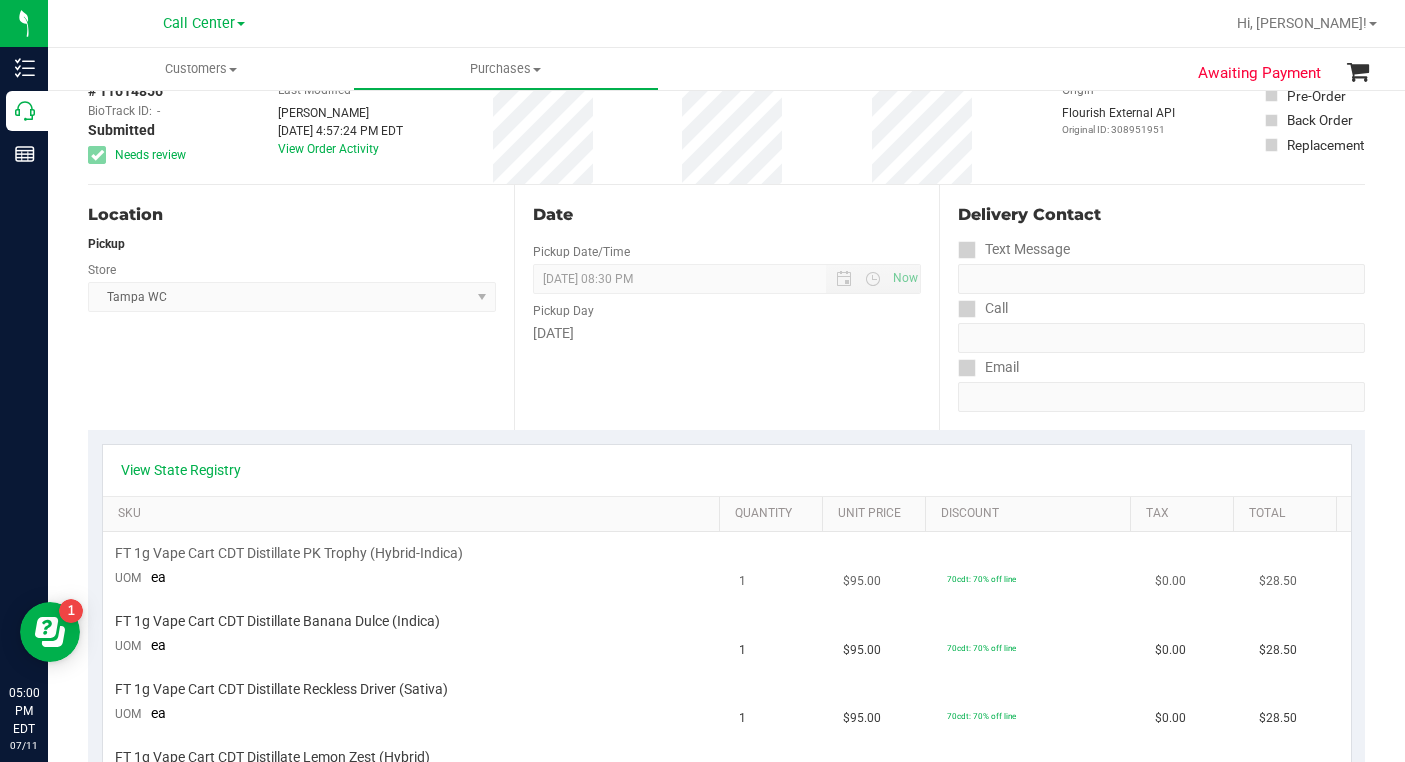 scroll, scrollTop: 0, scrollLeft: 0, axis: both 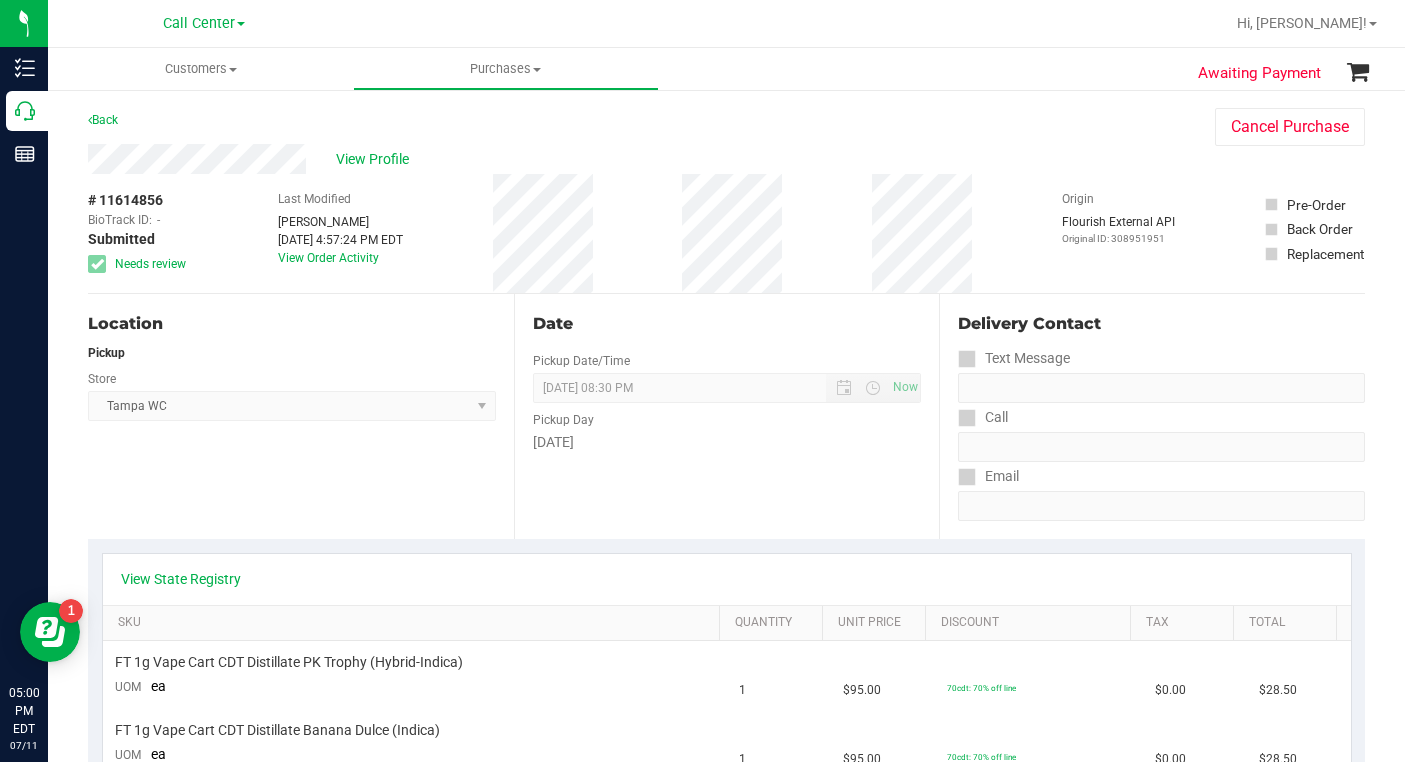 click on "Location
Pickup
Store
[GEOGRAPHIC_DATA] WC Select Store [PERSON_NAME][GEOGRAPHIC_DATA] [PERSON_NAME][GEOGRAPHIC_DATA] WC [GEOGRAPHIC_DATA] [PERSON_NAME][GEOGRAPHIC_DATA] WC [GEOGRAPHIC_DATA] WC [GEOGRAPHIC_DATA] [PERSON_NAME] [GEOGRAPHIC_DATA] WC [GEOGRAPHIC_DATA] WC [GEOGRAPHIC_DATA] WC [GEOGRAPHIC_DATA] WC [GEOGRAPHIC_DATA][PERSON_NAME] WC Ft. Lauderdale WC Ft. [PERSON_NAME] [GEOGRAPHIC_DATA] WC Jax Atlantic WC JAX [GEOGRAPHIC_DATA] REP Jax WC [GEOGRAPHIC_DATA][PERSON_NAME] WC [GEOGRAPHIC_DATA][PERSON_NAME][GEOGRAPHIC_DATA] [GEOGRAPHIC_DATA] REP [PERSON_NAME][GEOGRAPHIC_DATA] [GEOGRAPHIC_DATA] [GEOGRAPHIC_DATA] 72nd WC [GEOGRAPHIC_DATA] WC [GEOGRAPHIC_DATA] [GEOGRAPHIC_DATA] [GEOGRAPHIC_DATA] [GEOGRAPHIC_DATA] [GEOGRAPHIC_DATA] [GEOGRAPHIC_DATA] [GEOGRAPHIC_DATA][PERSON_NAME] [GEOGRAPHIC_DATA] WC [GEOGRAPHIC_DATA] Ocala WC [GEOGRAPHIC_DATA] [PERSON_NAME][GEOGRAPHIC_DATA] Colonial [PERSON_NAME][GEOGRAPHIC_DATA] [GEOGRAPHIC_DATA] REP [GEOGRAPHIC_DATA] [PERSON_NAME][GEOGRAPHIC_DATA] WC [GEOGRAPHIC_DATA] WC [GEOGRAPHIC_DATA] WC [GEOGRAPHIC_DATA] [GEOGRAPHIC_DATA] [GEOGRAPHIC_DATA] WC [GEOGRAPHIC_DATA] WC [GEOGRAPHIC_DATA][PERSON_NAME] [PERSON_NAME][GEOGRAPHIC_DATA] WC [GEOGRAPHIC_DATA] WC [GEOGRAPHIC_DATA][PERSON_NAME][GEOGRAPHIC_DATA] WC [GEOGRAPHIC_DATA] [GEOGRAPHIC_DATA] REP [GEOGRAPHIC_DATA] WC [GEOGRAPHIC_DATA] [GEOGRAPHIC_DATA] Testing [GEOGRAPHIC_DATA] Warehouse [GEOGRAPHIC_DATA] [GEOGRAPHIC_DATA] [GEOGRAPHIC_DATA] [GEOGRAPHIC_DATA] [GEOGRAPHIC_DATA] [GEOGRAPHIC_DATA] Plano Retail [GEOGRAPHIC_DATA] WC" at bounding box center [301, 416] 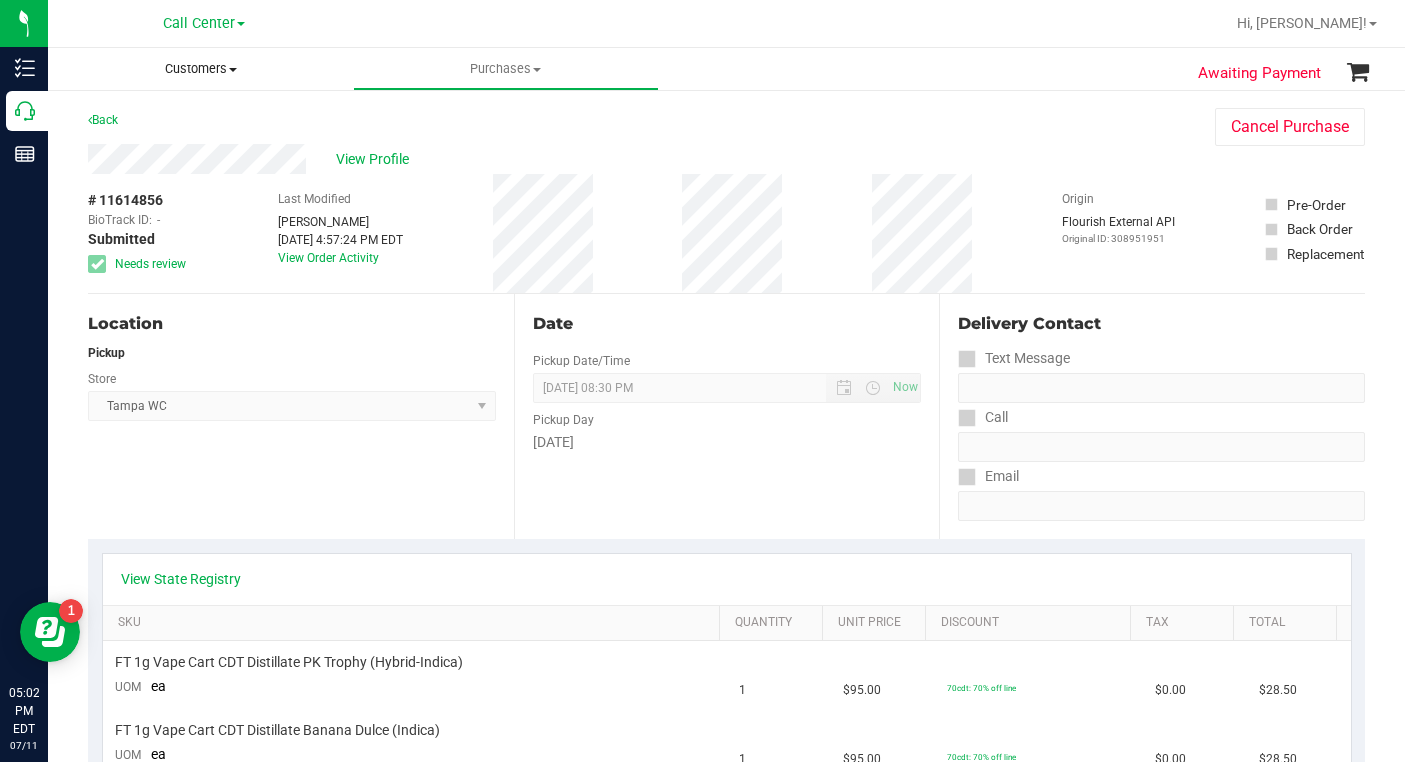 click at bounding box center [233, 70] 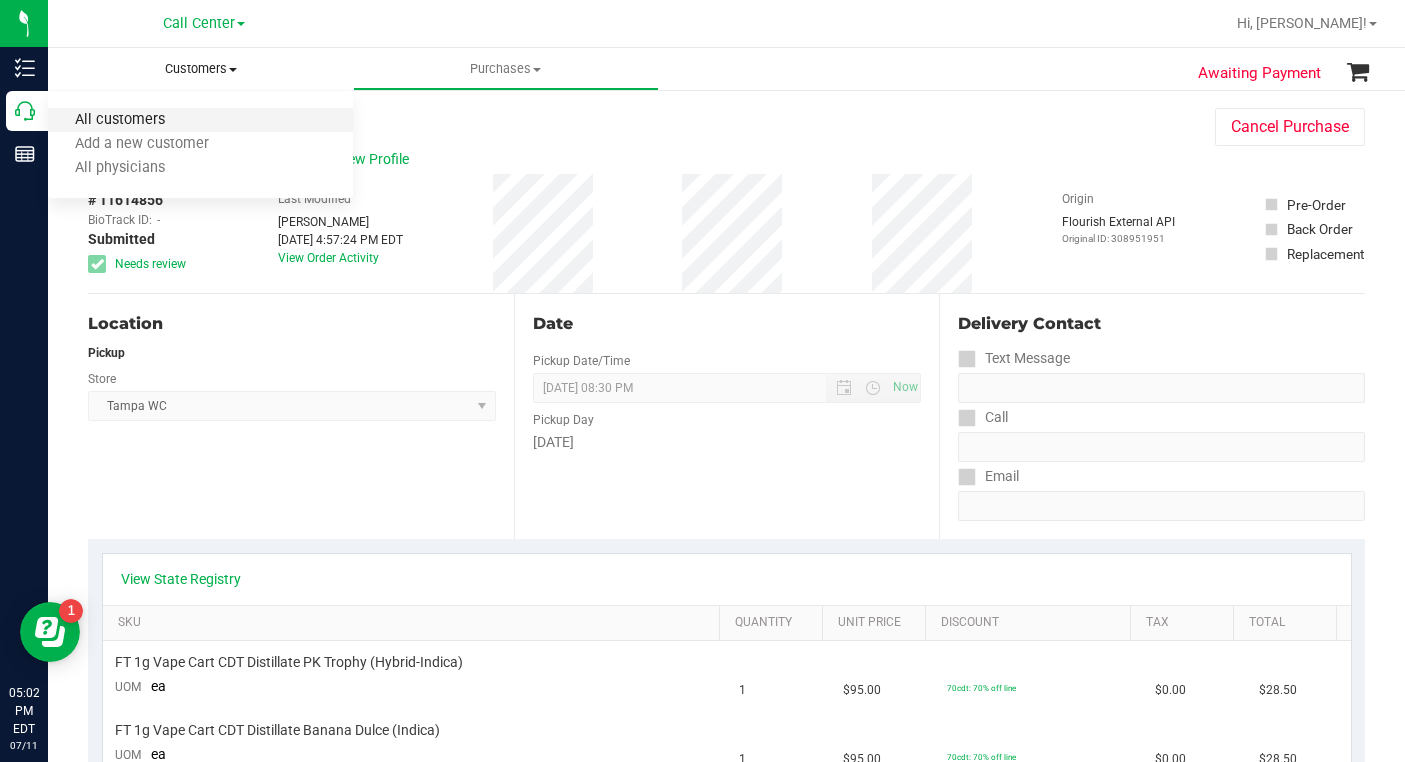 click on "All customers" at bounding box center (120, 120) 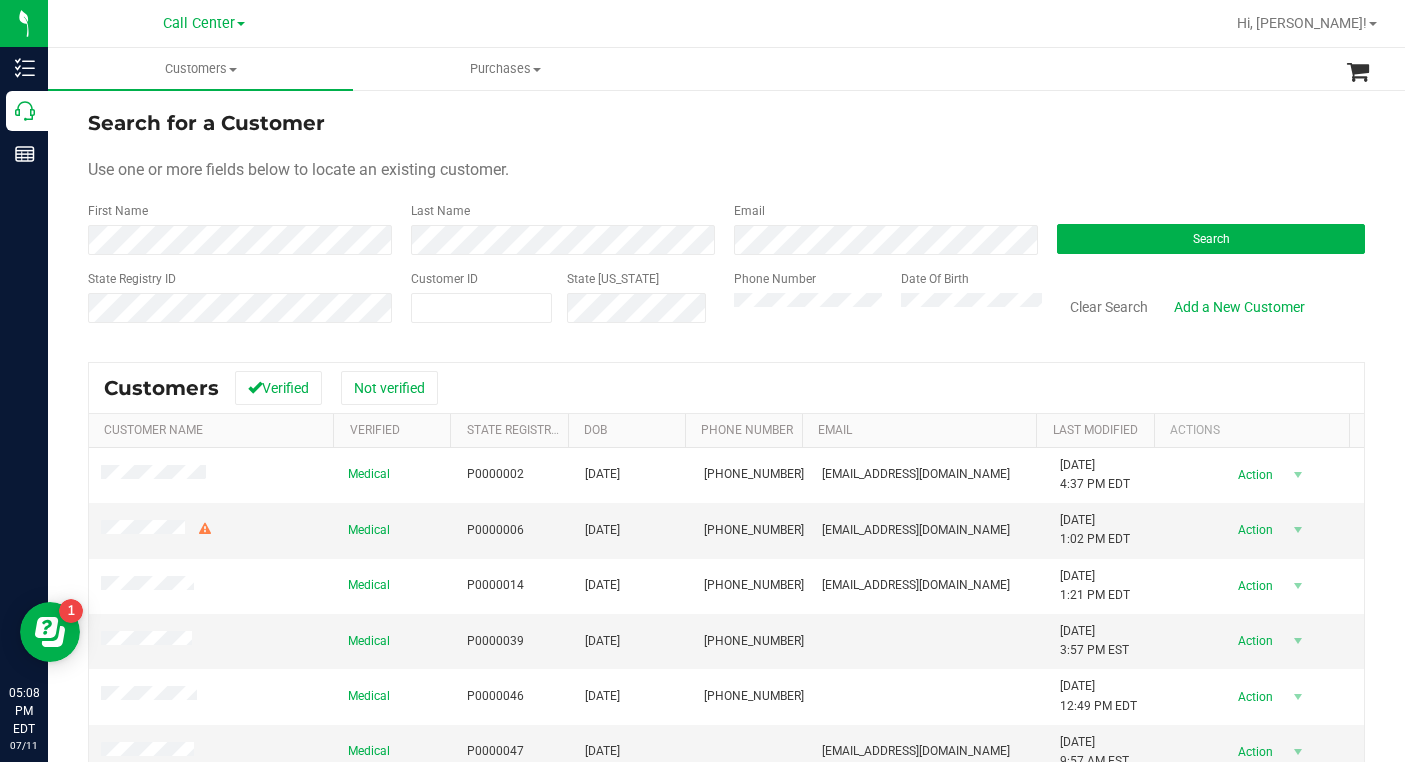 click on "Search for a Customer" at bounding box center [726, 123] 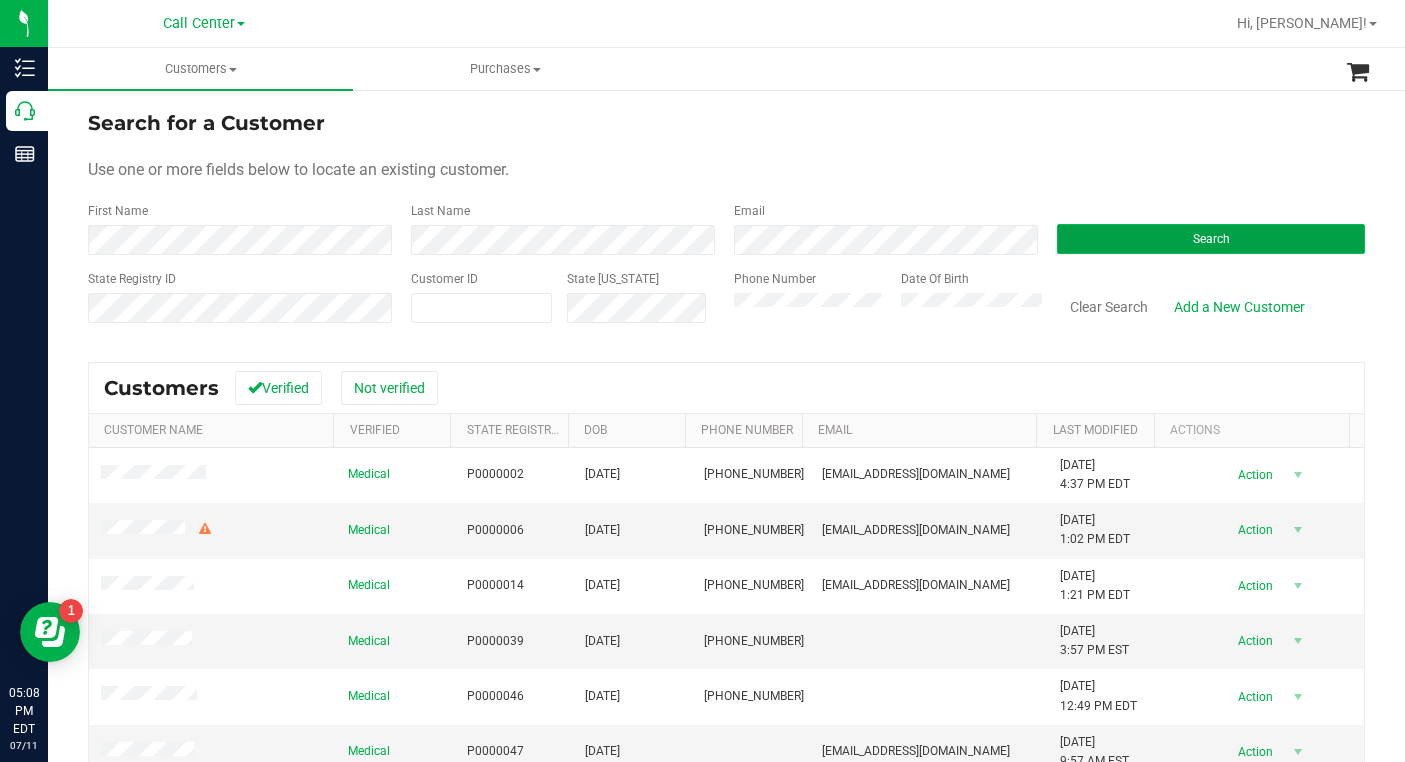 click on "Search" at bounding box center [1211, 239] 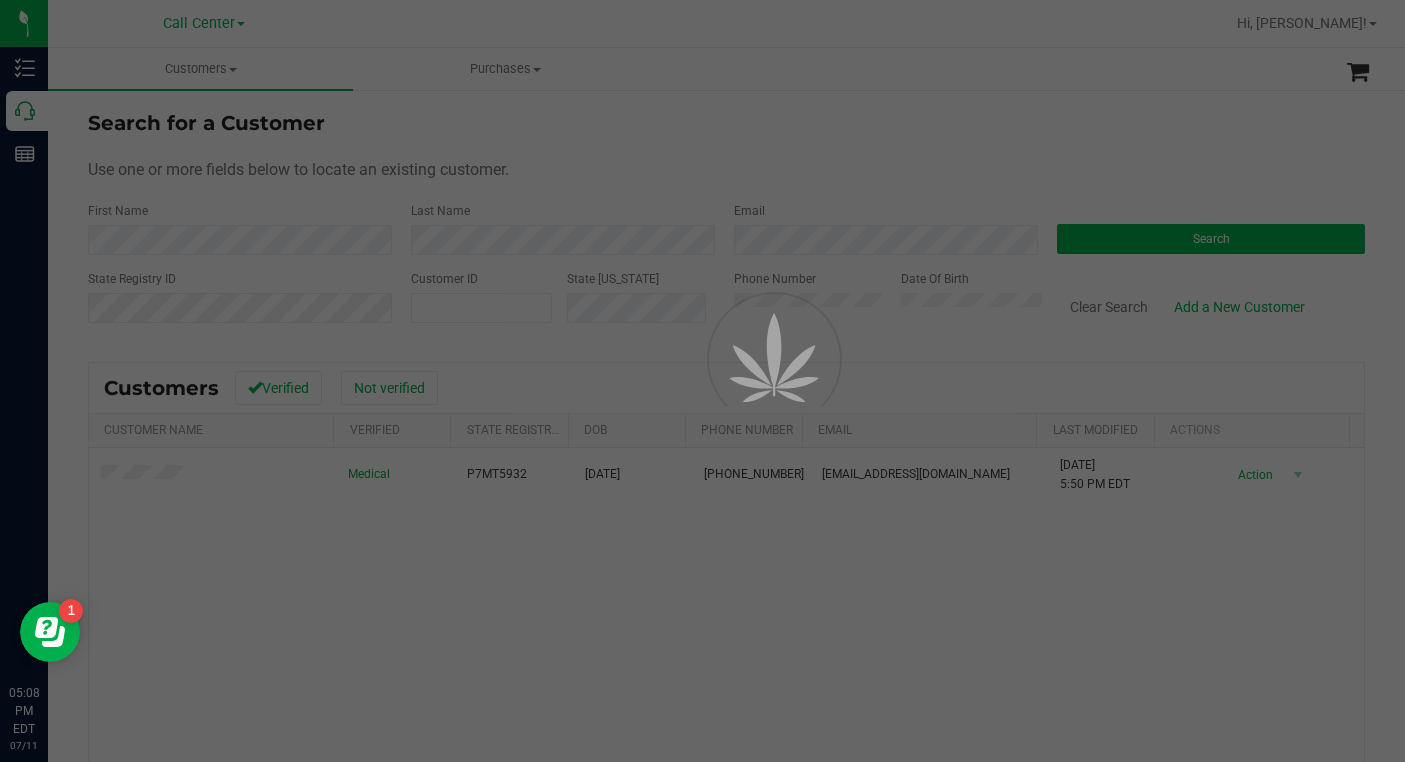 click at bounding box center [702, 381] 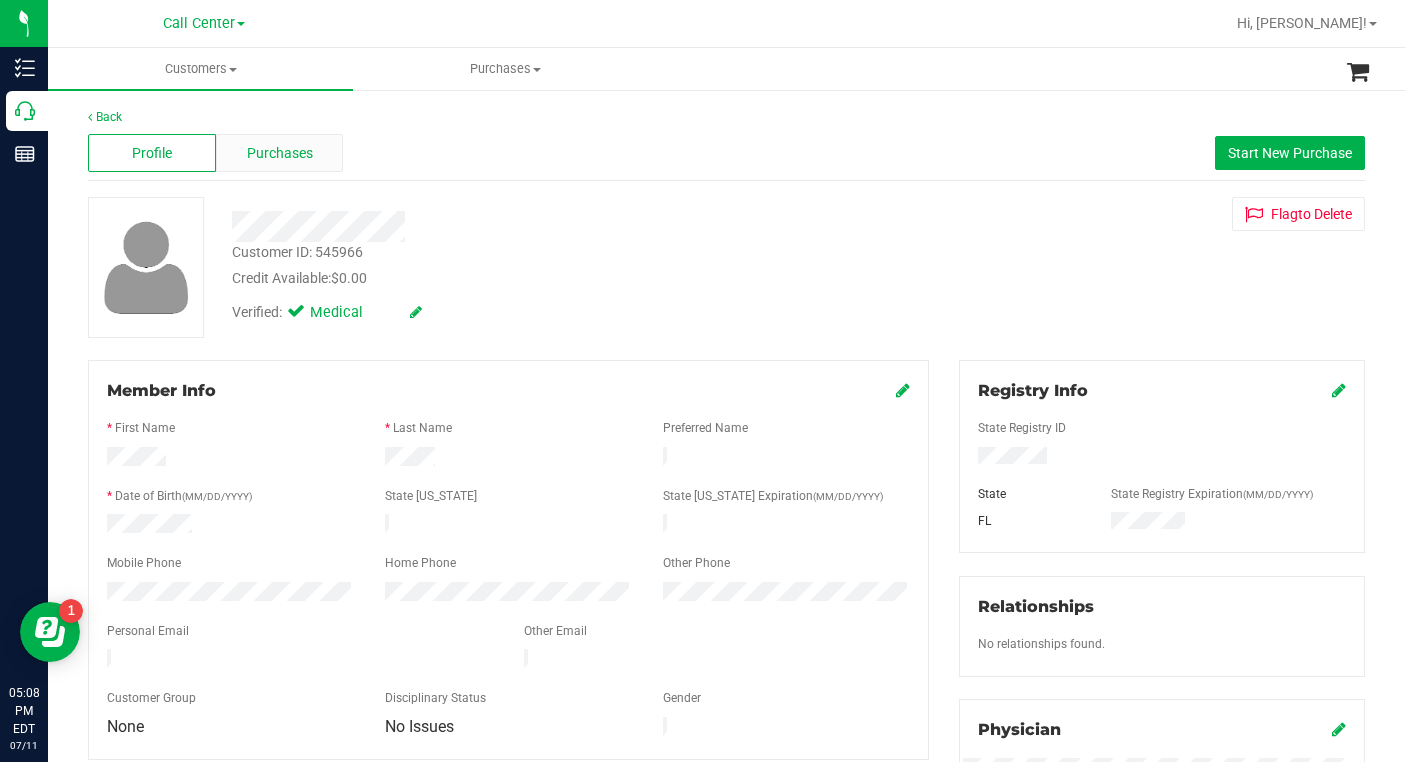 click on "Purchases" at bounding box center (280, 153) 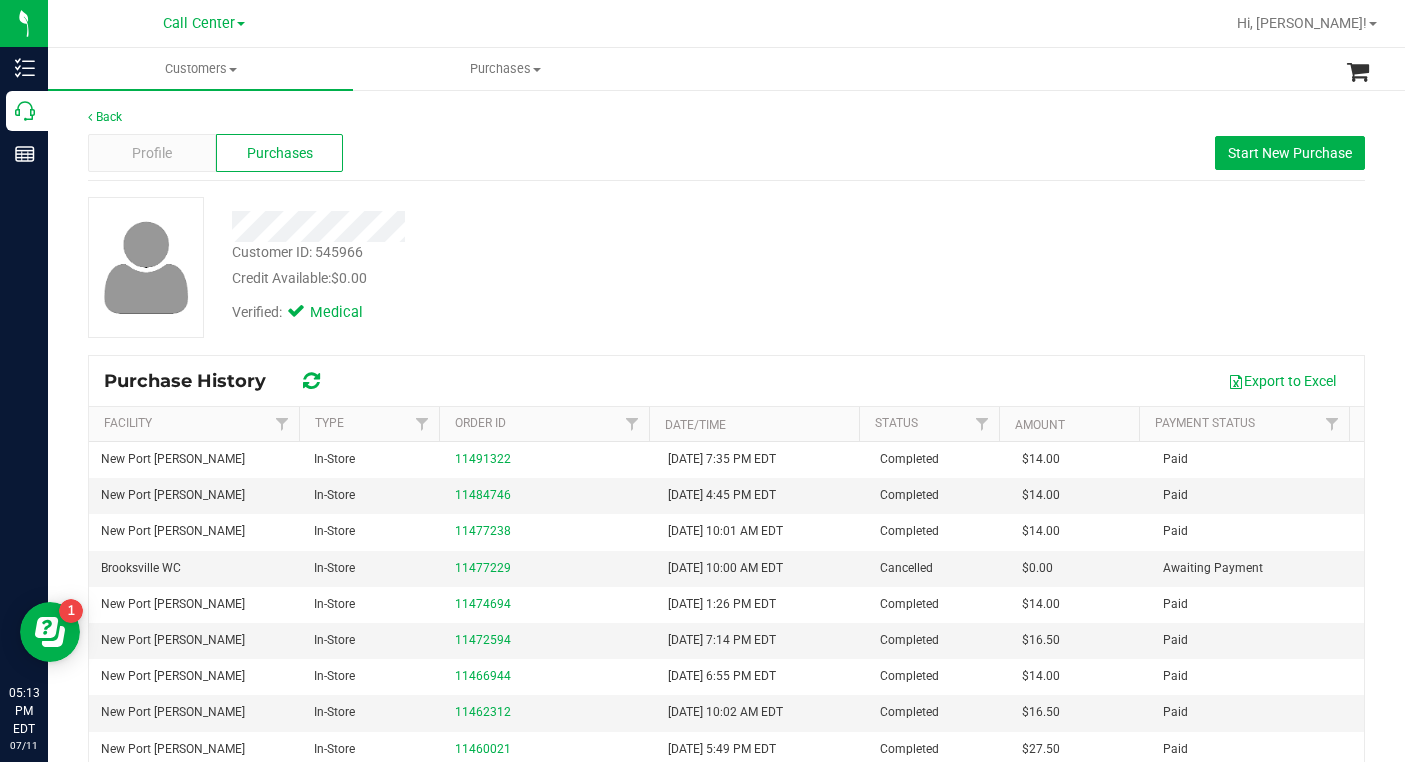 click on "Customer ID: 545966
Credit Available:
$0.00
Verified:
Medical" at bounding box center [726, 267] 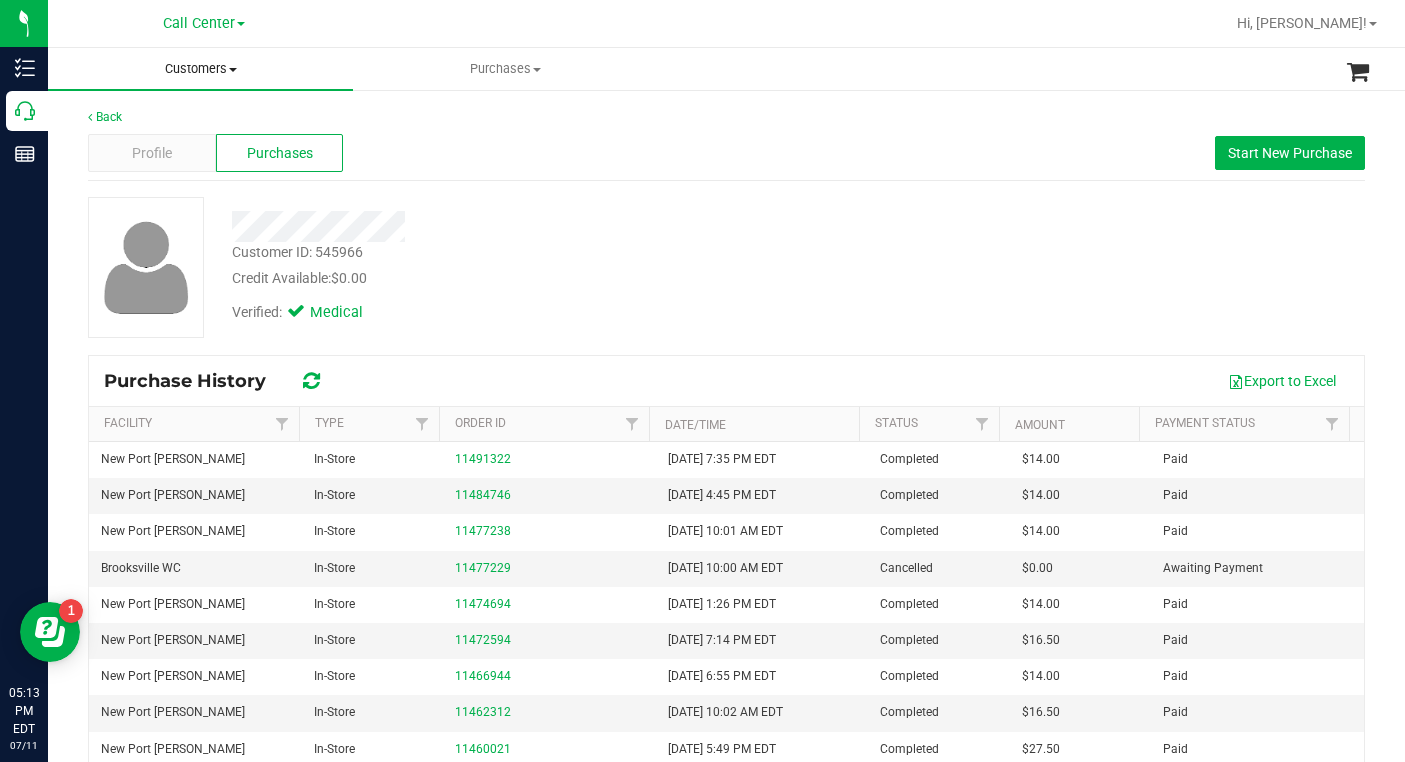 click at bounding box center [233, 70] 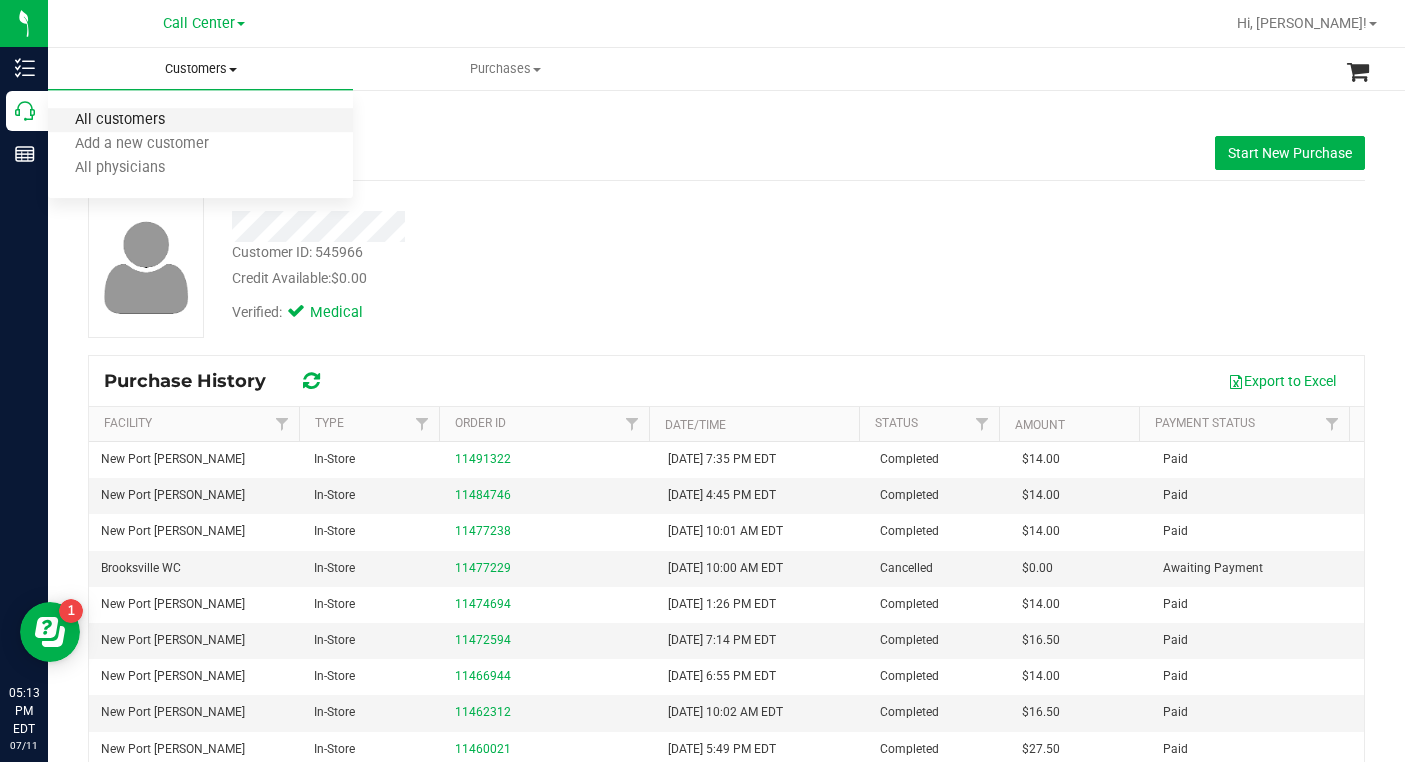 click on "All customers" at bounding box center [120, 120] 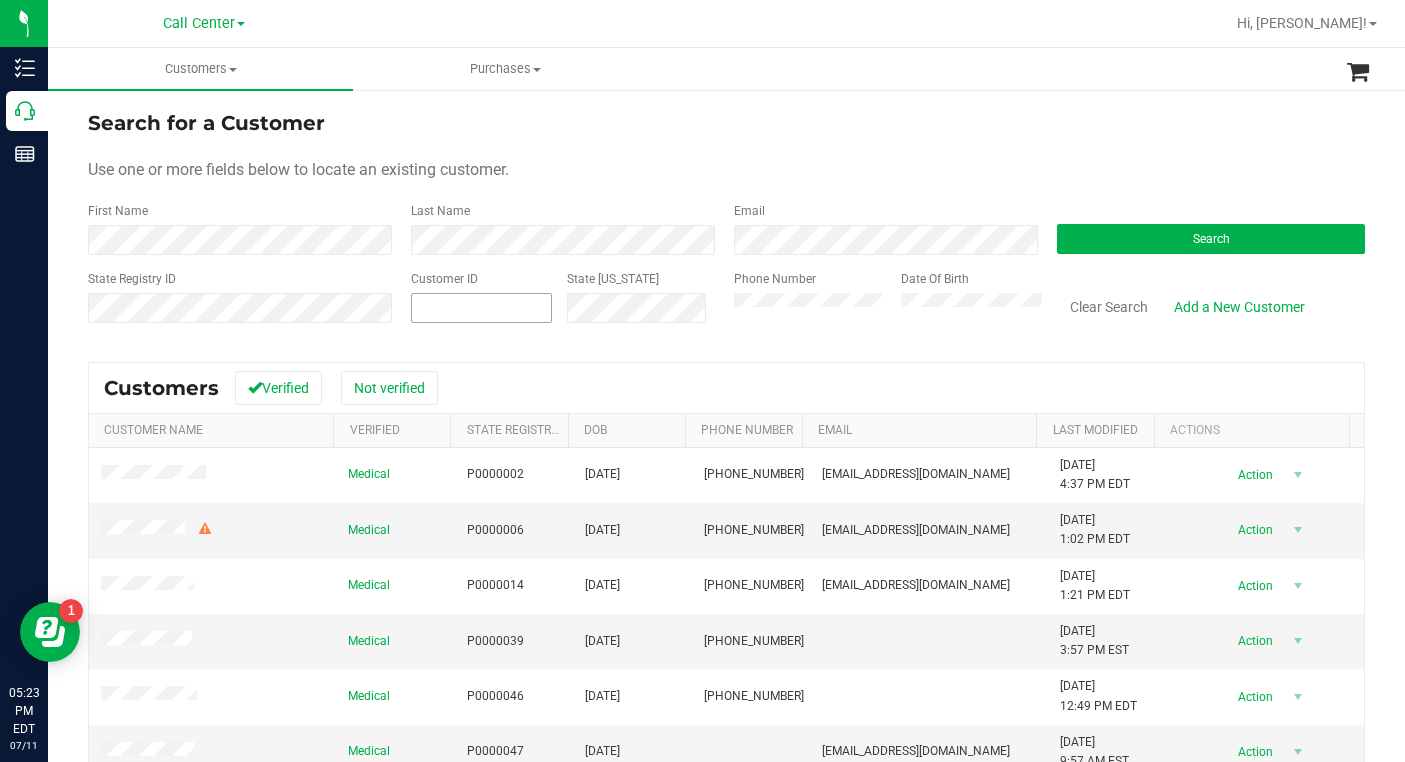 click at bounding box center (481, 308) 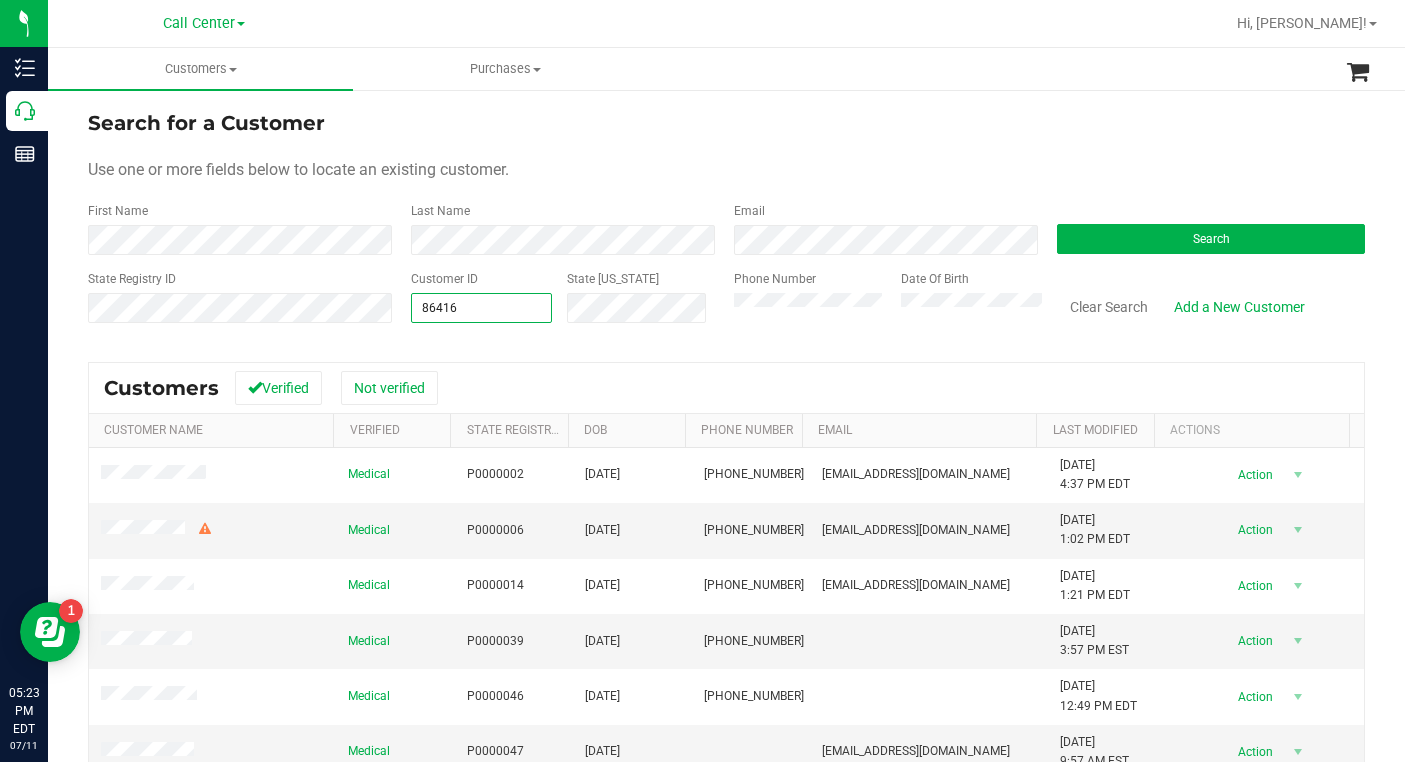 type on "864169" 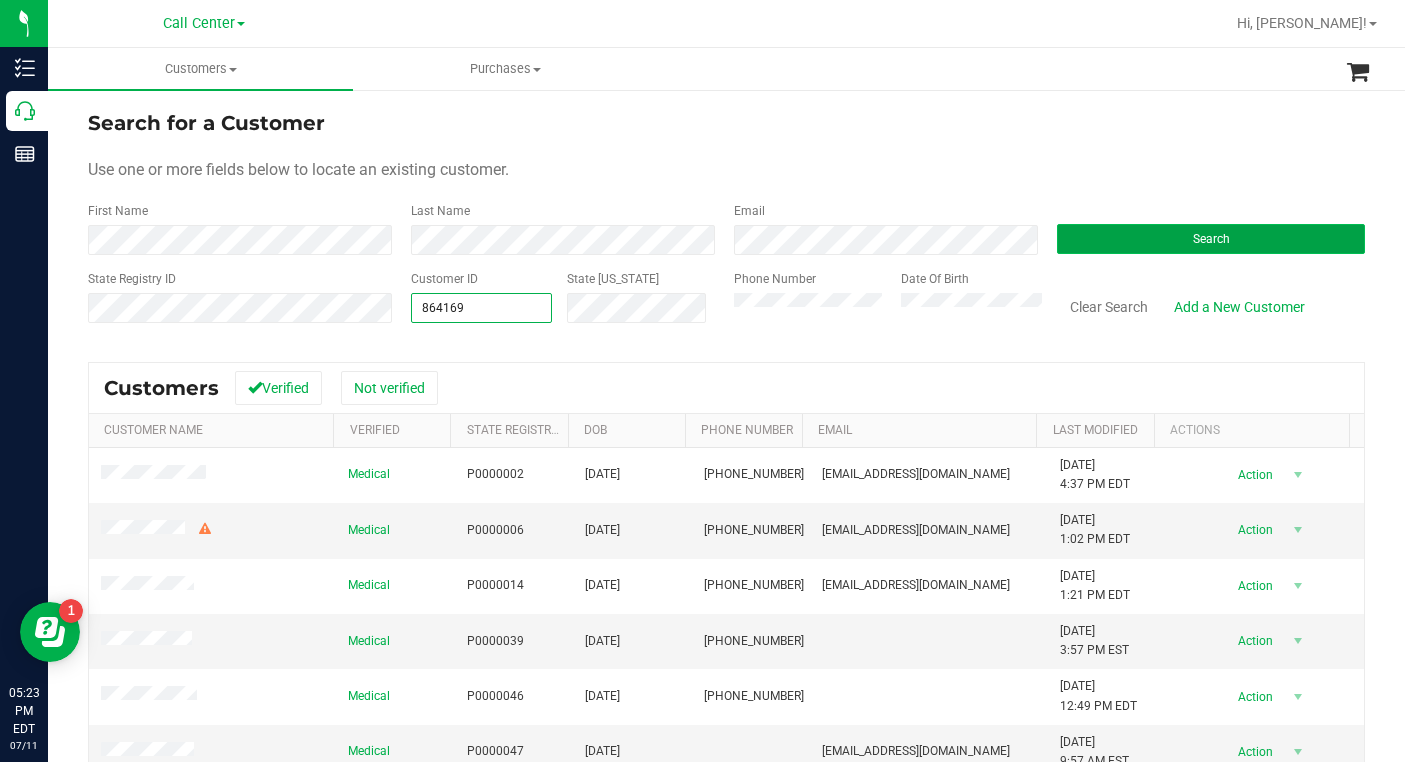 type on "864169" 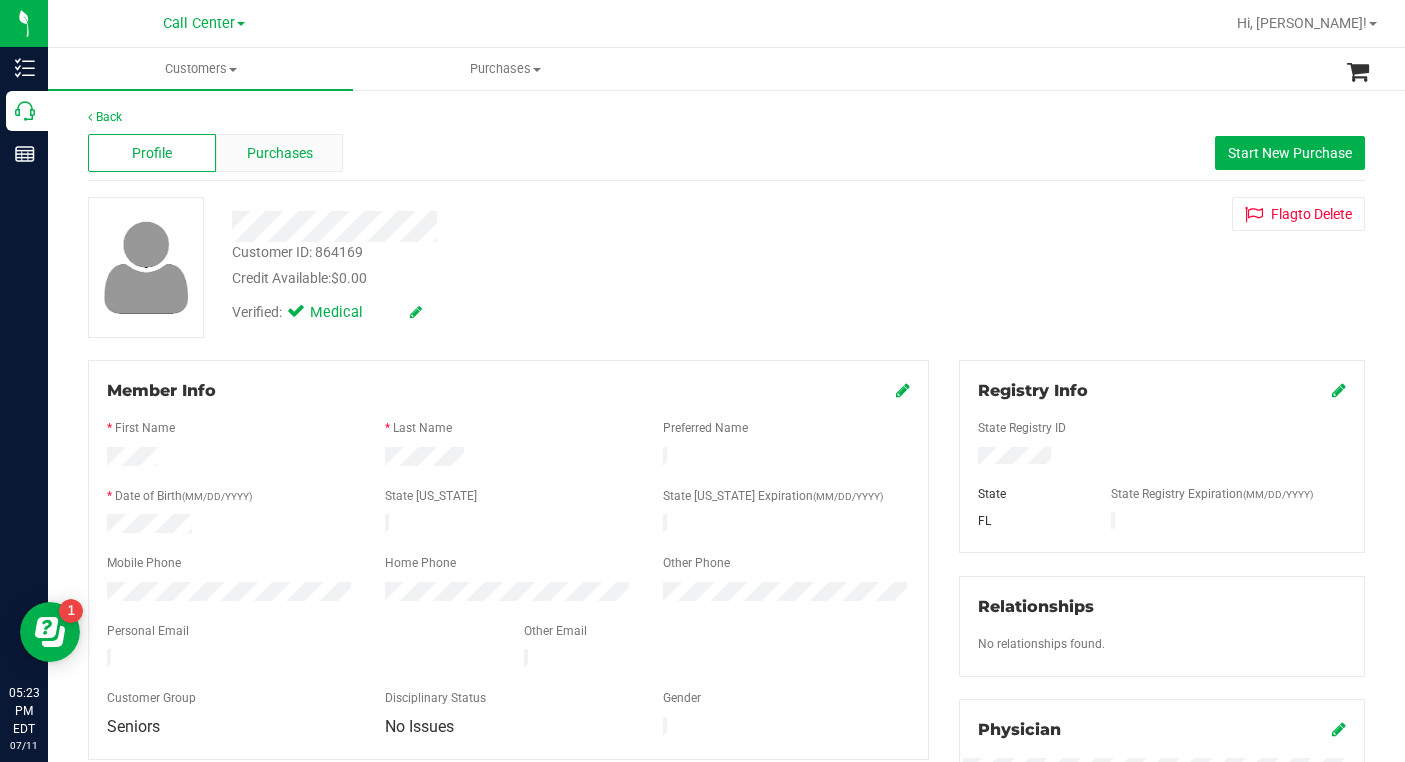 click on "Purchases" at bounding box center (280, 153) 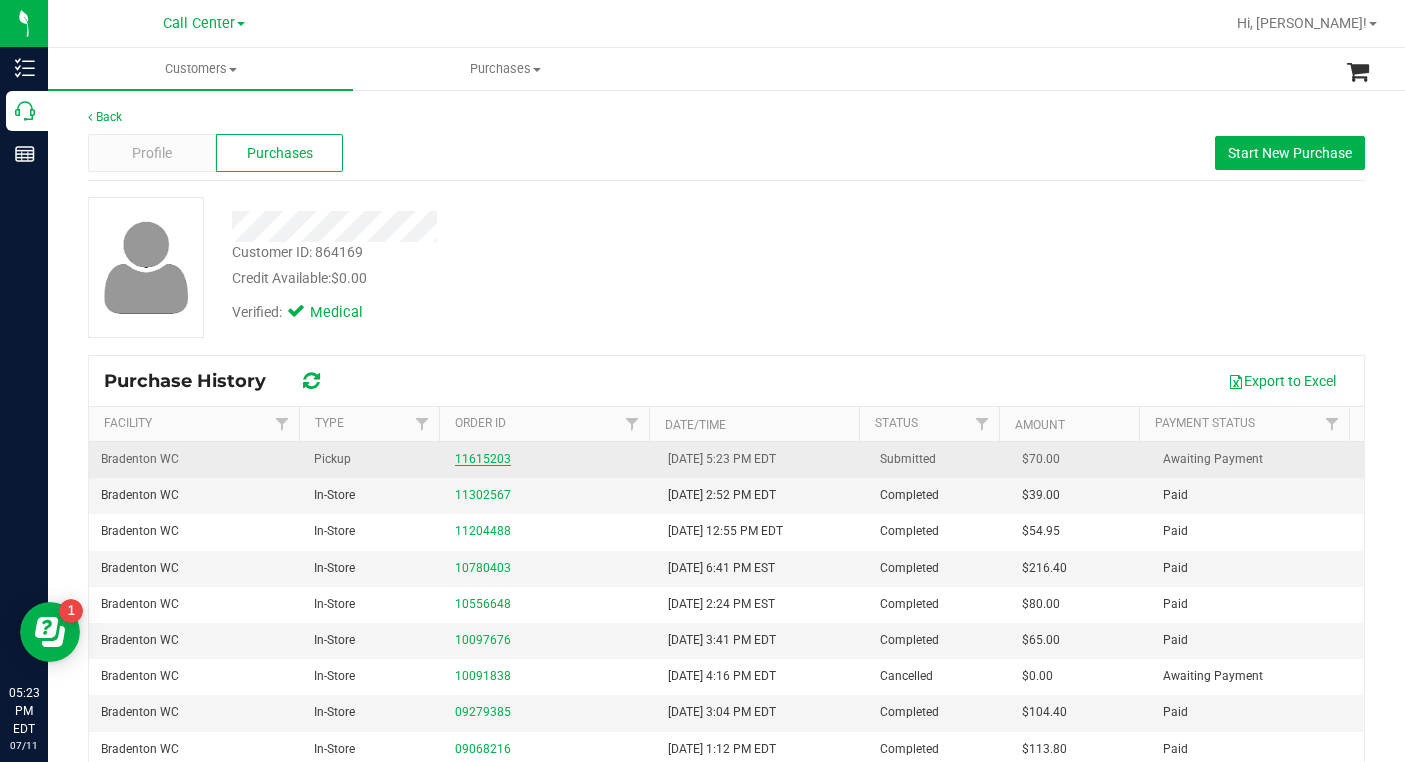 click on "11615203" at bounding box center [483, 459] 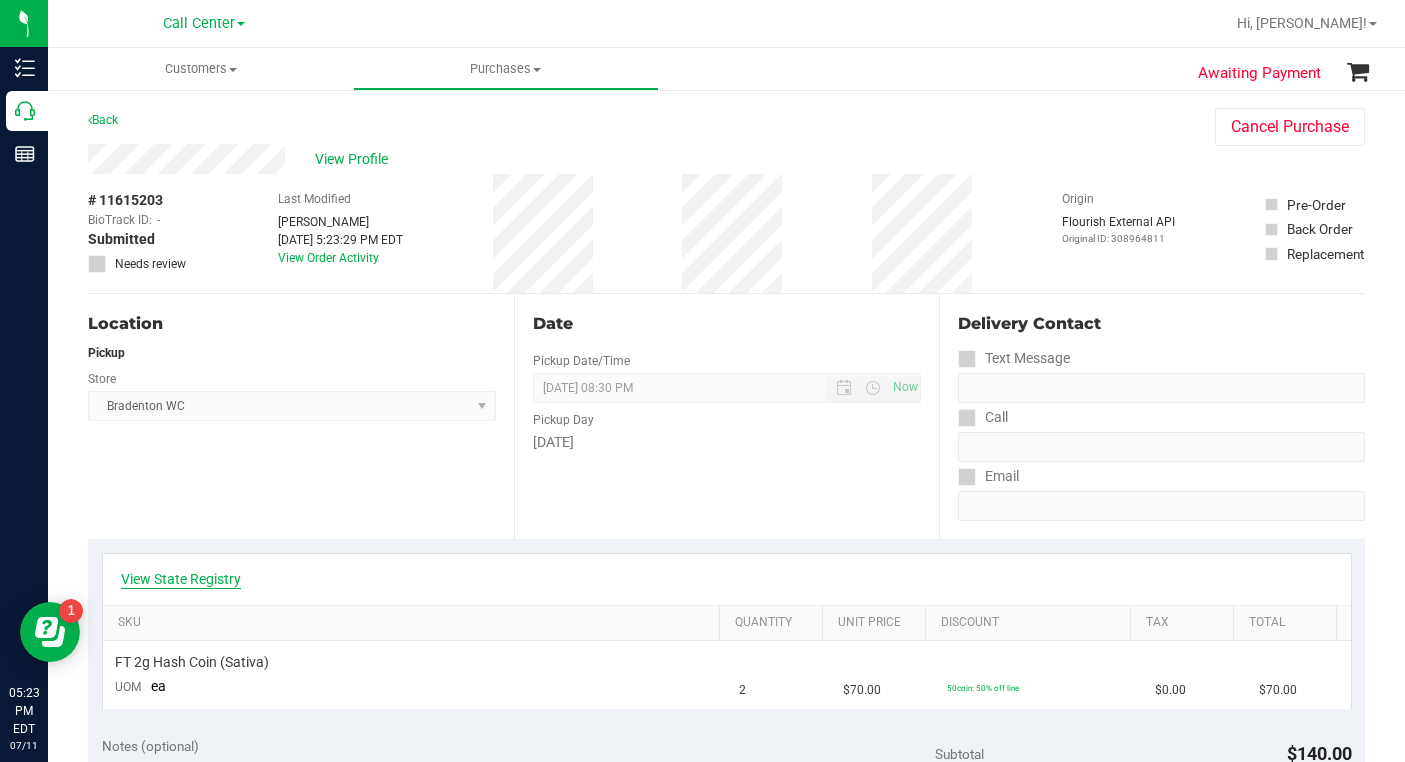 click on "View State Registry" at bounding box center [181, 579] 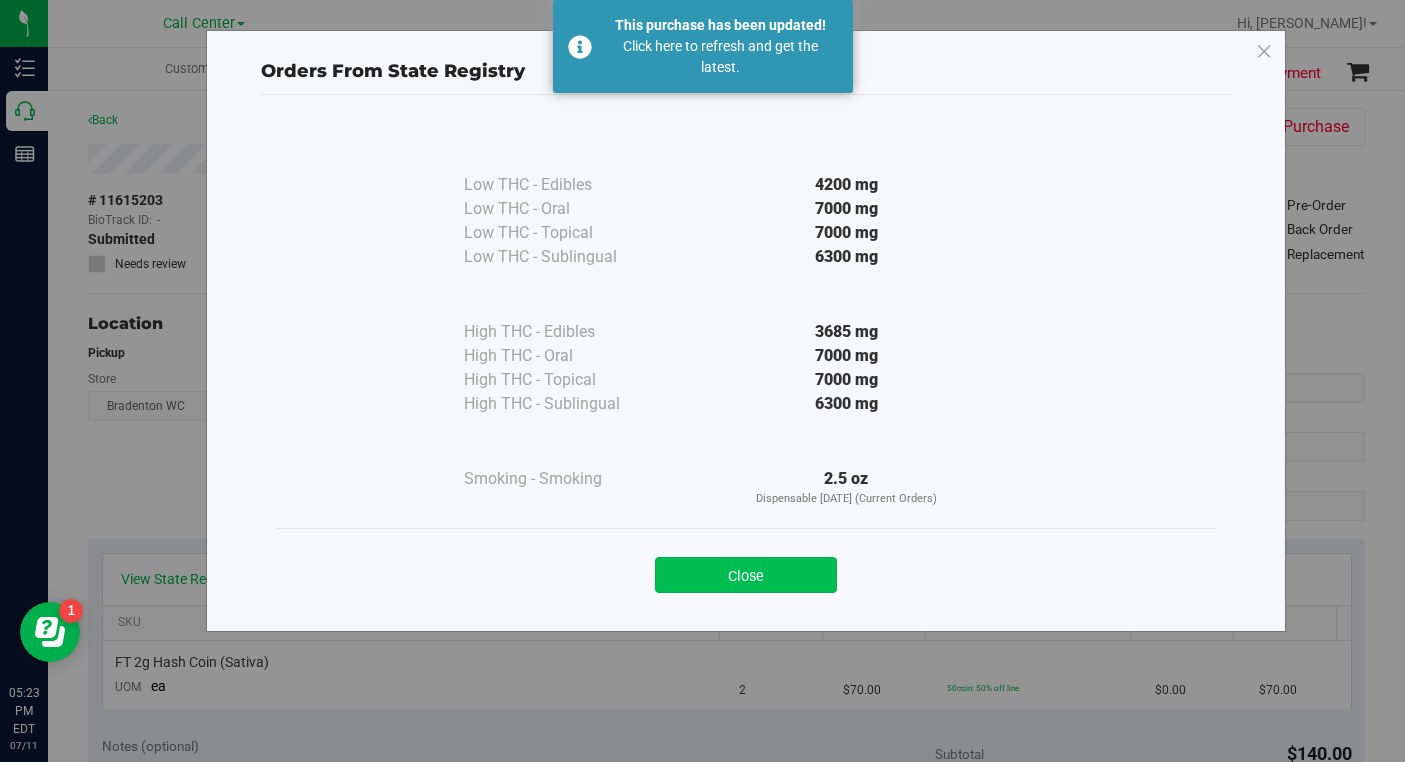 click on "Close" at bounding box center (746, 575) 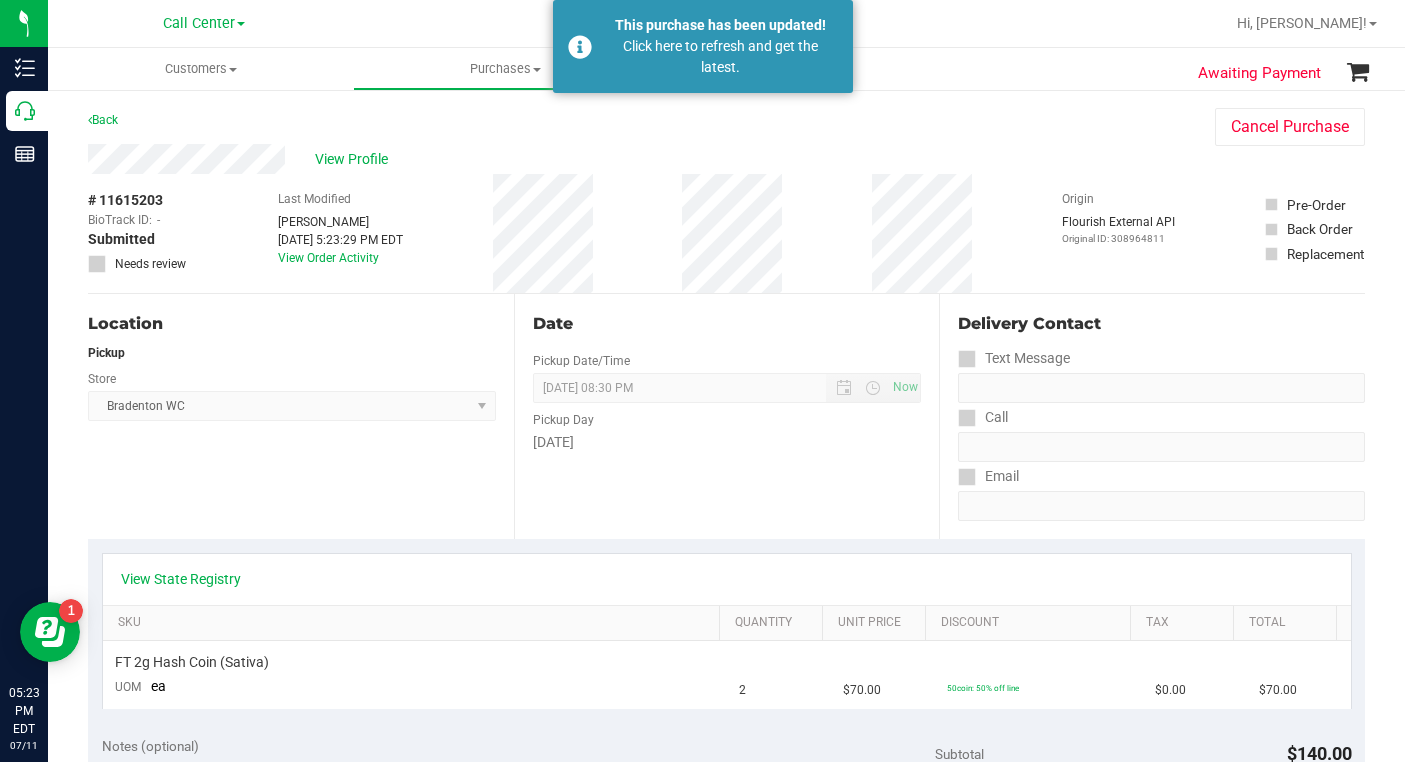 click on "Location
Pickup
Store
Bradenton WC Select Store [PERSON_NAME][GEOGRAPHIC_DATA] [PERSON_NAME][GEOGRAPHIC_DATA] [GEOGRAPHIC_DATA] [GEOGRAPHIC_DATA] [PERSON_NAME][GEOGRAPHIC_DATA] WC [GEOGRAPHIC_DATA] WC [GEOGRAPHIC_DATA] [PERSON_NAME] [GEOGRAPHIC_DATA] WC [GEOGRAPHIC_DATA] WC [GEOGRAPHIC_DATA] WC Deltona WC [GEOGRAPHIC_DATA][PERSON_NAME] WC Ft. Lauderdale WC Ft. [PERSON_NAME] [GEOGRAPHIC_DATA] WC Jax Atlantic WC JAX [GEOGRAPHIC_DATA] REP Jax WC [GEOGRAPHIC_DATA][PERSON_NAME] WC [GEOGRAPHIC_DATA][PERSON_NAME][GEOGRAPHIC_DATA] [GEOGRAPHIC_DATA] REP [PERSON_NAME][GEOGRAPHIC_DATA] [GEOGRAPHIC_DATA] [GEOGRAPHIC_DATA] 72nd WC [GEOGRAPHIC_DATA] WC [GEOGRAPHIC_DATA] [GEOGRAPHIC_DATA] [GEOGRAPHIC_DATA] [GEOGRAPHIC_DATA] [GEOGRAPHIC_DATA] [GEOGRAPHIC_DATA] [GEOGRAPHIC_DATA][PERSON_NAME] [GEOGRAPHIC_DATA] WC [GEOGRAPHIC_DATA] Ocala WC [GEOGRAPHIC_DATA] [PERSON_NAME][GEOGRAPHIC_DATA] Colonial [PERSON_NAME][GEOGRAPHIC_DATA] [GEOGRAPHIC_DATA] REP [GEOGRAPHIC_DATA] [PERSON_NAME][GEOGRAPHIC_DATA] WC [GEOGRAPHIC_DATA] WC [GEOGRAPHIC_DATA] WC [GEOGRAPHIC_DATA] [GEOGRAPHIC_DATA] [GEOGRAPHIC_DATA] WC [GEOGRAPHIC_DATA] WC [GEOGRAPHIC_DATA][PERSON_NAME] [PERSON_NAME][GEOGRAPHIC_DATA] WC [GEOGRAPHIC_DATA] WC [GEOGRAPHIC_DATA][PERSON_NAME][GEOGRAPHIC_DATA] WC [GEOGRAPHIC_DATA] [GEOGRAPHIC_DATA] REP [GEOGRAPHIC_DATA] WC [GEOGRAPHIC_DATA] [GEOGRAPHIC_DATA] Testing [GEOGRAPHIC_DATA] Warehouse [GEOGRAPHIC_DATA] [GEOGRAPHIC_DATA] [GEOGRAPHIC_DATA] [GEOGRAPHIC_DATA] [GEOGRAPHIC_DATA] [GEOGRAPHIC_DATA] Plano Retail WPB DC WPB WC" at bounding box center [301, 416] 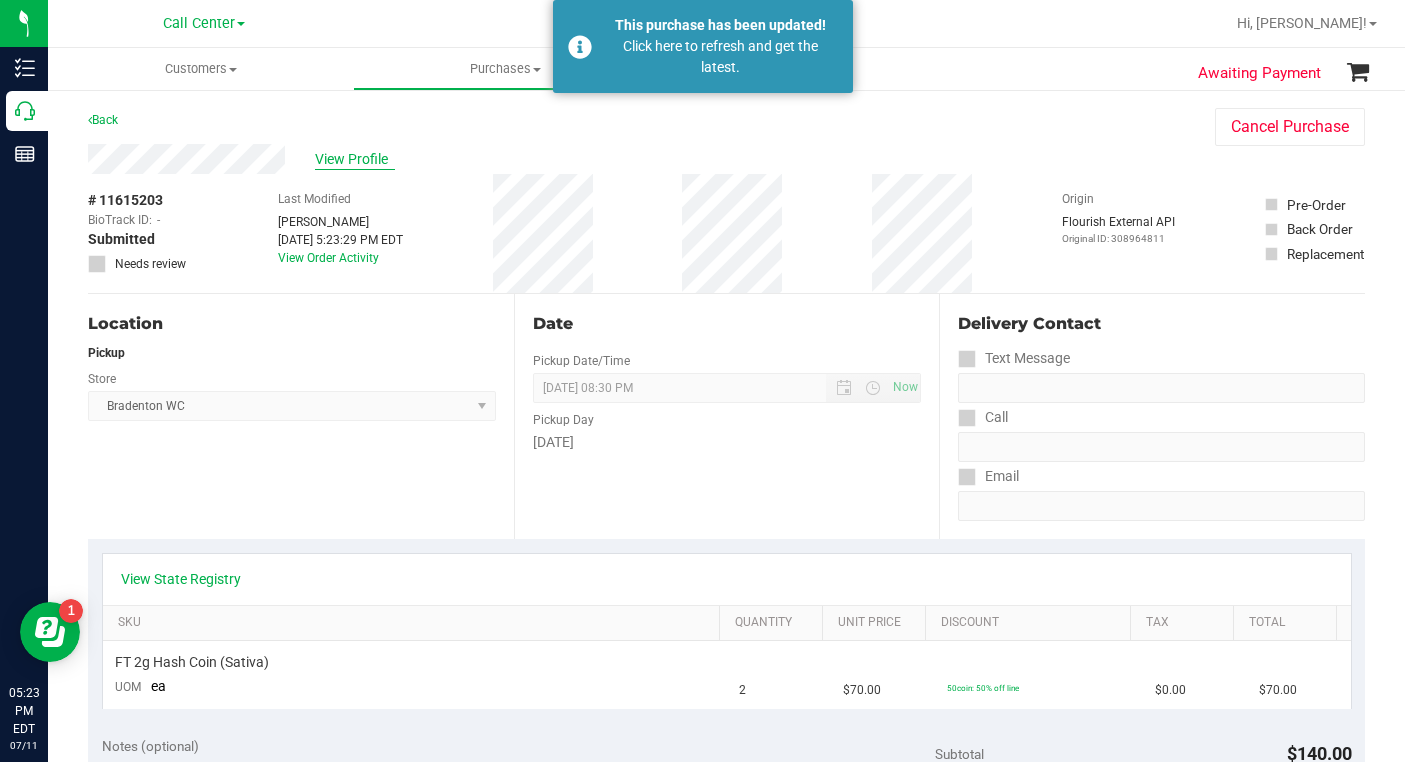click on "View Profile" at bounding box center (355, 159) 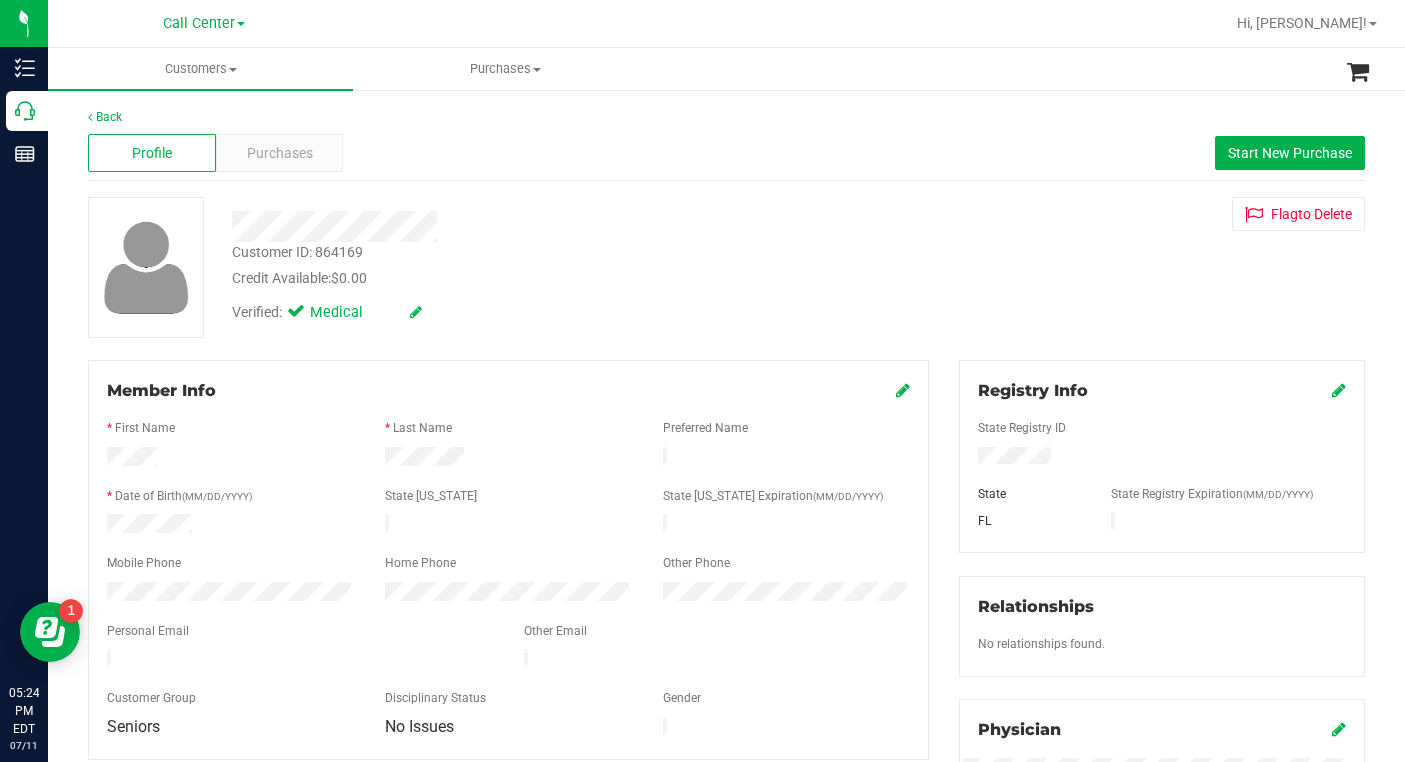 click on "Customer ID: 864169
Credit Available:
$0.00
Verified:
Medical
Flag  to [GEOGRAPHIC_DATA]" at bounding box center [726, 267] 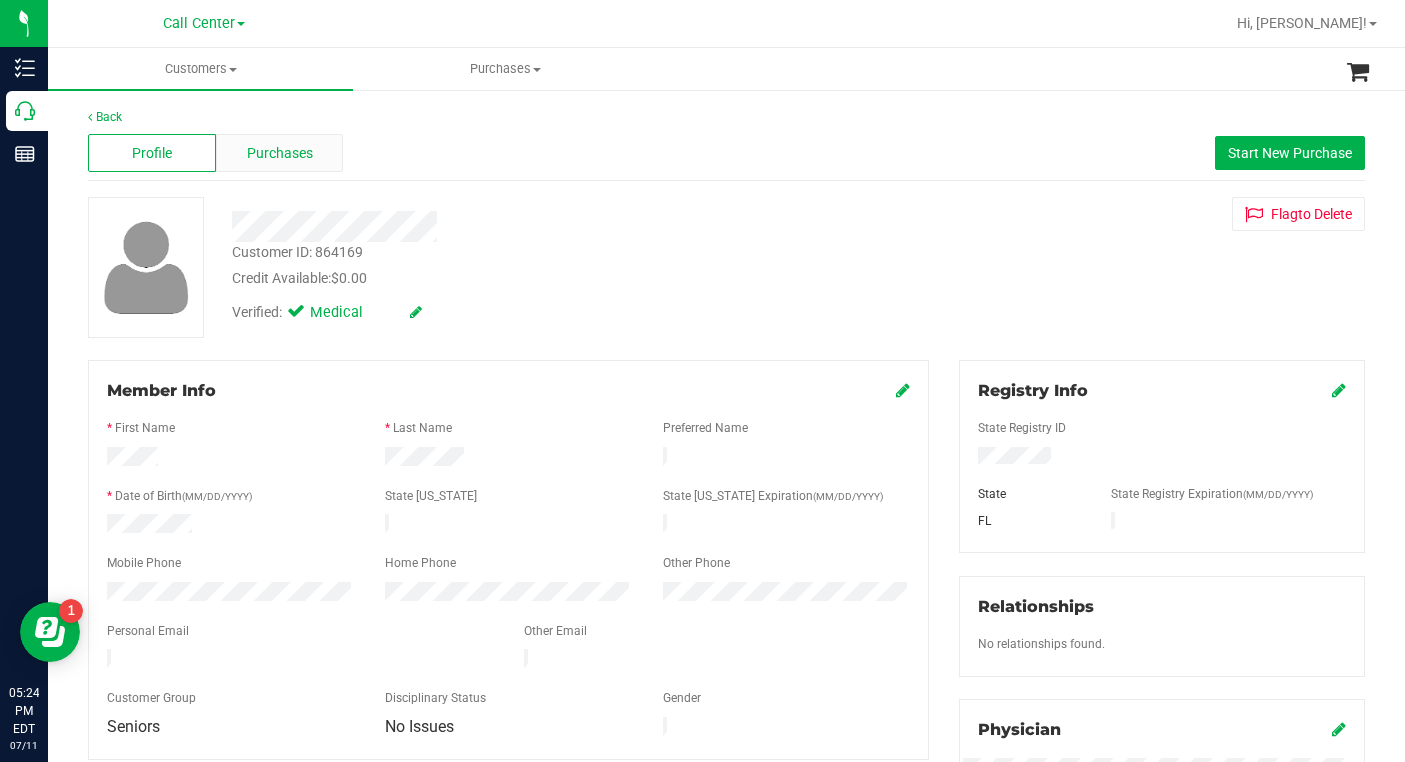 click on "Purchases" at bounding box center [280, 153] 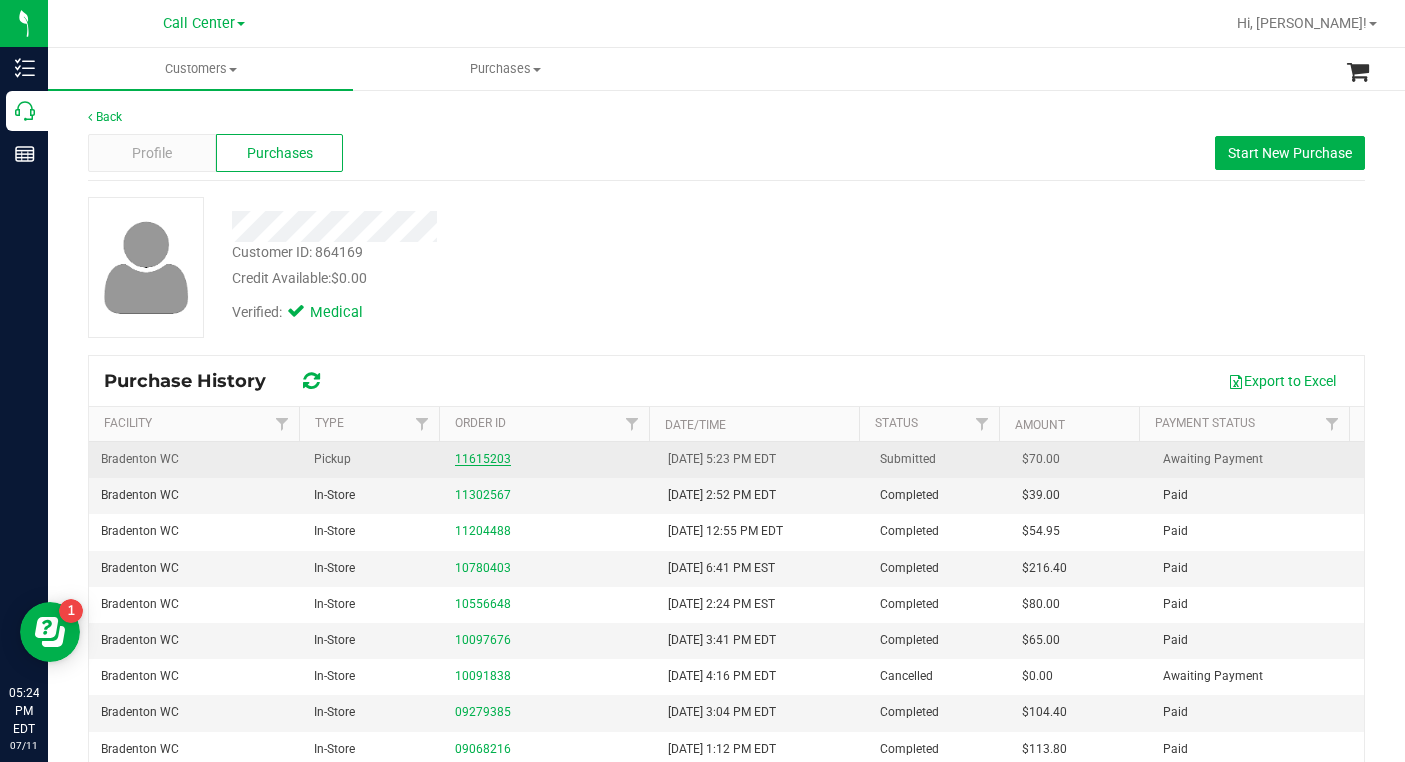 click on "11615203" at bounding box center [483, 459] 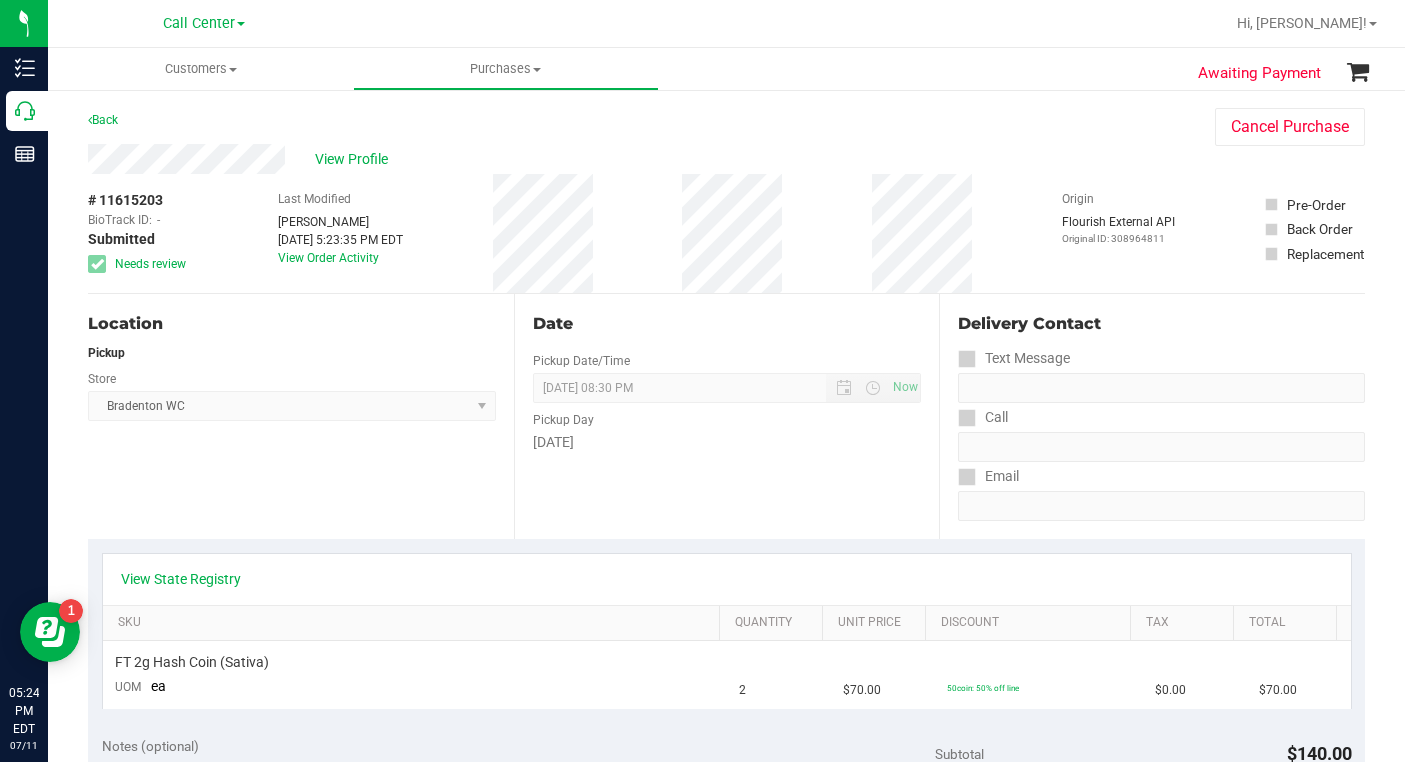 click on "Origin
Flourish External API
Original ID: 308964811" at bounding box center [1118, 233] 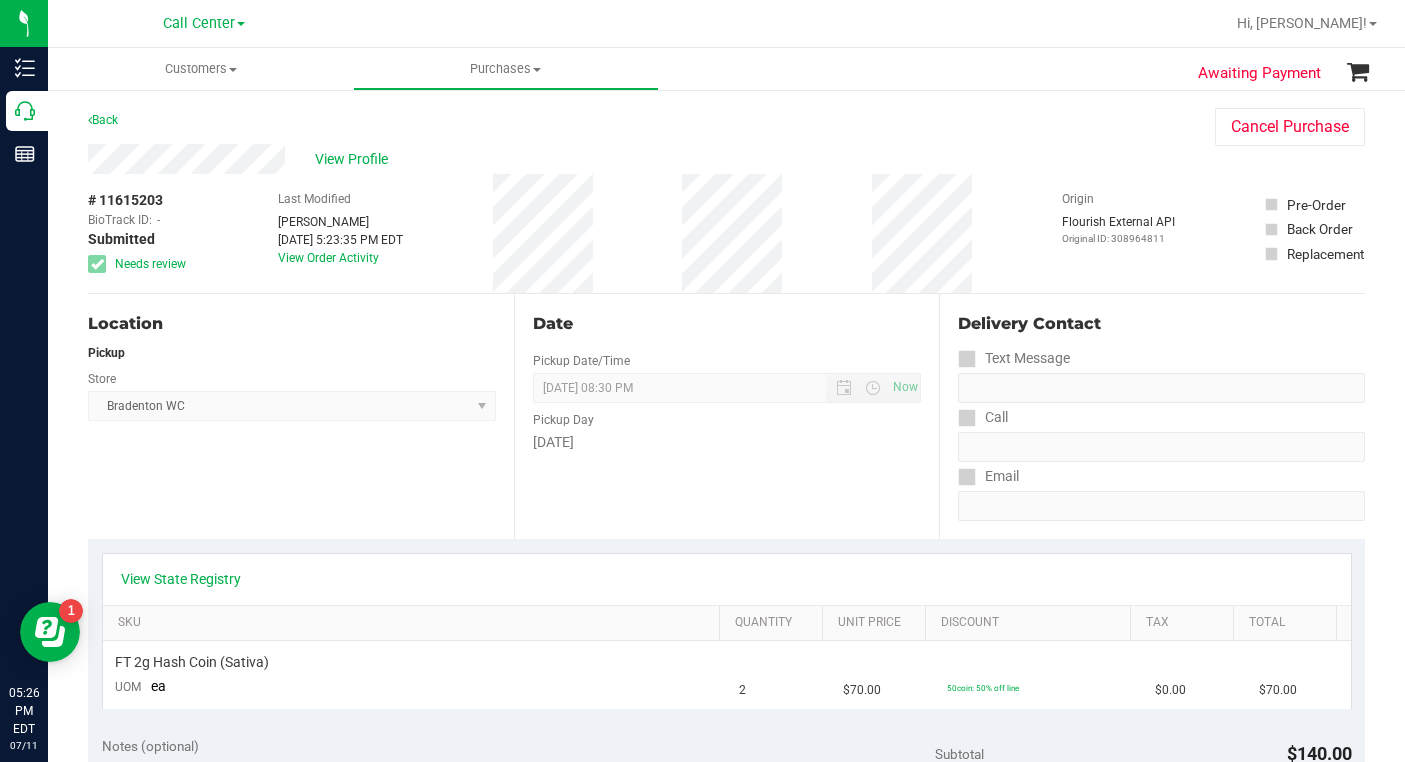 drag, startPoint x: 1124, startPoint y: 351, endPoint x: 1109, endPoint y: 352, distance: 15.033297 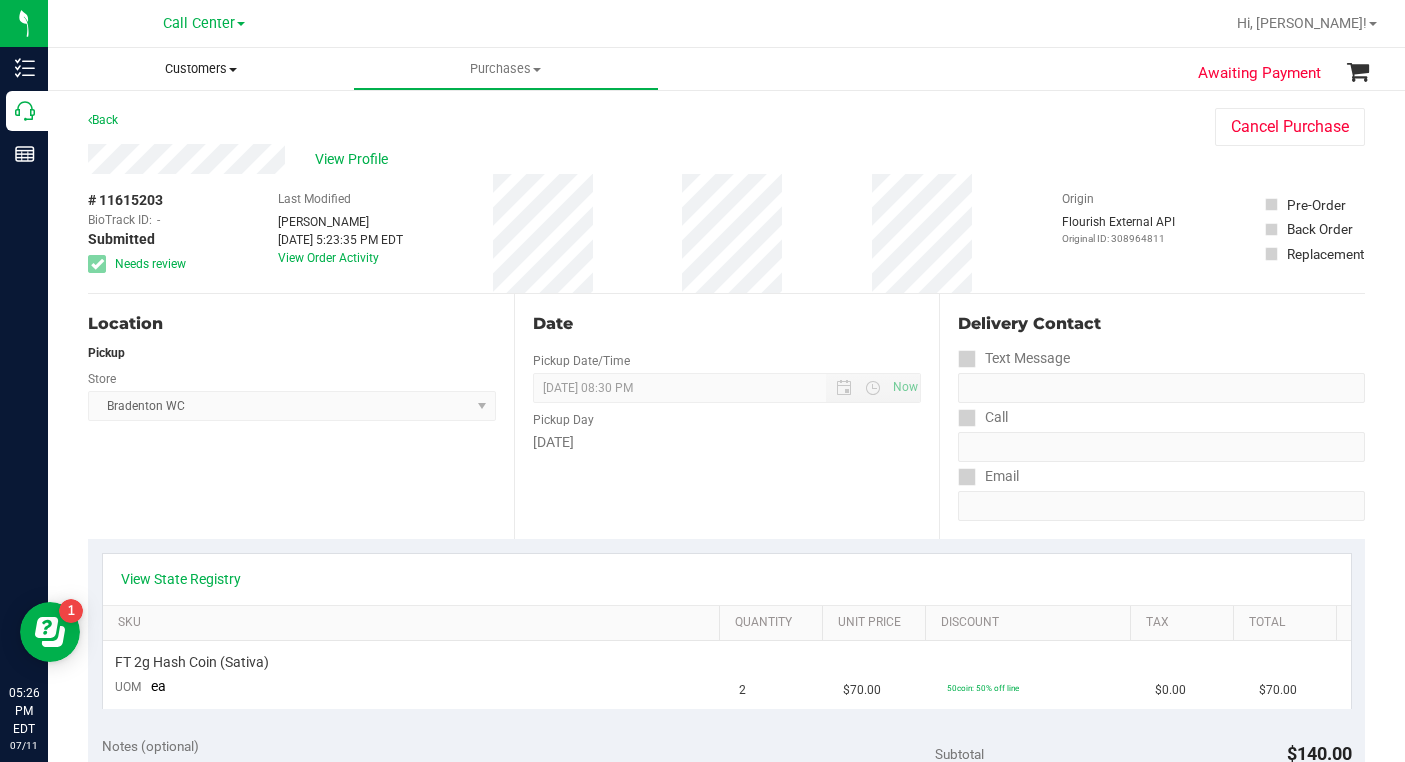 click at bounding box center [233, 70] 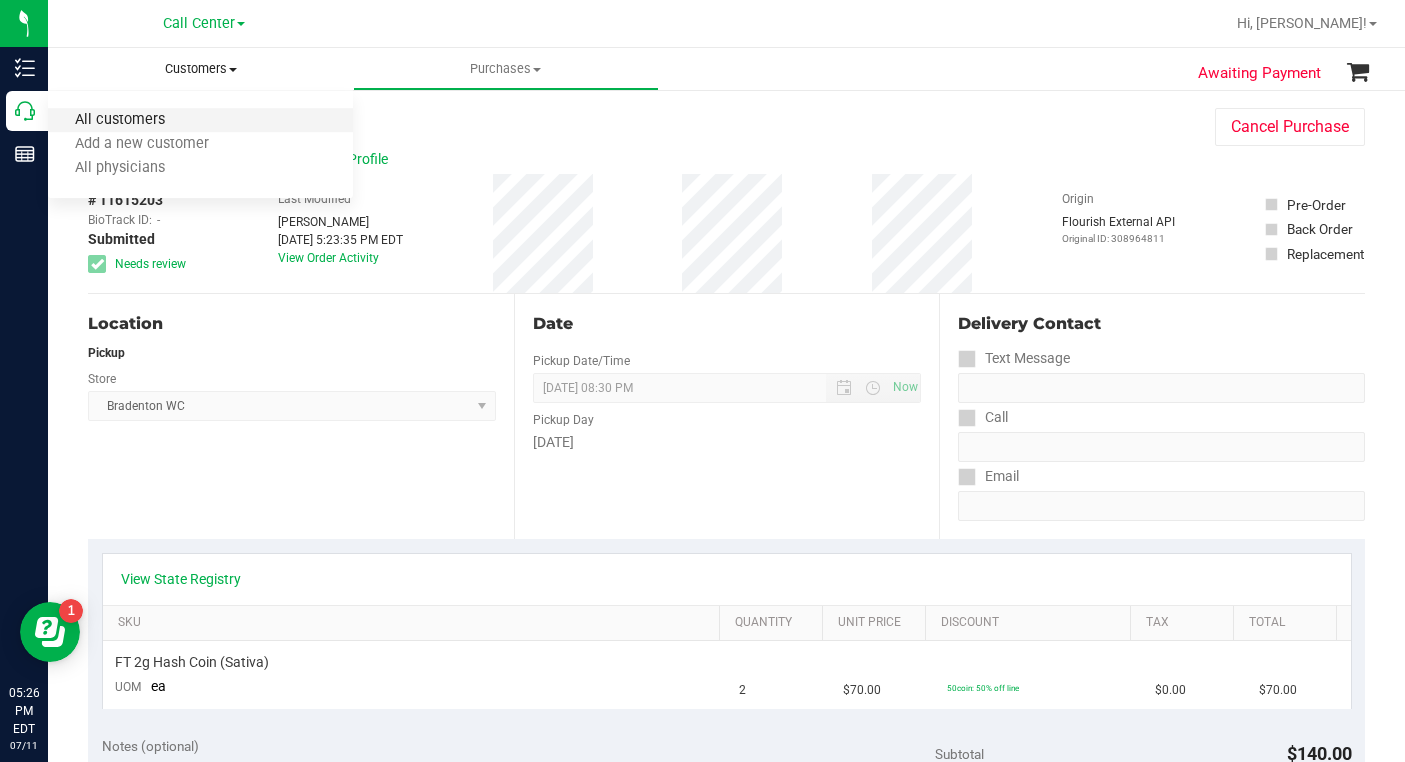 click on "All customers" at bounding box center (120, 120) 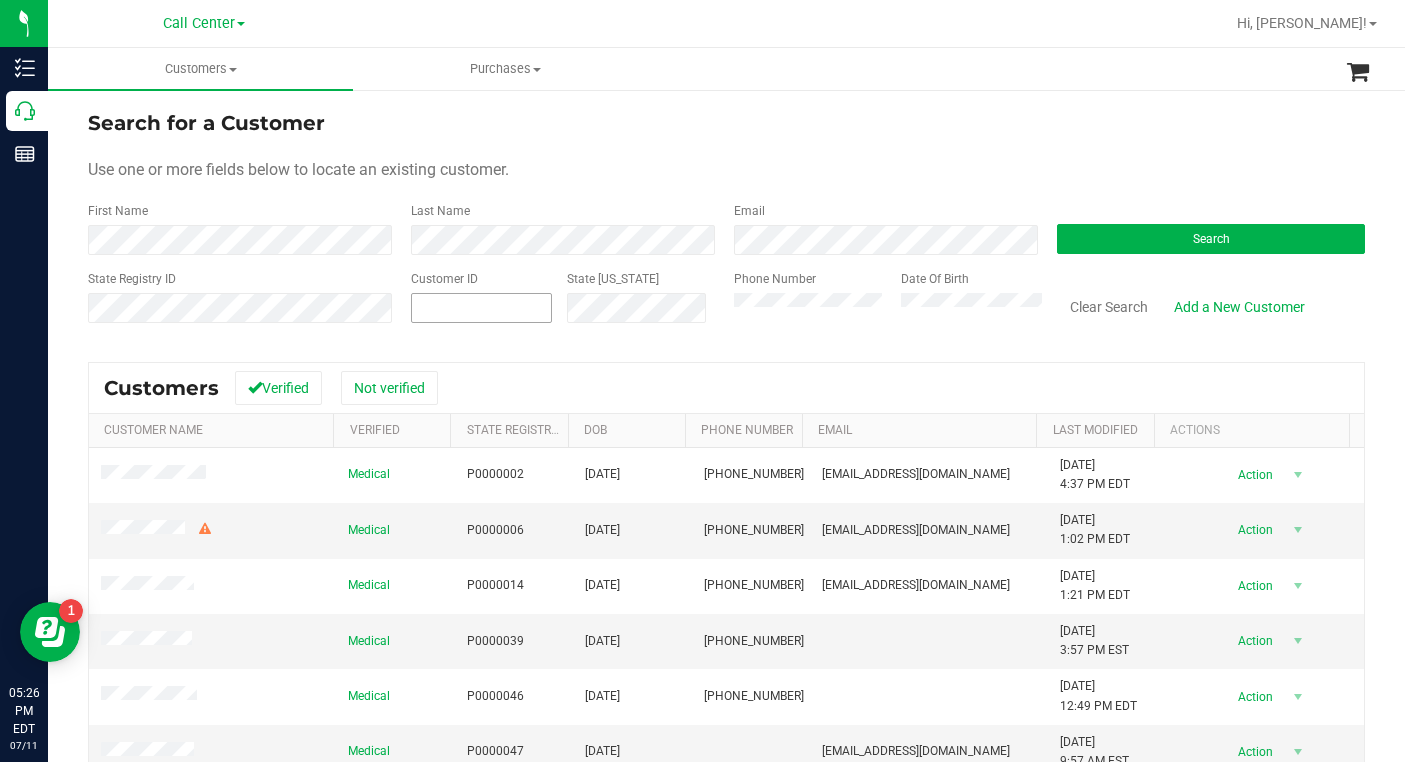 click at bounding box center [481, 308] 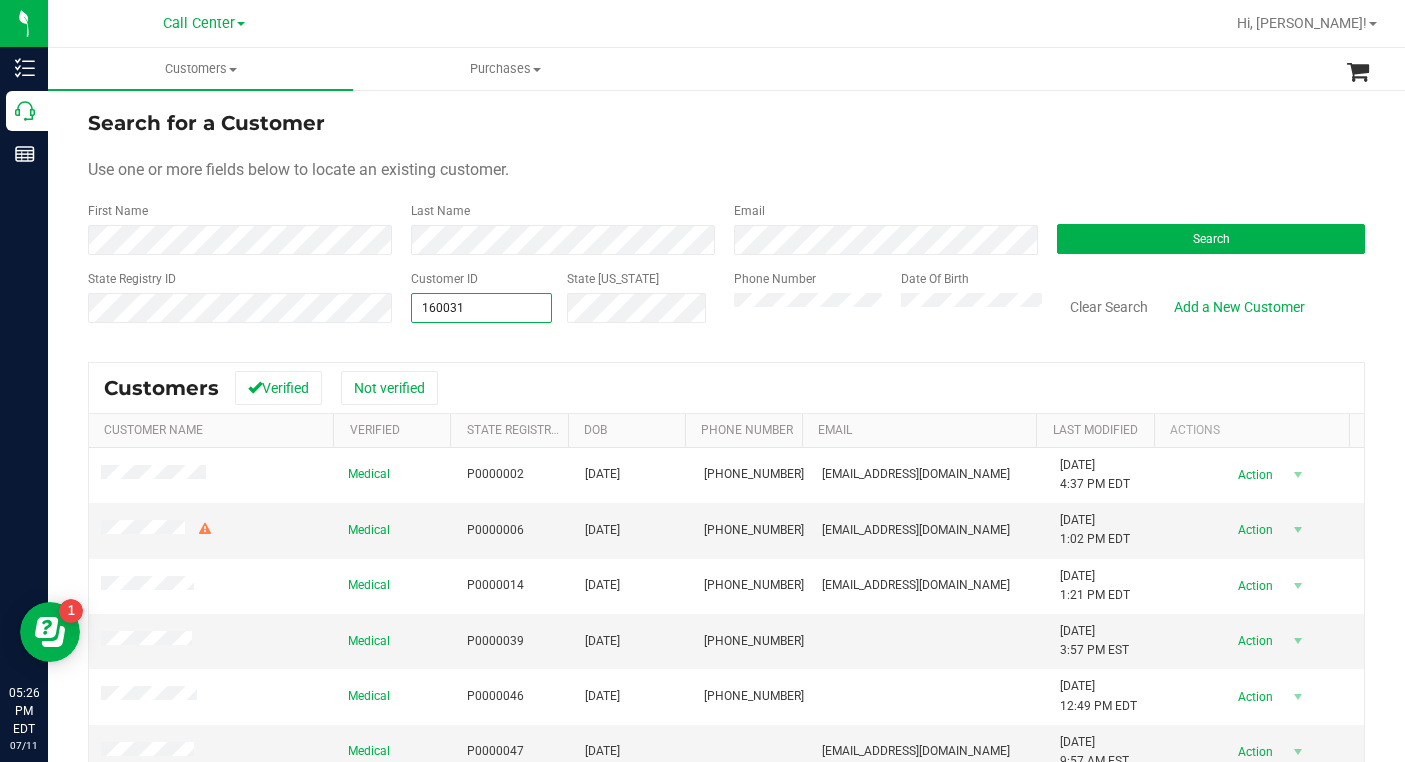 type on "1600319" 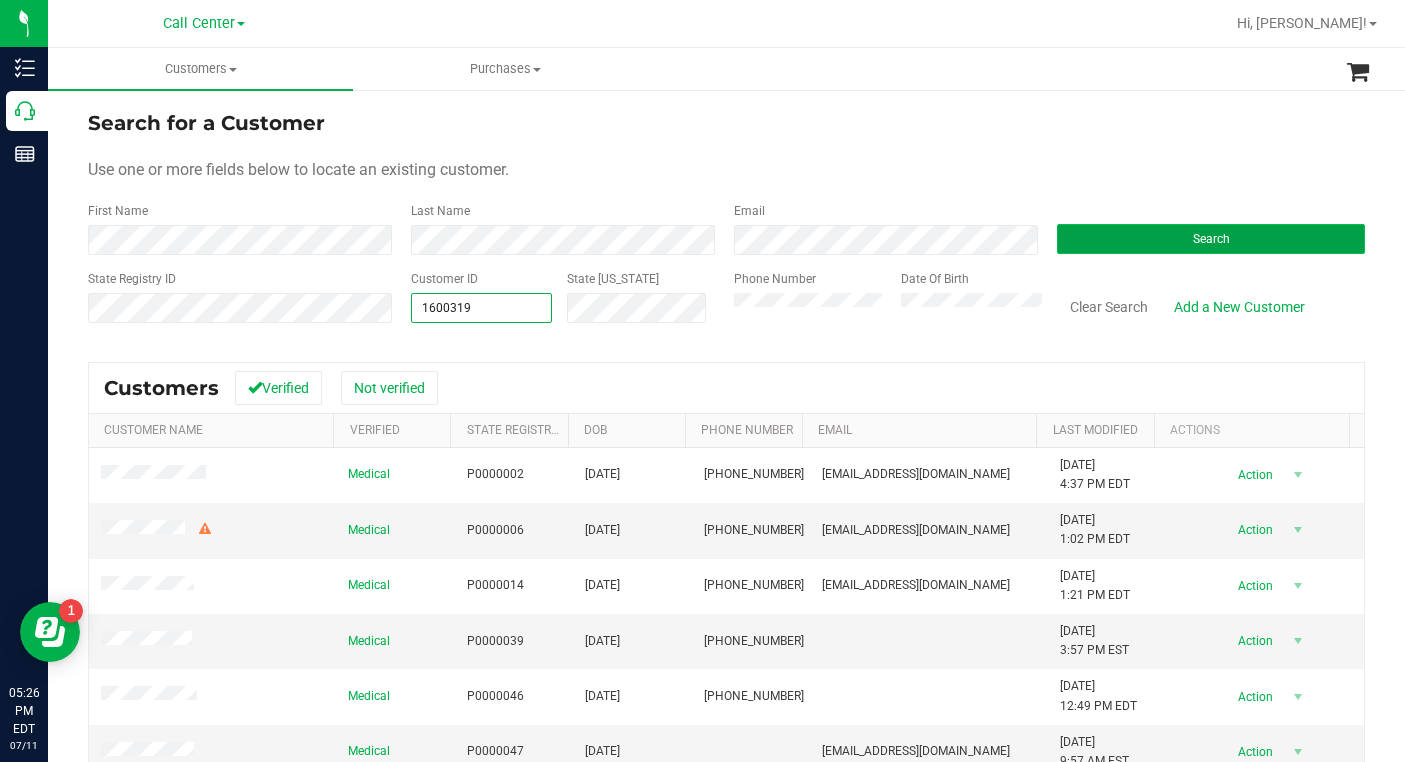 type on "1600319" 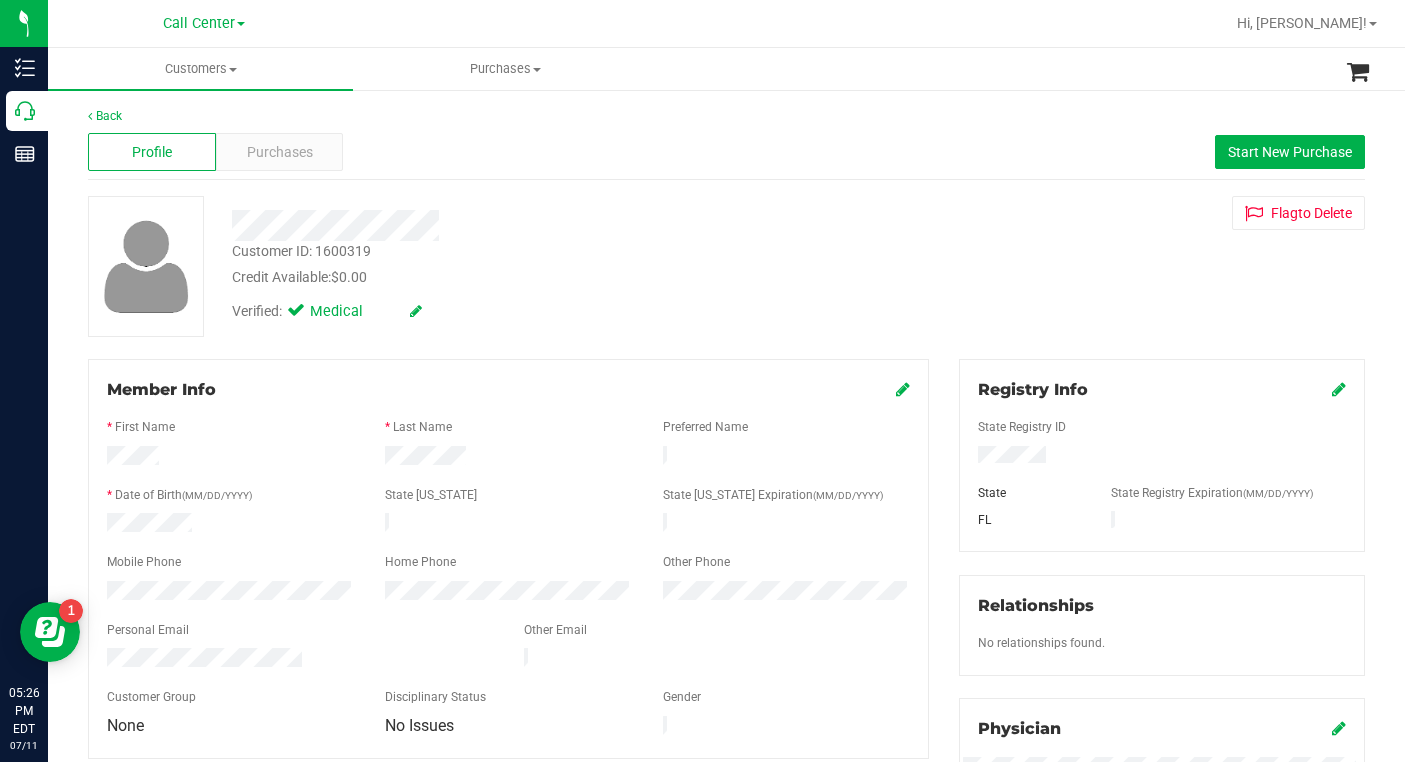 scroll, scrollTop: 0, scrollLeft: 0, axis: both 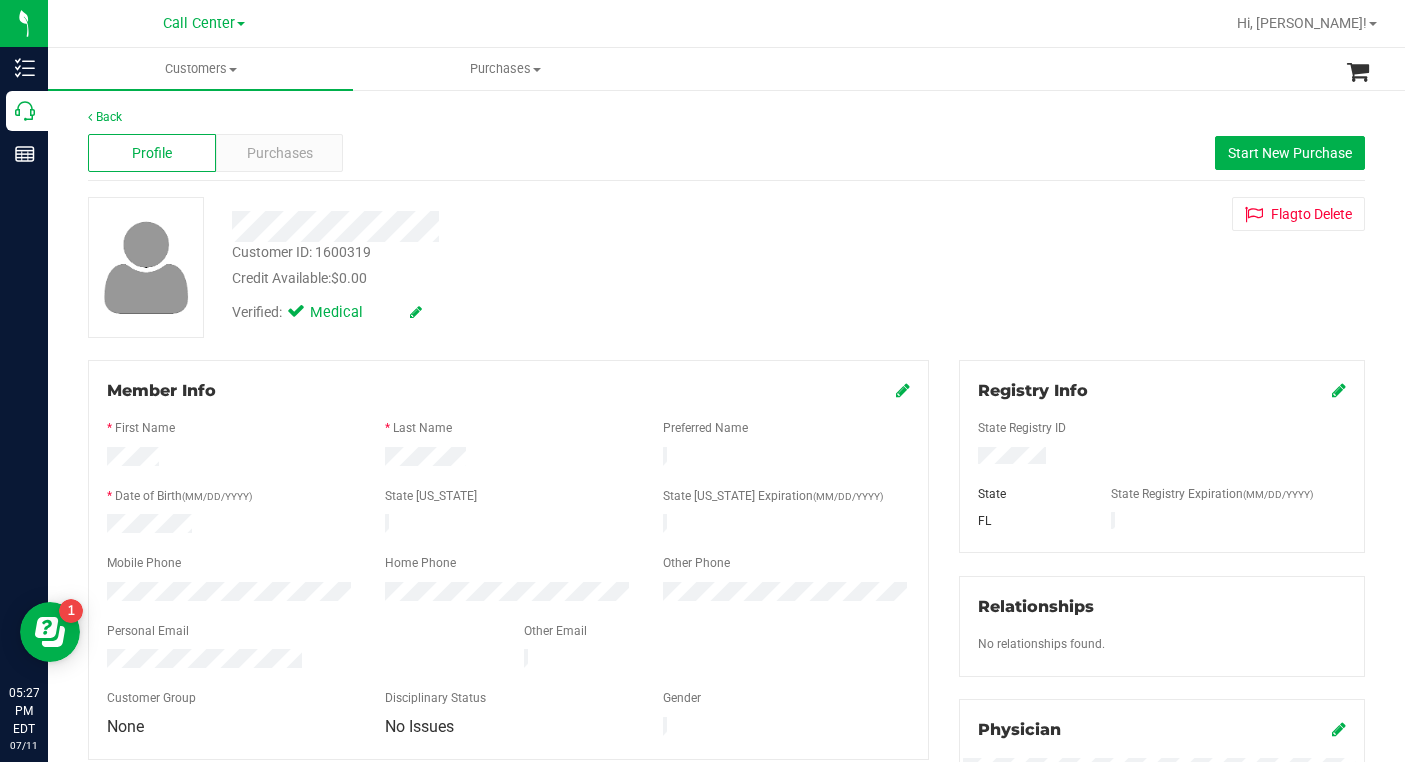click on "Customer ID: 1600319
Credit Available:
$0.00
Verified:
Medical
Flag  to [GEOGRAPHIC_DATA]" at bounding box center [726, 267] 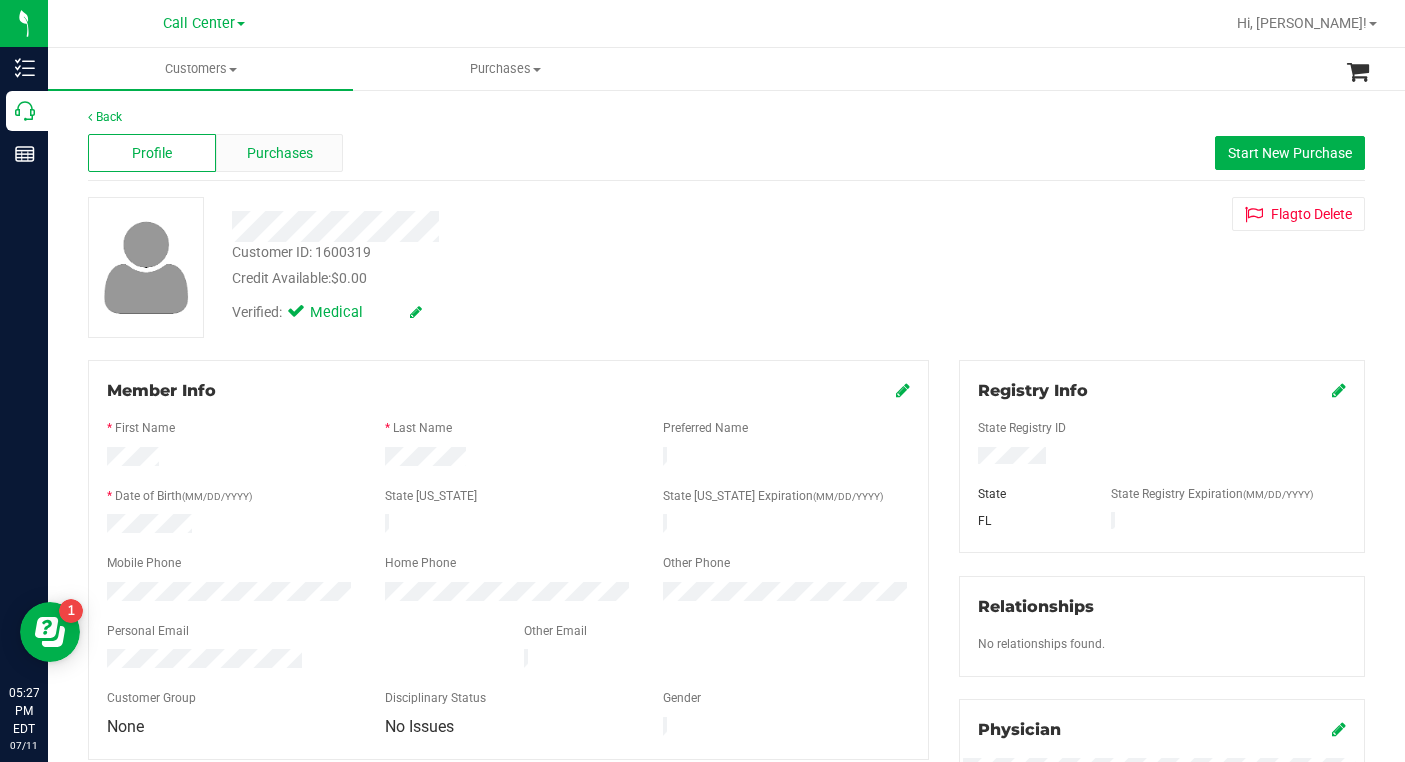 click on "Purchases" at bounding box center (280, 153) 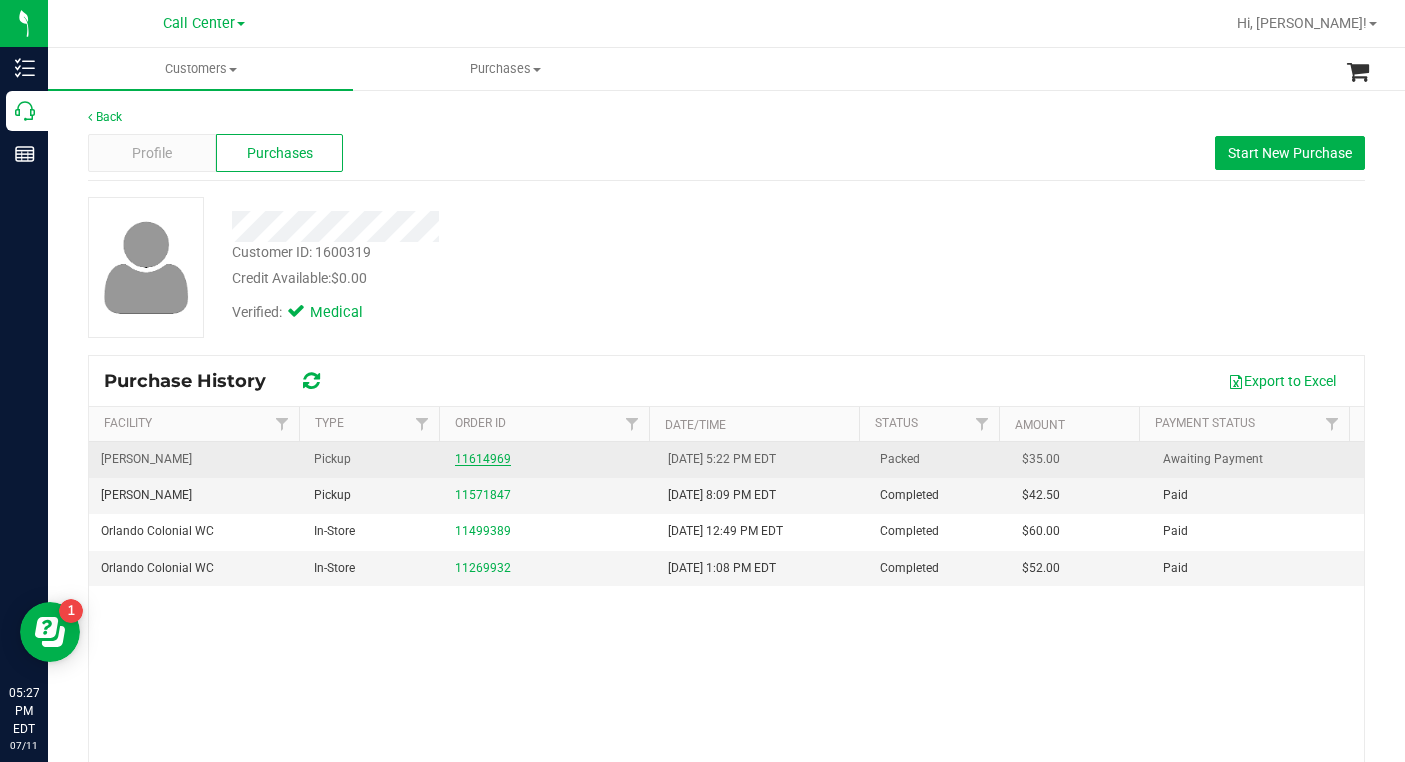 click on "11614969" at bounding box center [483, 459] 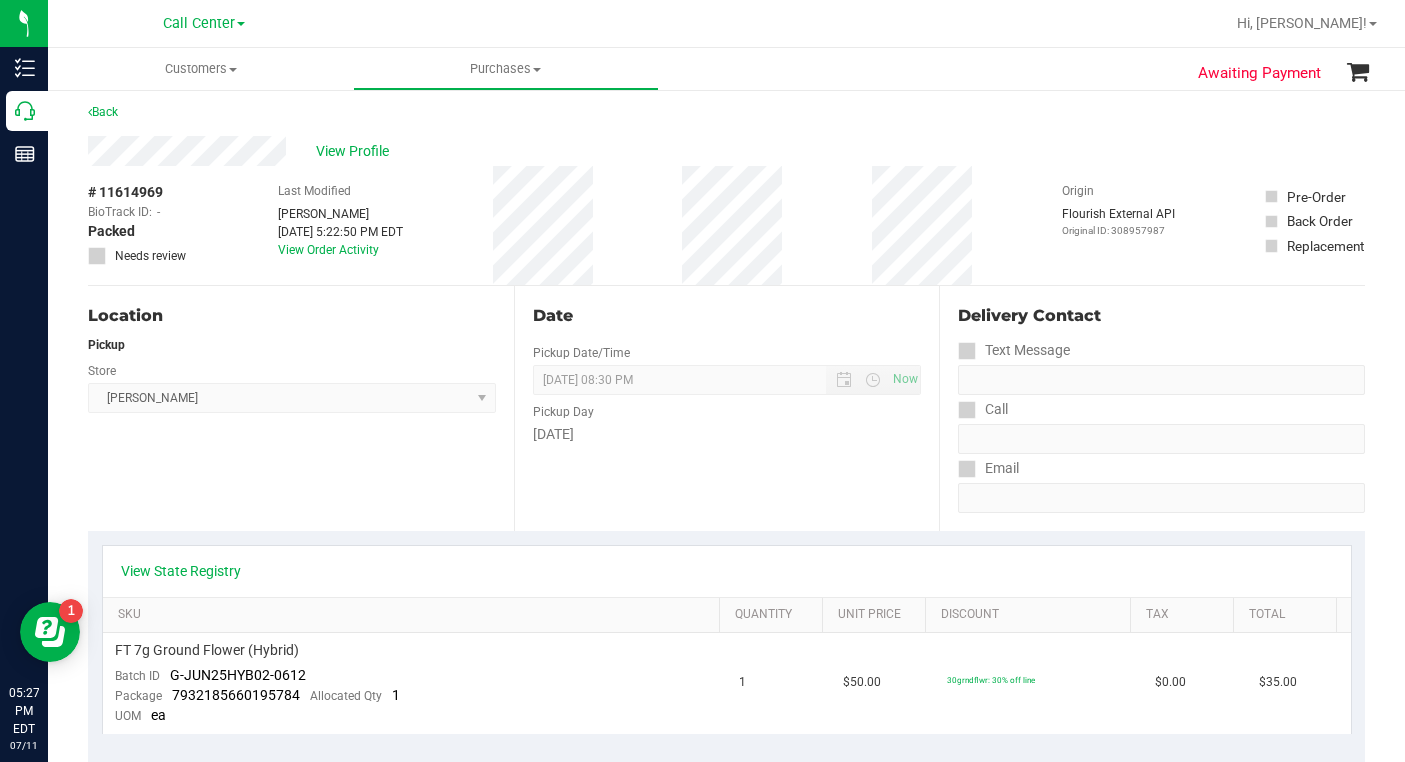 scroll, scrollTop: 0, scrollLeft: 0, axis: both 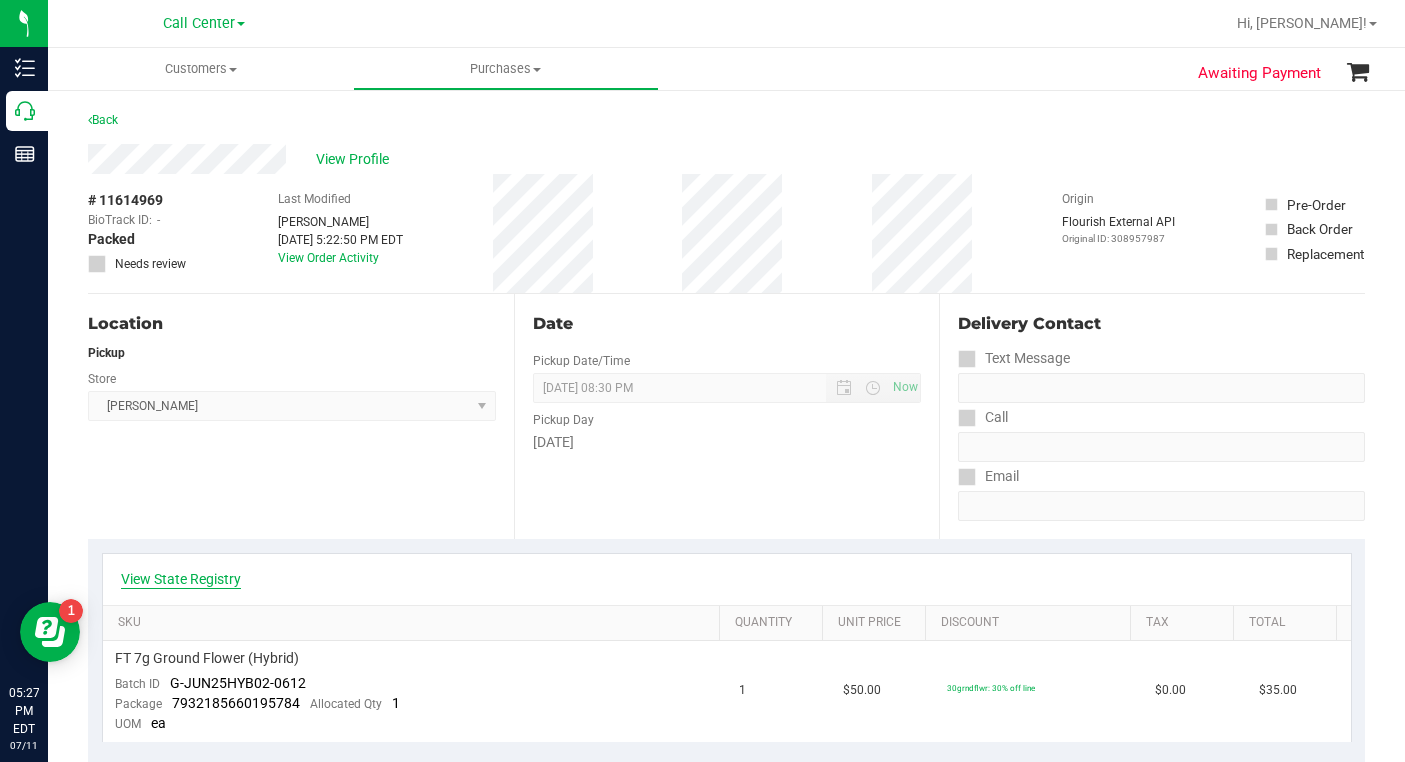 click on "View State Registry" at bounding box center [181, 579] 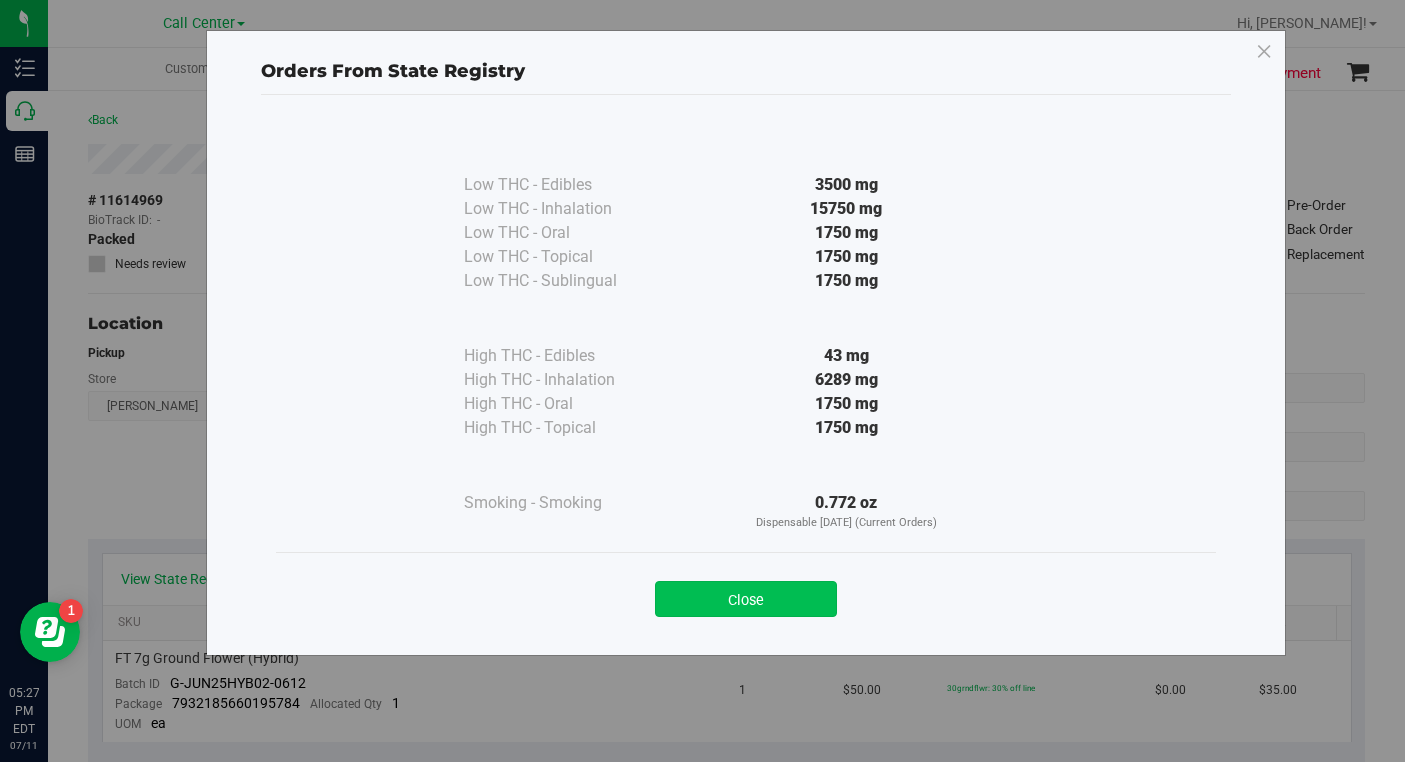 click on "Close" at bounding box center (746, 599) 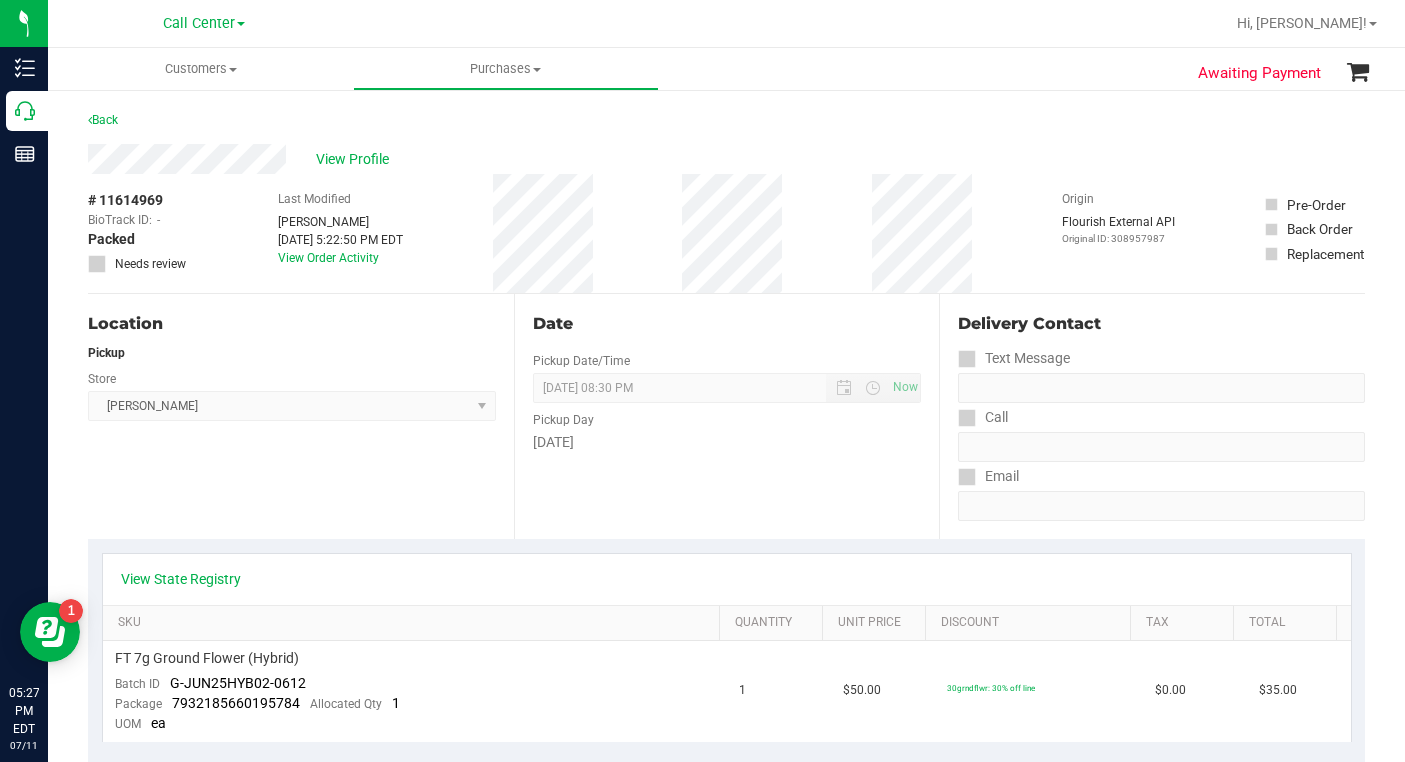 click on "Delivery Contact
Text Message
Call
Email" at bounding box center [1152, 416] 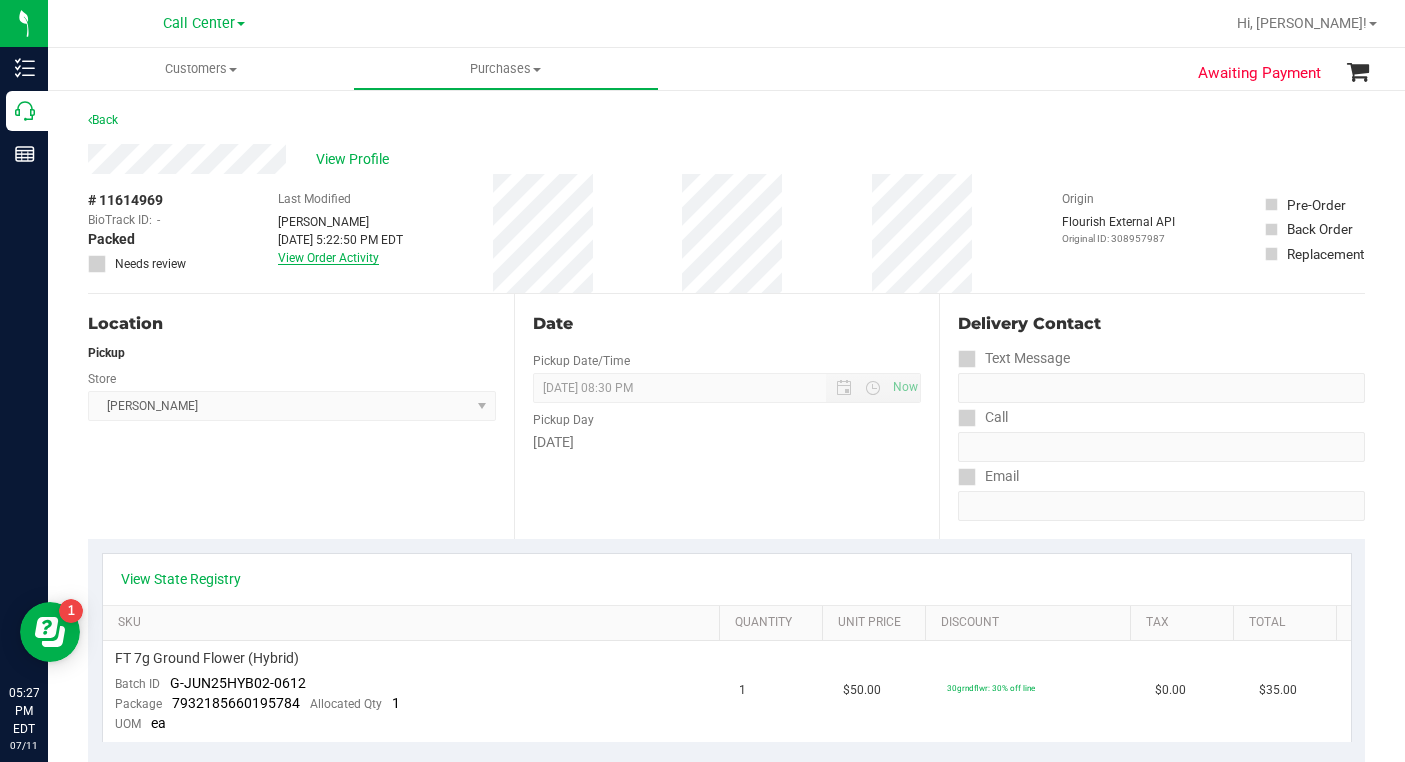 click on "View Order Activity" at bounding box center [328, 258] 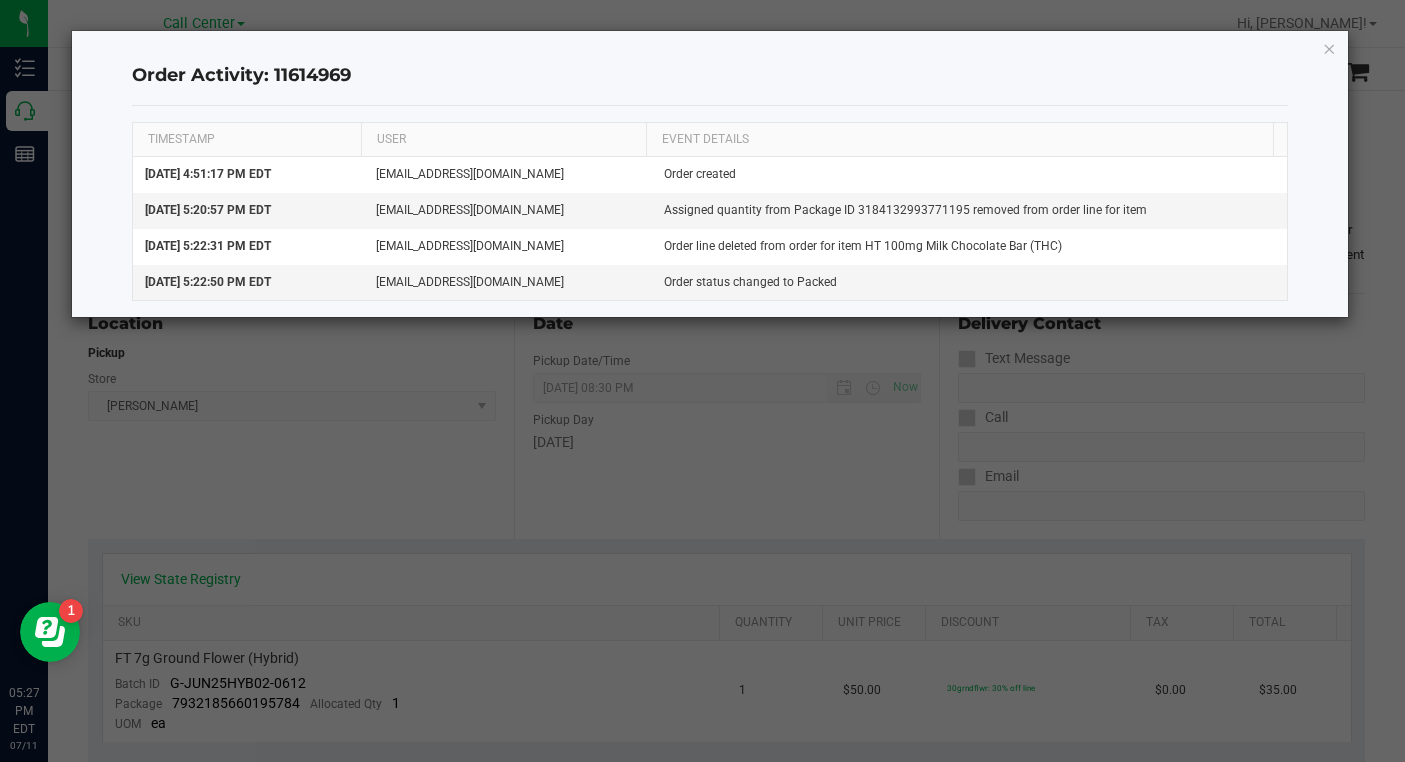 click 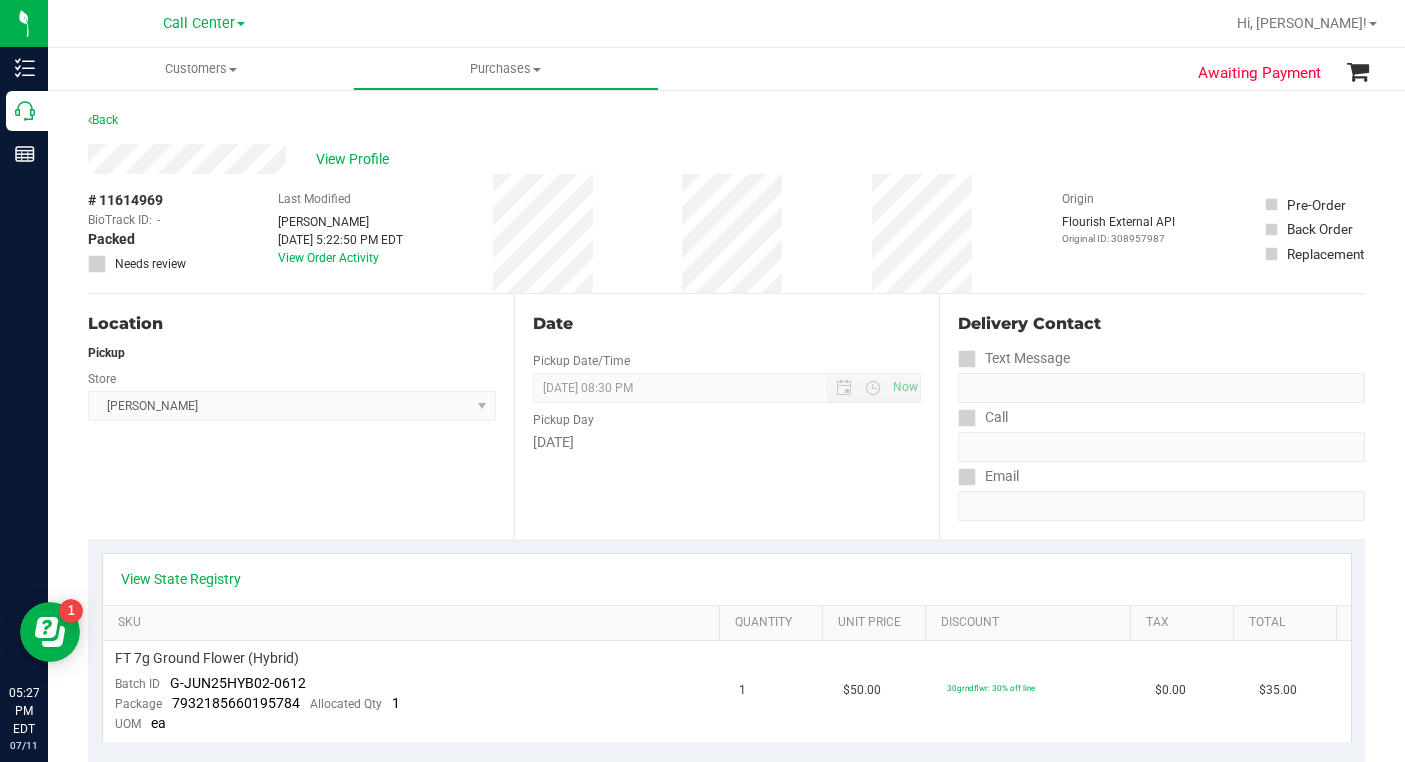 click on "Location
Pickup
Store
[GEOGRAPHIC_DATA][PERSON_NAME] Select Store [PERSON_NAME][GEOGRAPHIC_DATA] [GEOGRAPHIC_DATA][PERSON_NAME][GEOGRAPHIC_DATA] WC [GEOGRAPHIC_DATA] [PERSON_NAME][GEOGRAPHIC_DATA] WC [GEOGRAPHIC_DATA] WC [GEOGRAPHIC_DATA] [PERSON_NAME] [GEOGRAPHIC_DATA] WC [GEOGRAPHIC_DATA] WC [GEOGRAPHIC_DATA] WC [GEOGRAPHIC_DATA] WC [GEOGRAPHIC_DATA][PERSON_NAME] WC Ft. Lauderdale WC Ft. [PERSON_NAME] [GEOGRAPHIC_DATA] WC Jax Atlantic WC JAX [GEOGRAPHIC_DATA] REP Jax WC [GEOGRAPHIC_DATA][PERSON_NAME] WC [GEOGRAPHIC_DATA][PERSON_NAME][GEOGRAPHIC_DATA] [GEOGRAPHIC_DATA] REP [PERSON_NAME][GEOGRAPHIC_DATA] [GEOGRAPHIC_DATA] [GEOGRAPHIC_DATA] 72nd WC [GEOGRAPHIC_DATA] WC [GEOGRAPHIC_DATA] [GEOGRAPHIC_DATA] [GEOGRAPHIC_DATA] [GEOGRAPHIC_DATA] [GEOGRAPHIC_DATA] [GEOGRAPHIC_DATA] [GEOGRAPHIC_DATA][PERSON_NAME] [GEOGRAPHIC_DATA] WC [GEOGRAPHIC_DATA] Ocala WC [GEOGRAPHIC_DATA] [PERSON_NAME][GEOGRAPHIC_DATA] Colonial [PERSON_NAME][GEOGRAPHIC_DATA] [GEOGRAPHIC_DATA] REP [GEOGRAPHIC_DATA] [PERSON_NAME][GEOGRAPHIC_DATA] WC [GEOGRAPHIC_DATA] WC [GEOGRAPHIC_DATA] WC [GEOGRAPHIC_DATA] [GEOGRAPHIC_DATA] [GEOGRAPHIC_DATA] WC [GEOGRAPHIC_DATA] WC [GEOGRAPHIC_DATA][PERSON_NAME] [PERSON_NAME][GEOGRAPHIC_DATA] WC [GEOGRAPHIC_DATA] WC [GEOGRAPHIC_DATA][PERSON_NAME][GEOGRAPHIC_DATA] WC [GEOGRAPHIC_DATA] [GEOGRAPHIC_DATA] REP [GEOGRAPHIC_DATA] WC [GEOGRAPHIC_DATA] [GEOGRAPHIC_DATA] Testing [GEOGRAPHIC_DATA] Warehouse [GEOGRAPHIC_DATA] [GEOGRAPHIC_DATA] [GEOGRAPHIC_DATA] [GEOGRAPHIC_DATA] [GEOGRAPHIC_DATA] [GEOGRAPHIC_DATA] Plano Retail [GEOGRAPHIC_DATA] WC" at bounding box center (301, 416) 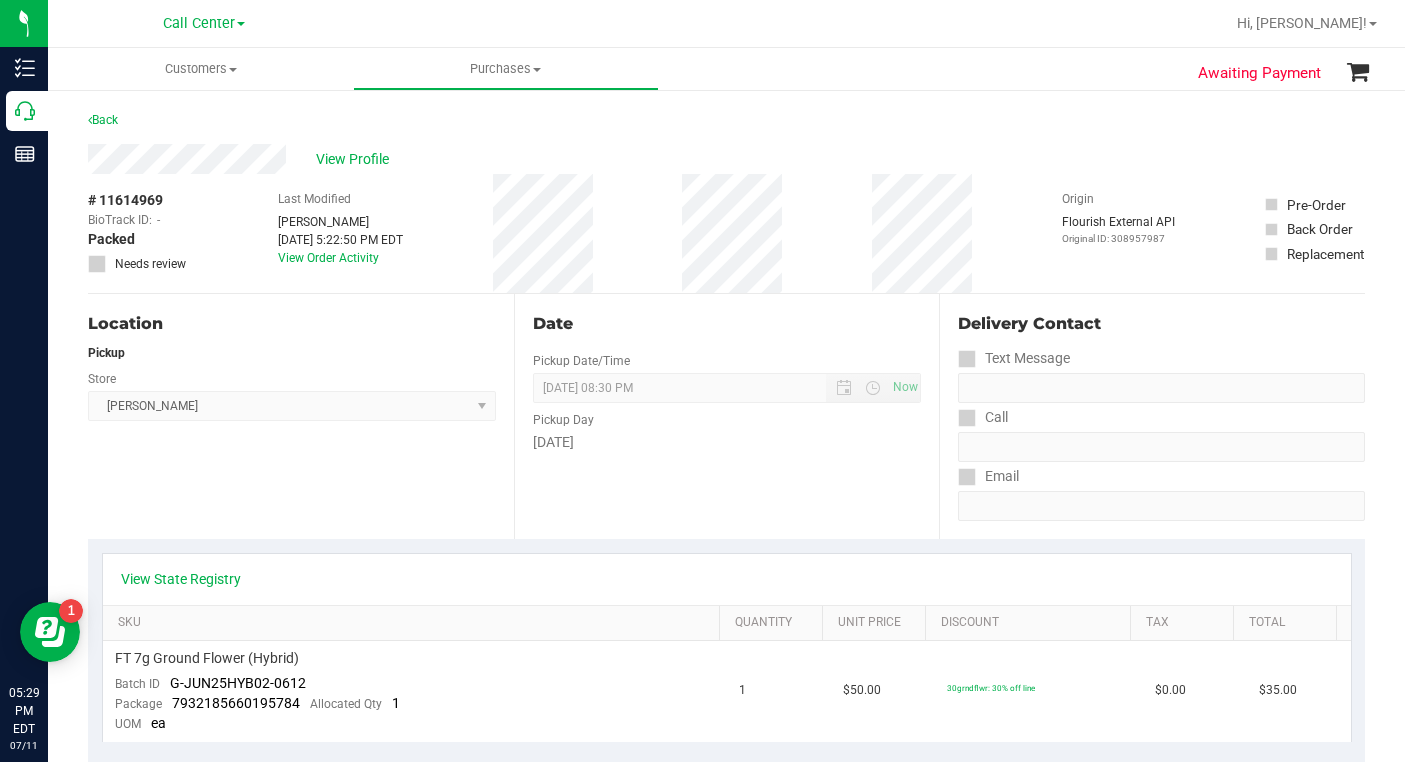click on "# 11614969
BioTrack ID:
-
Packed
Needs review
Last Modified
[PERSON_NAME]
[DATE] 5:22:50 PM EDT
View Order Activity
Origin
Flourish External API
Original ID: 308957987" at bounding box center (726, 233) 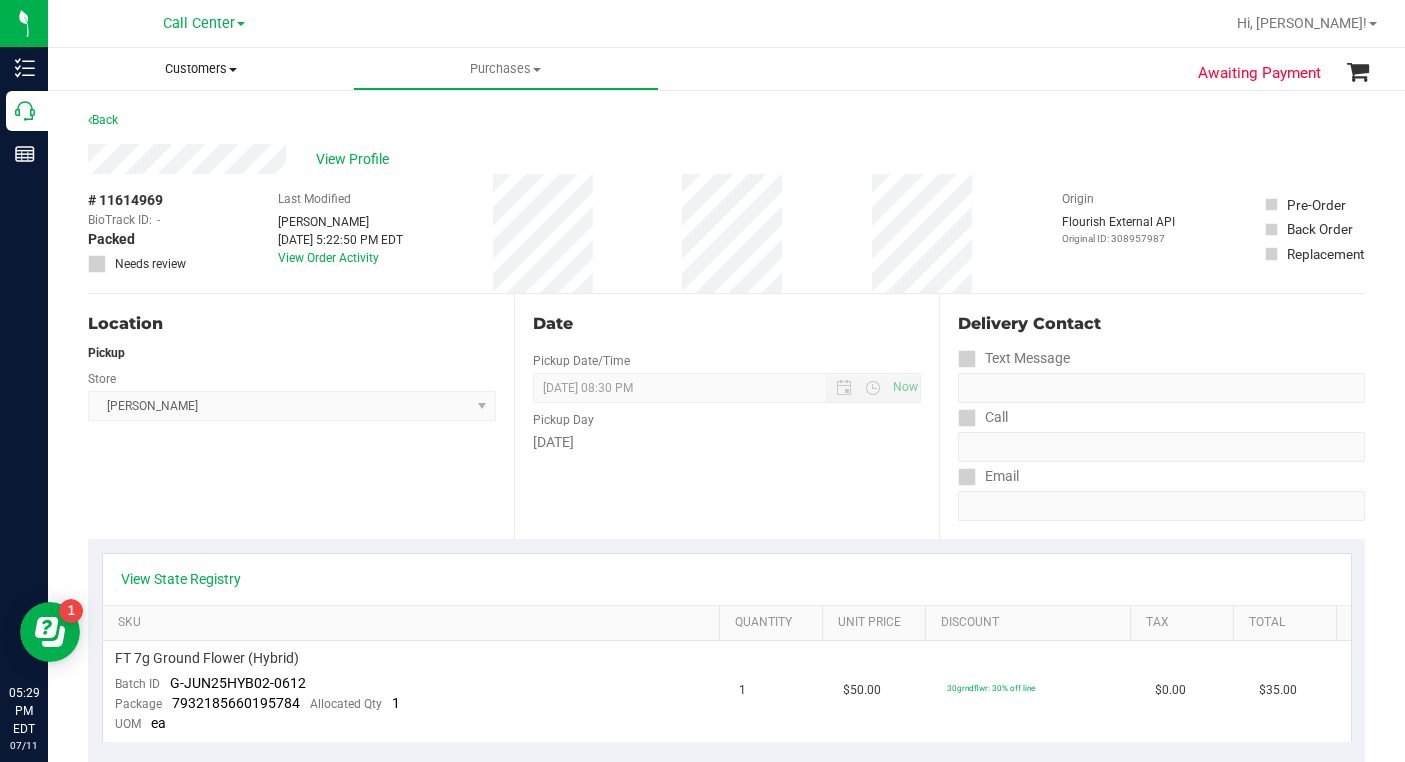 click at bounding box center [233, 70] 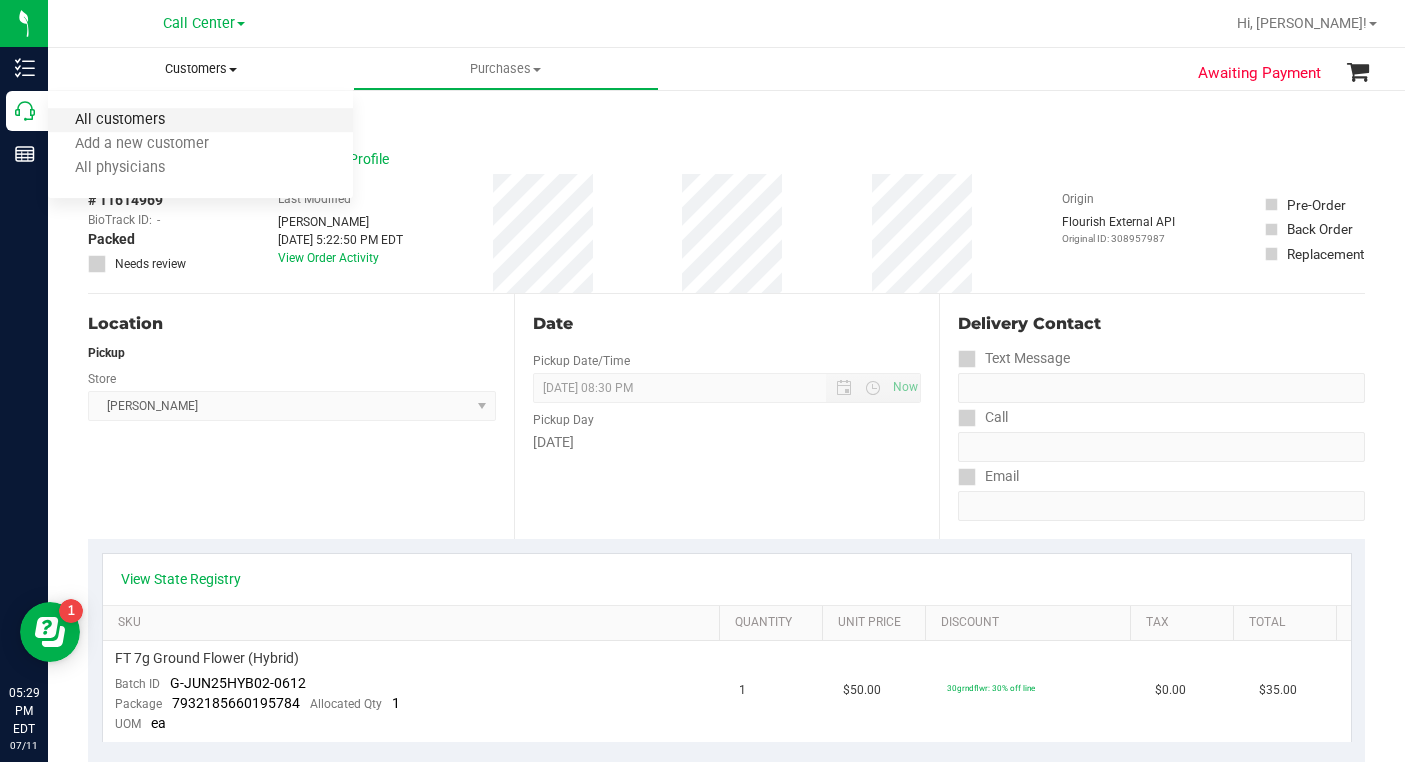 click on "All customers" at bounding box center [120, 120] 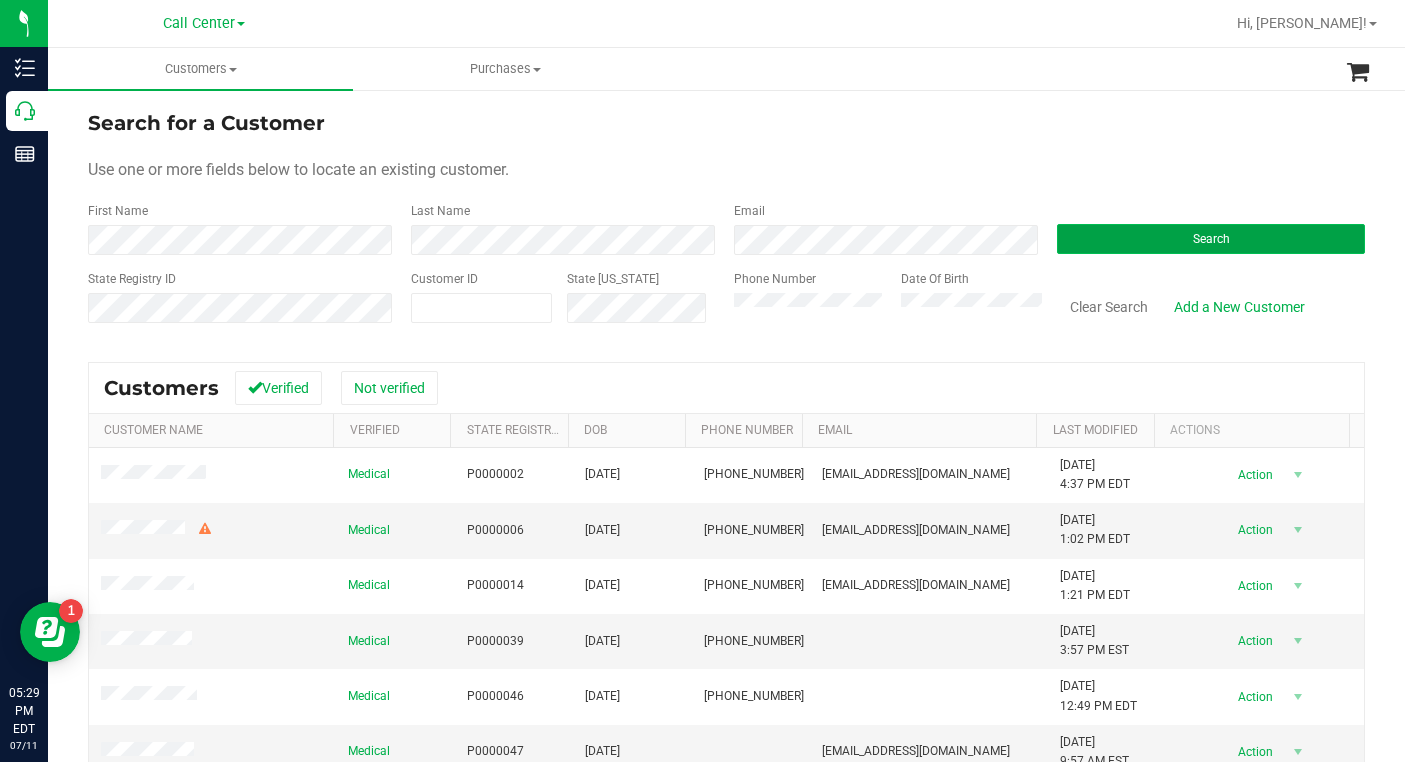 click on "Search" at bounding box center (1211, 239) 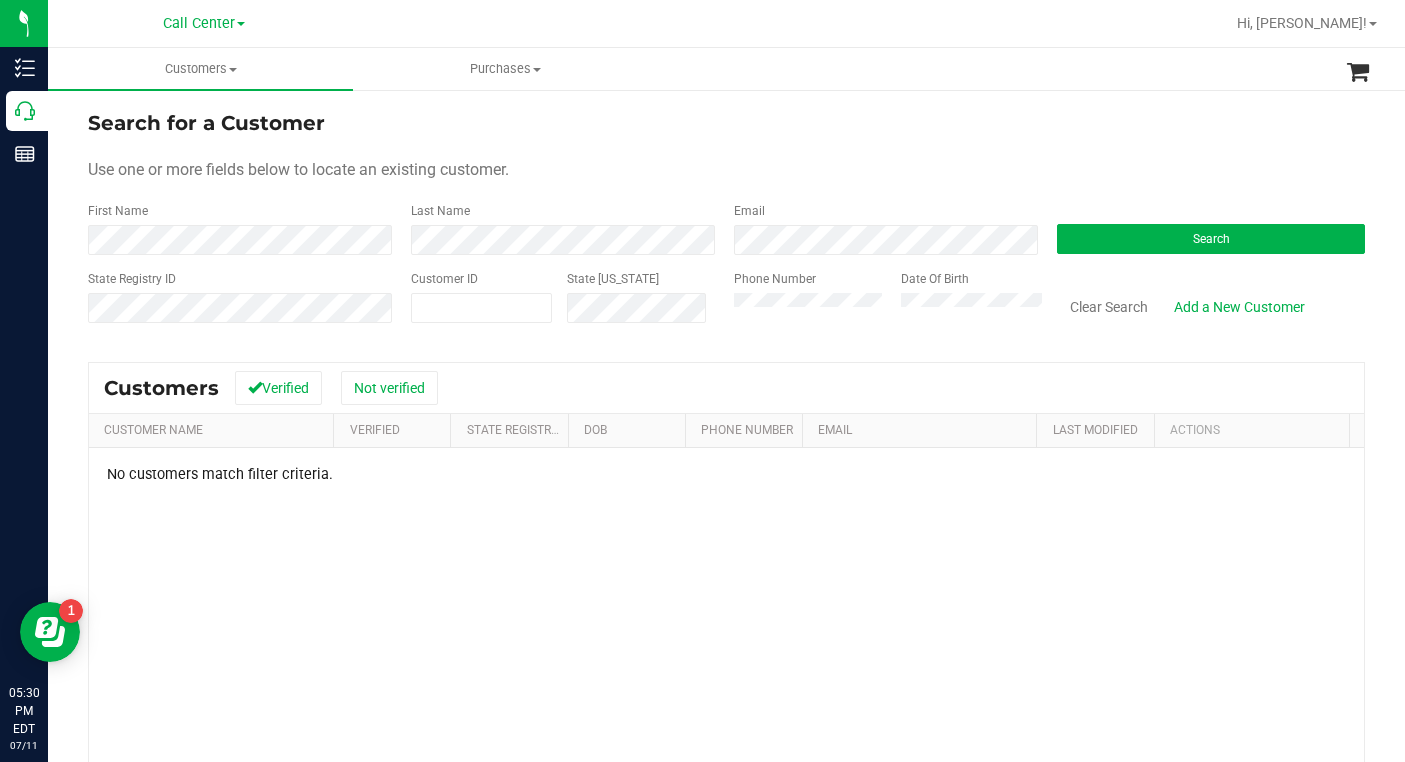 click on "Search for a Customer
Use one or more fields below to locate an existing customer.
First Name
Last Name
Email
Search
State Registry ID
Customer ID
State [US_STATE]
Phone Number
Date Of Birth" at bounding box center [726, 224] 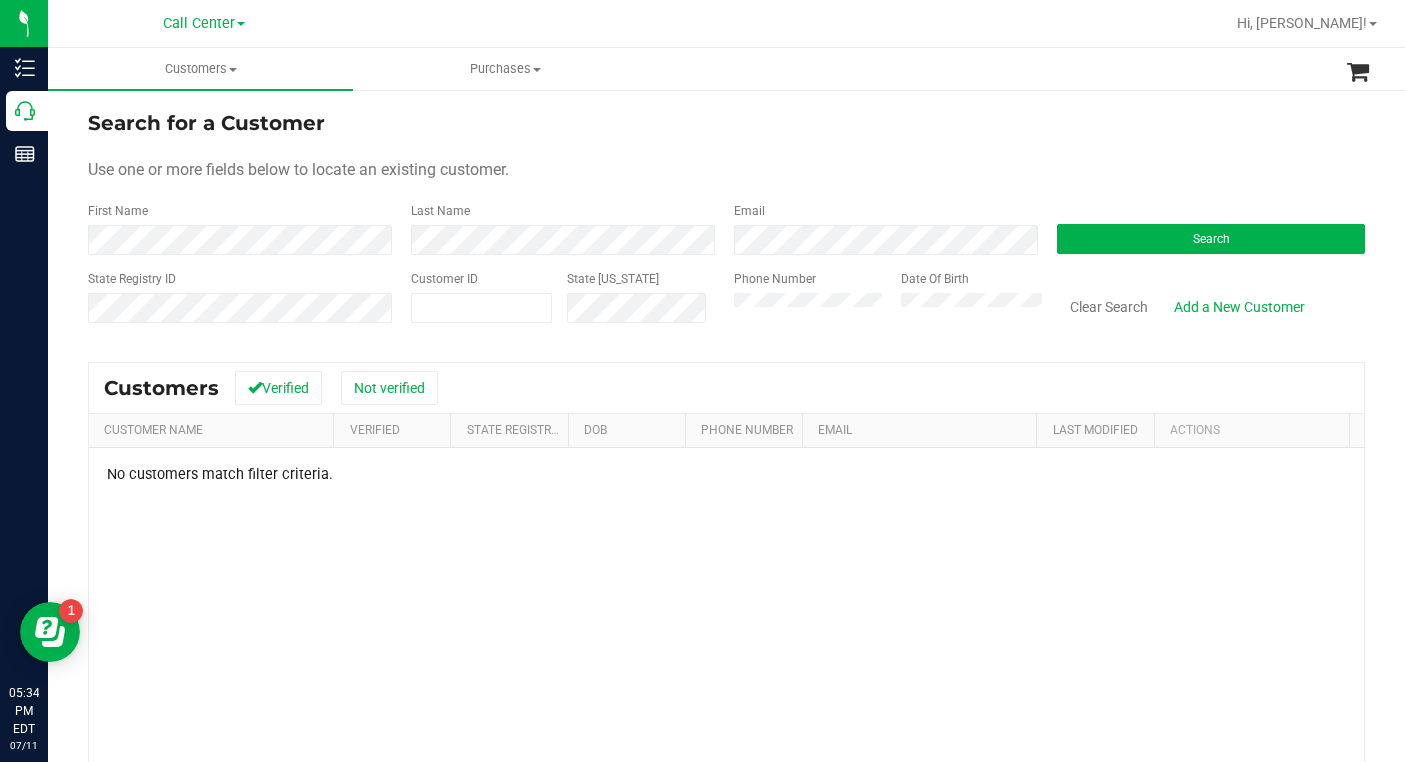 click on "Search for a Customer" at bounding box center (726, 123) 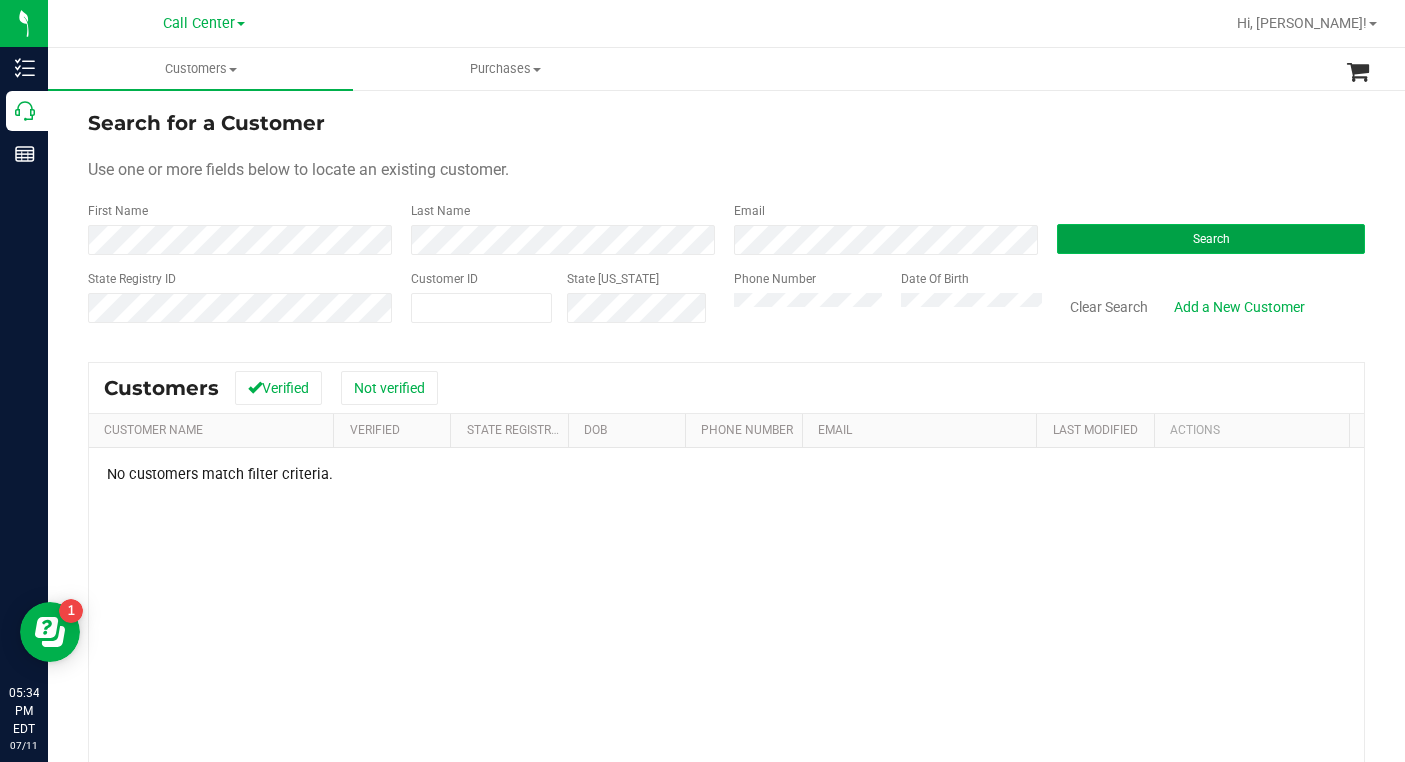 click on "Search" at bounding box center (1211, 239) 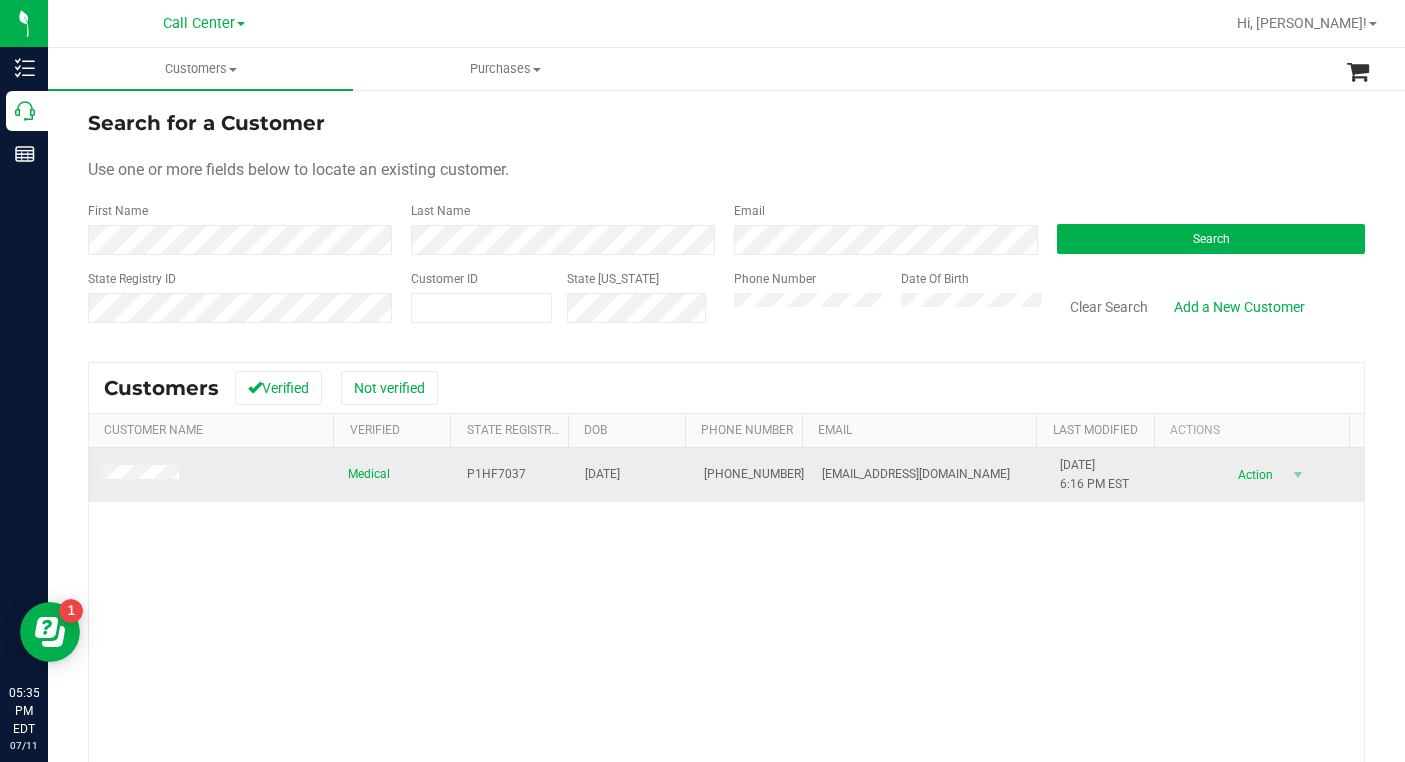 click at bounding box center (143, 475) 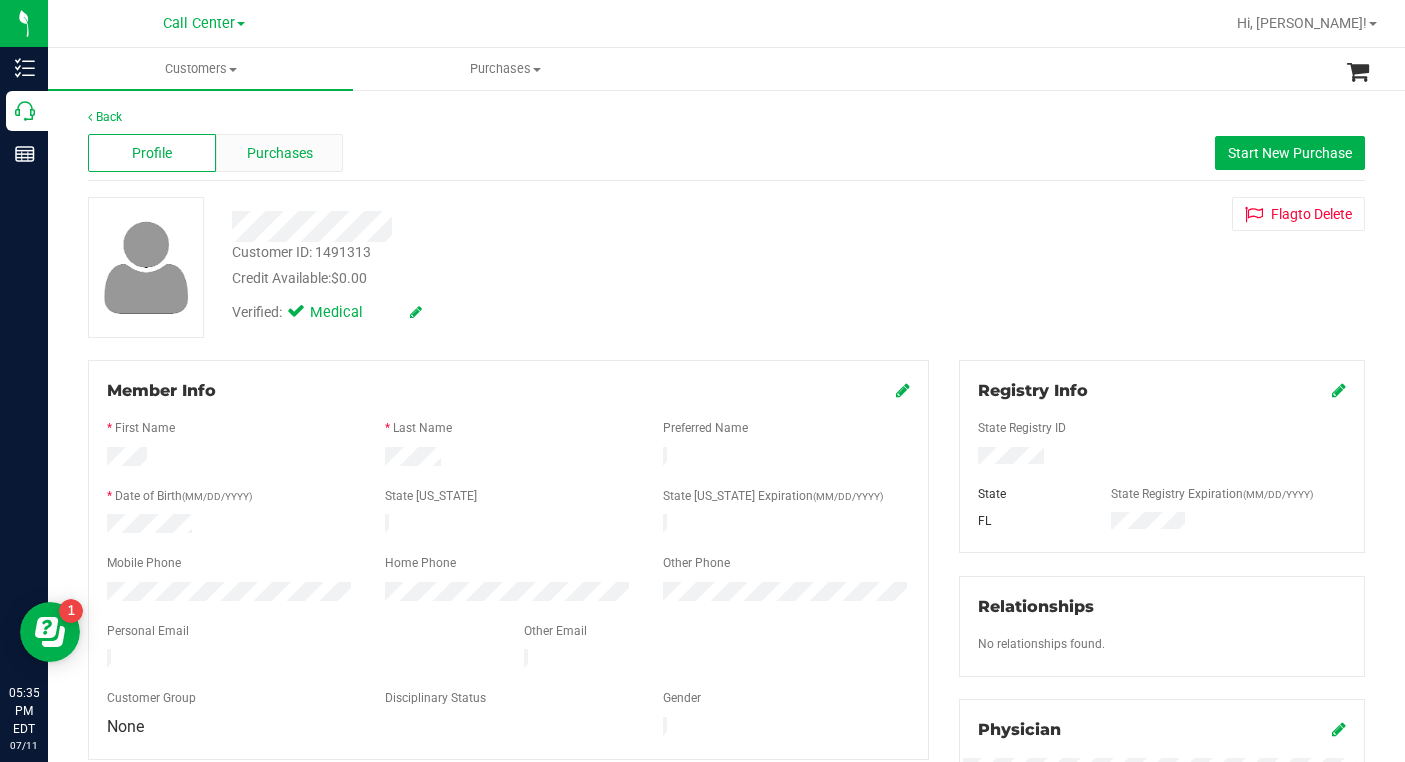 click on "Purchases" at bounding box center (280, 153) 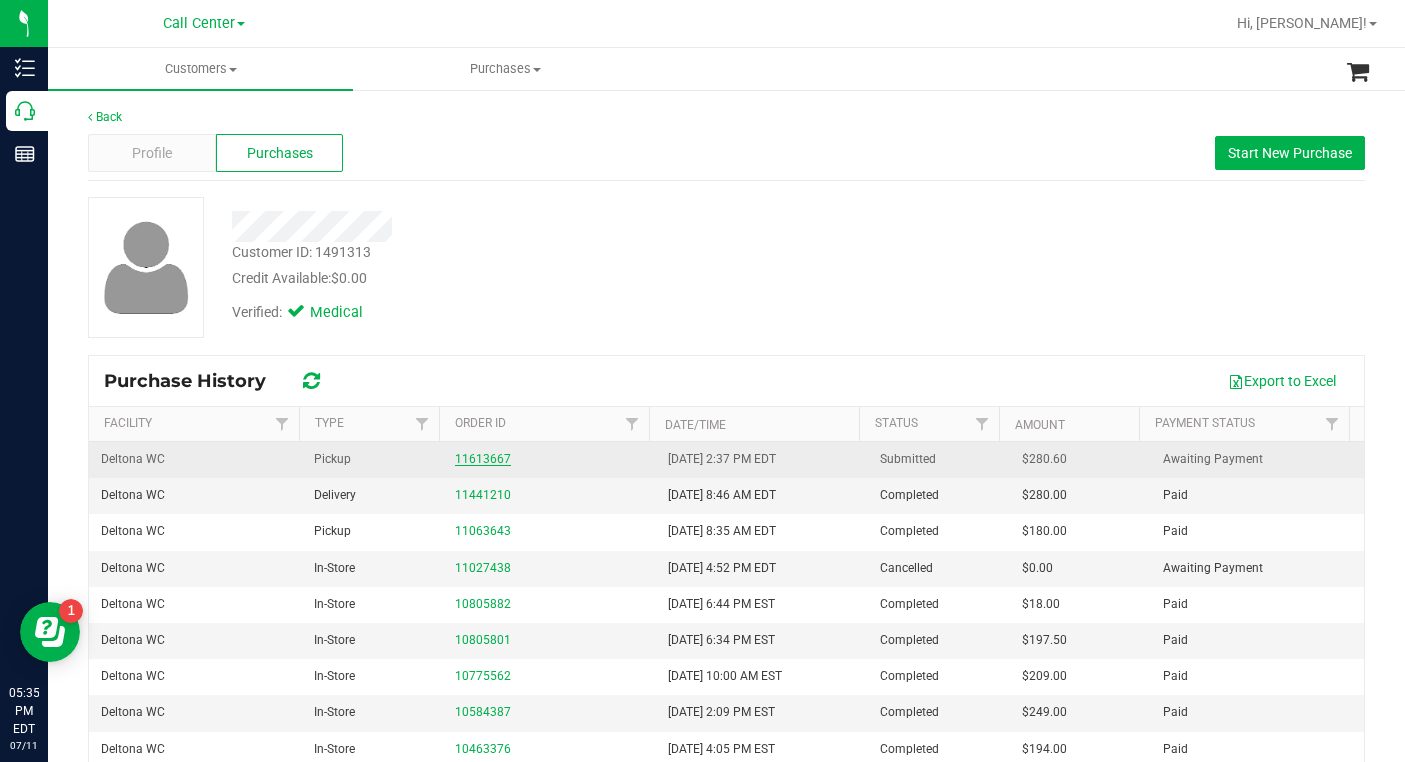 click on "11613667" at bounding box center (483, 459) 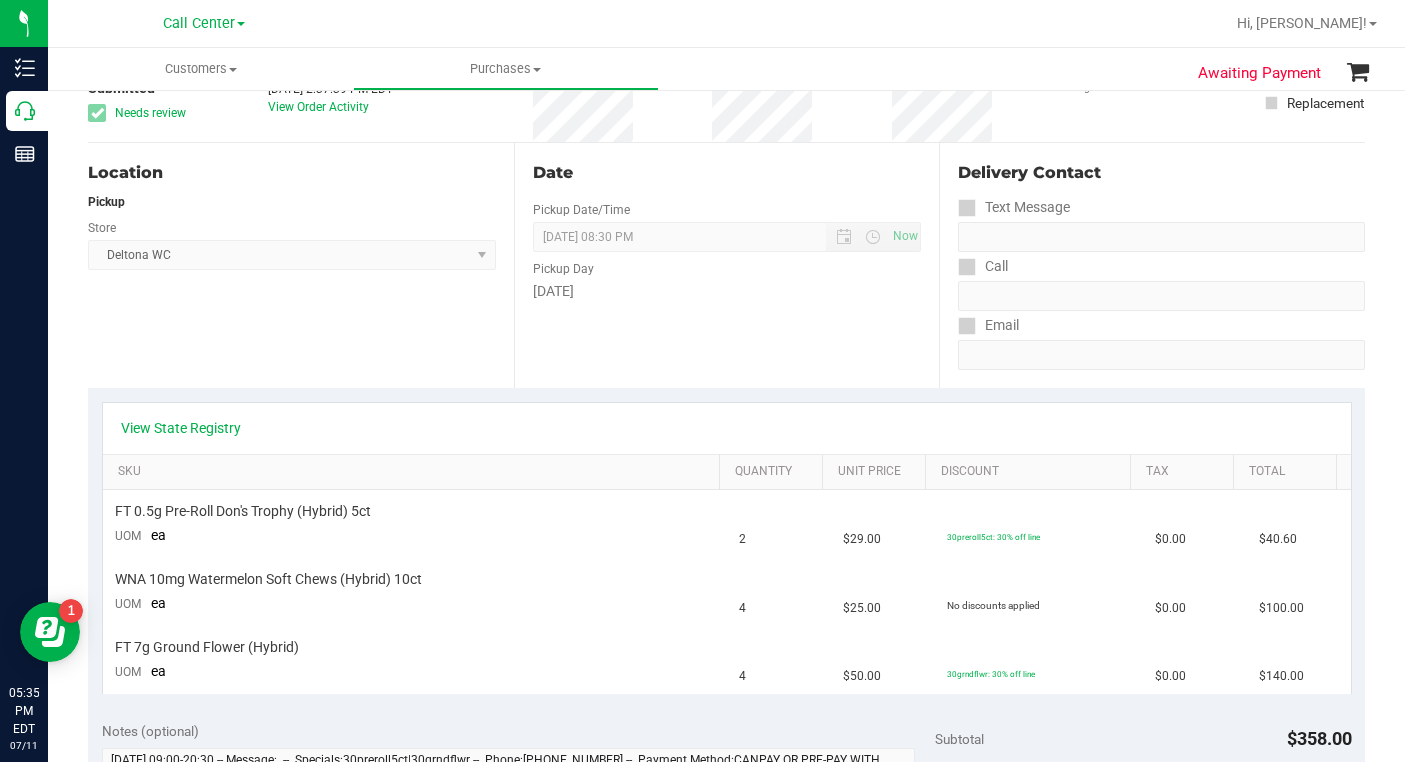 scroll, scrollTop: 100, scrollLeft: 0, axis: vertical 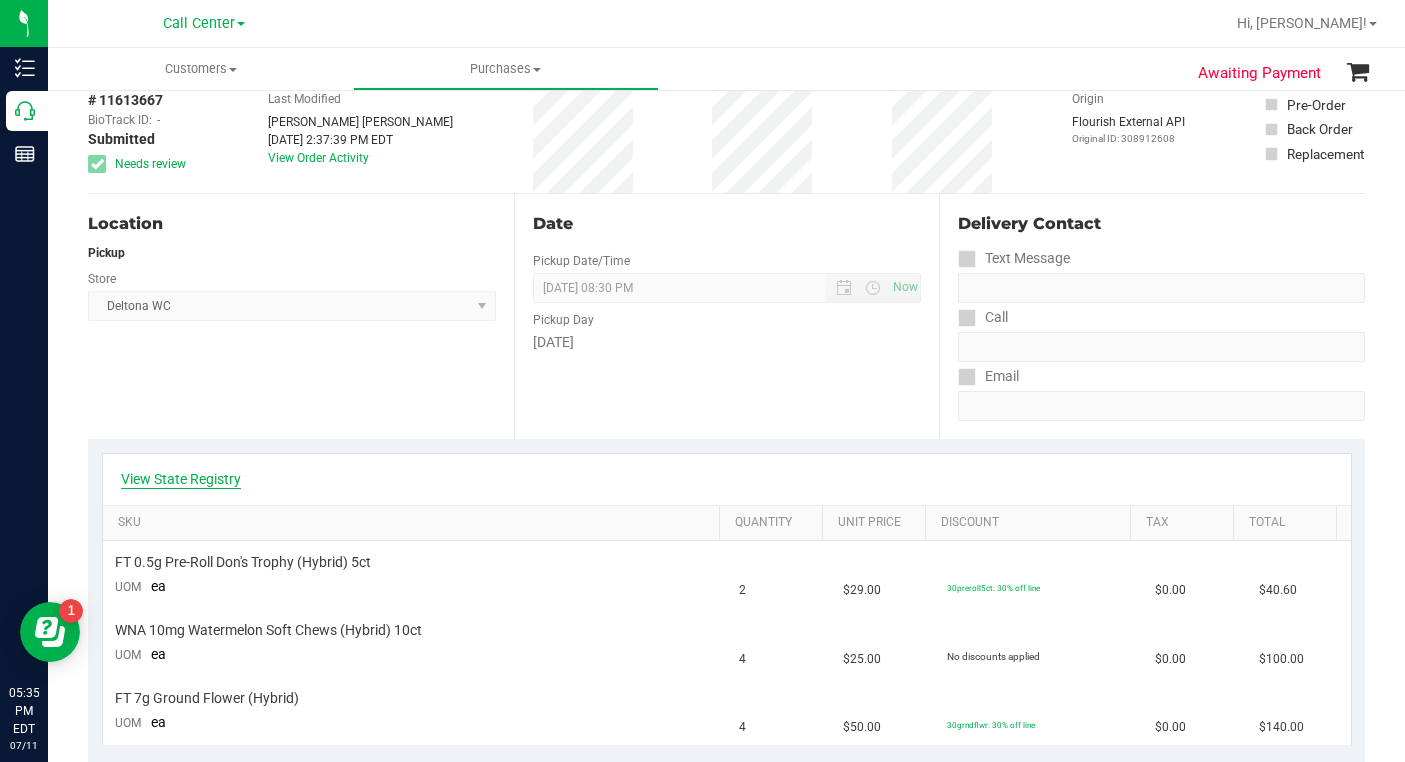 click on "View State Registry" at bounding box center [181, 479] 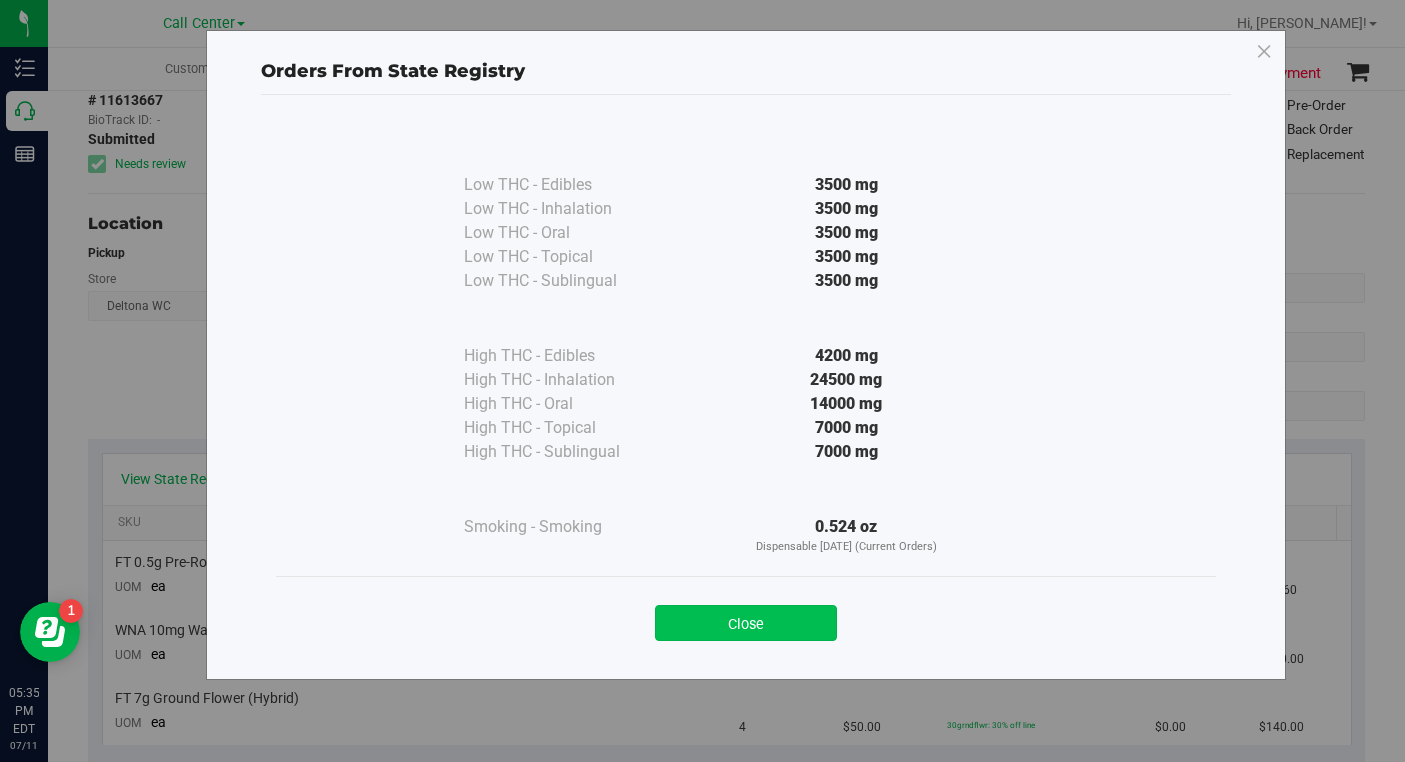 click on "Close" at bounding box center [746, 623] 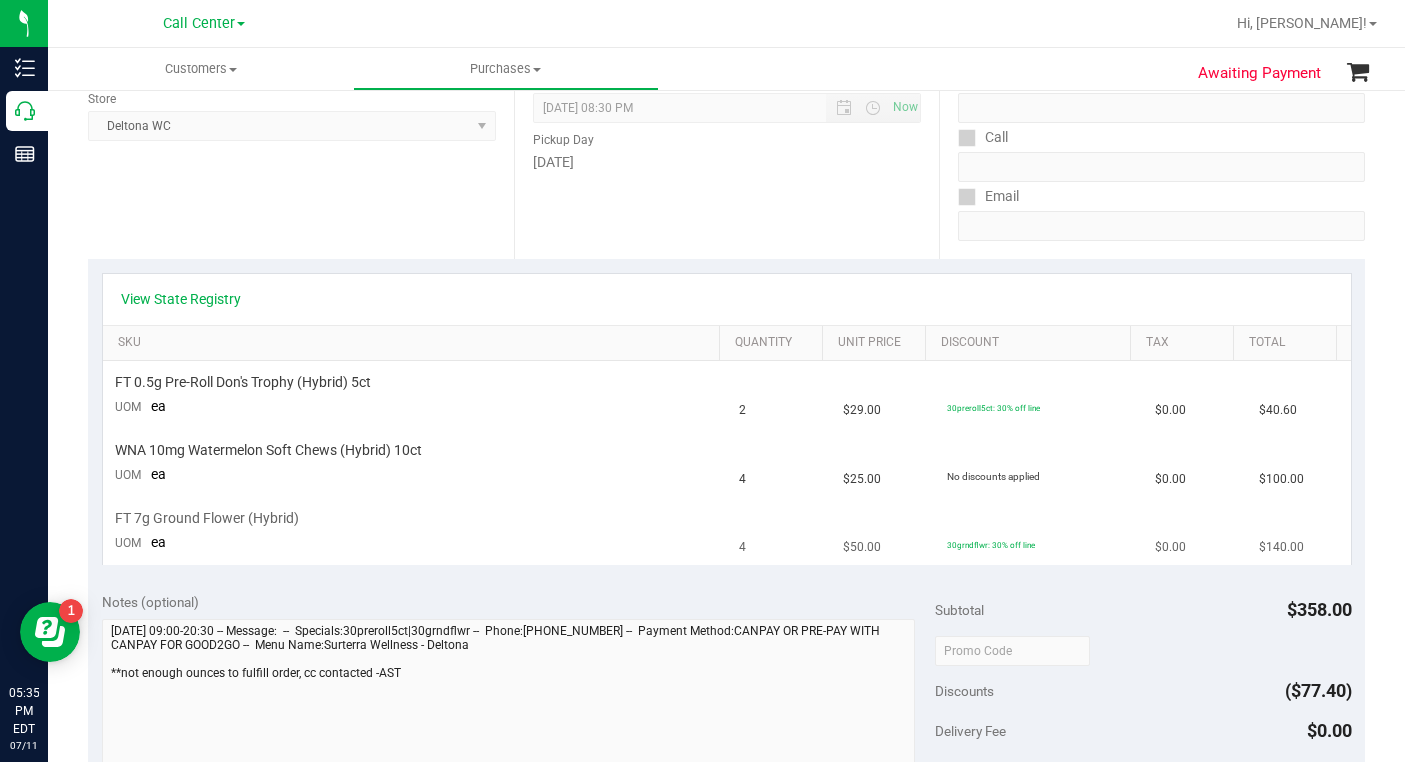 scroll, scrollTop: 300, scrollLeft: 0, axis: vertical 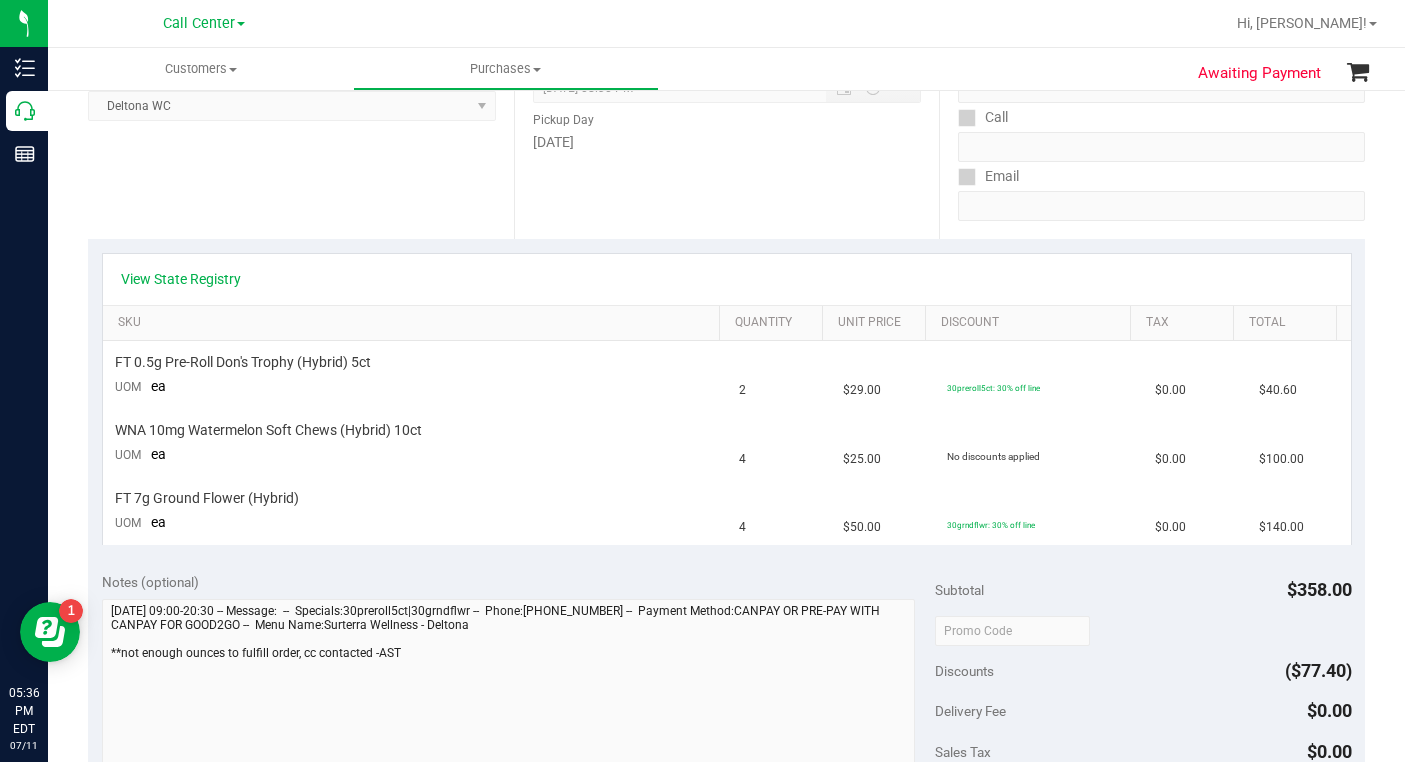 click on "View State Registry" at bounding box center (727, 279) 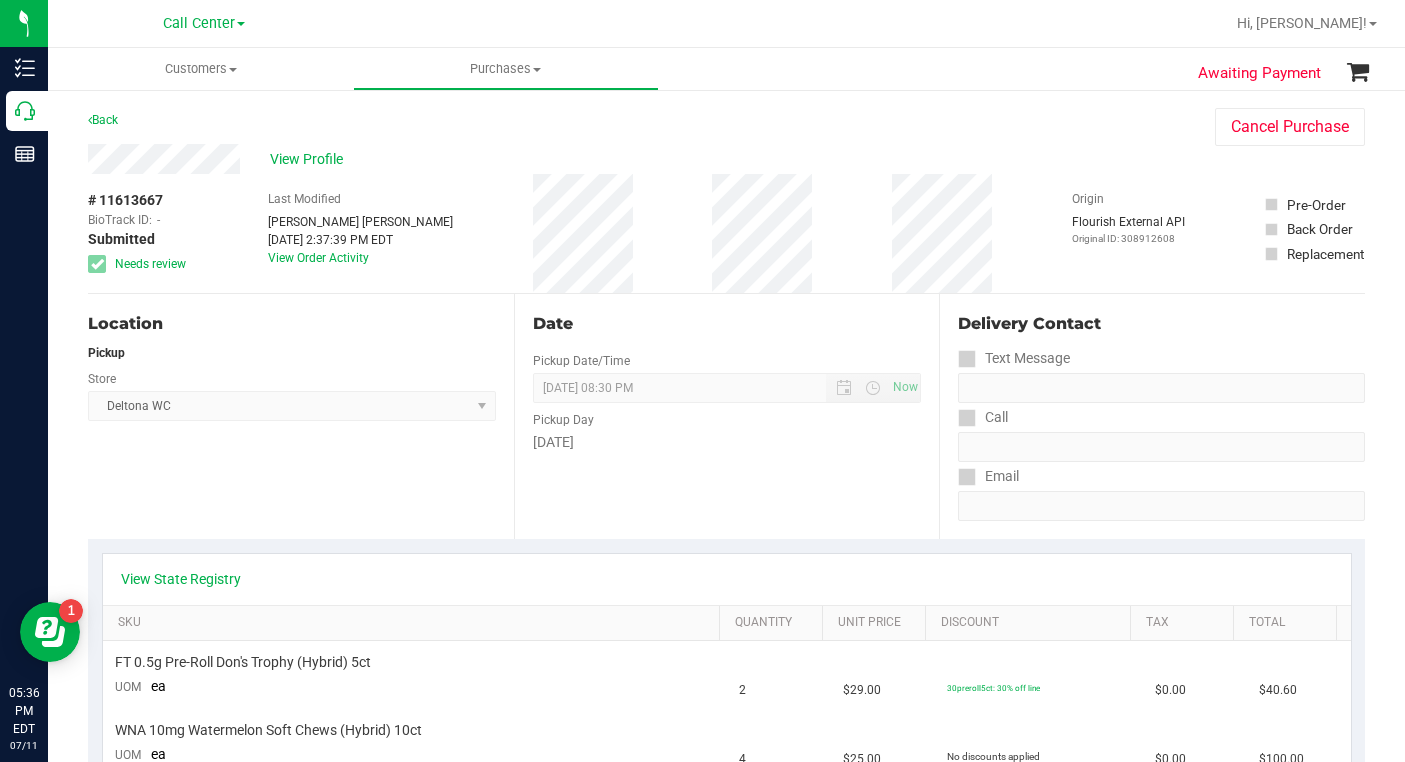 click on "# 11613667
BioTrack ID:
-
Submitted
Needs review
Last Modified
[PERSON_NAME] [PERSON_NAME]
[DATE] 2:37:39 PM EDT
View Order Activity
Origin
Flourish External API
Original ID: 308912608
Pre-Order" at bounding box center (726, 233) 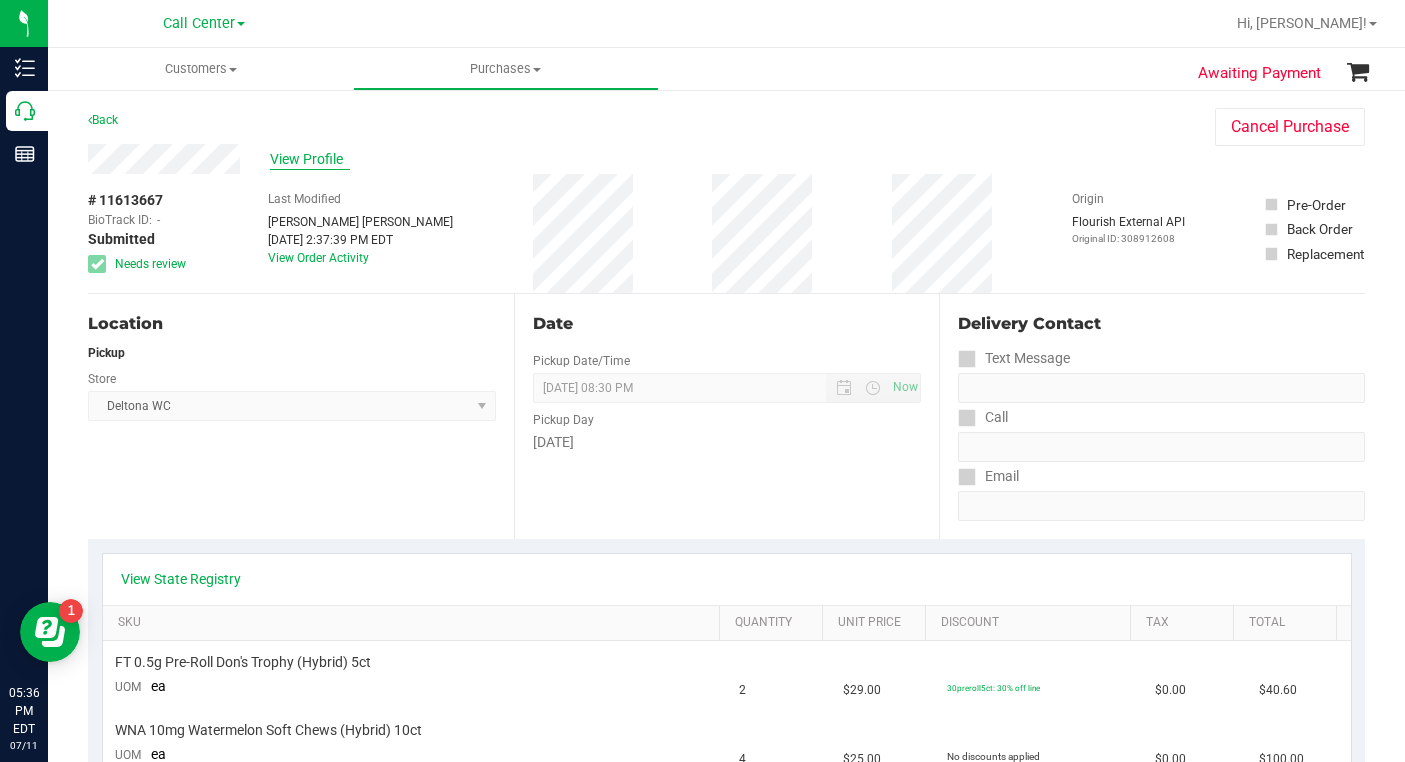 click on "View Profile" at bounding box center [310, 159] 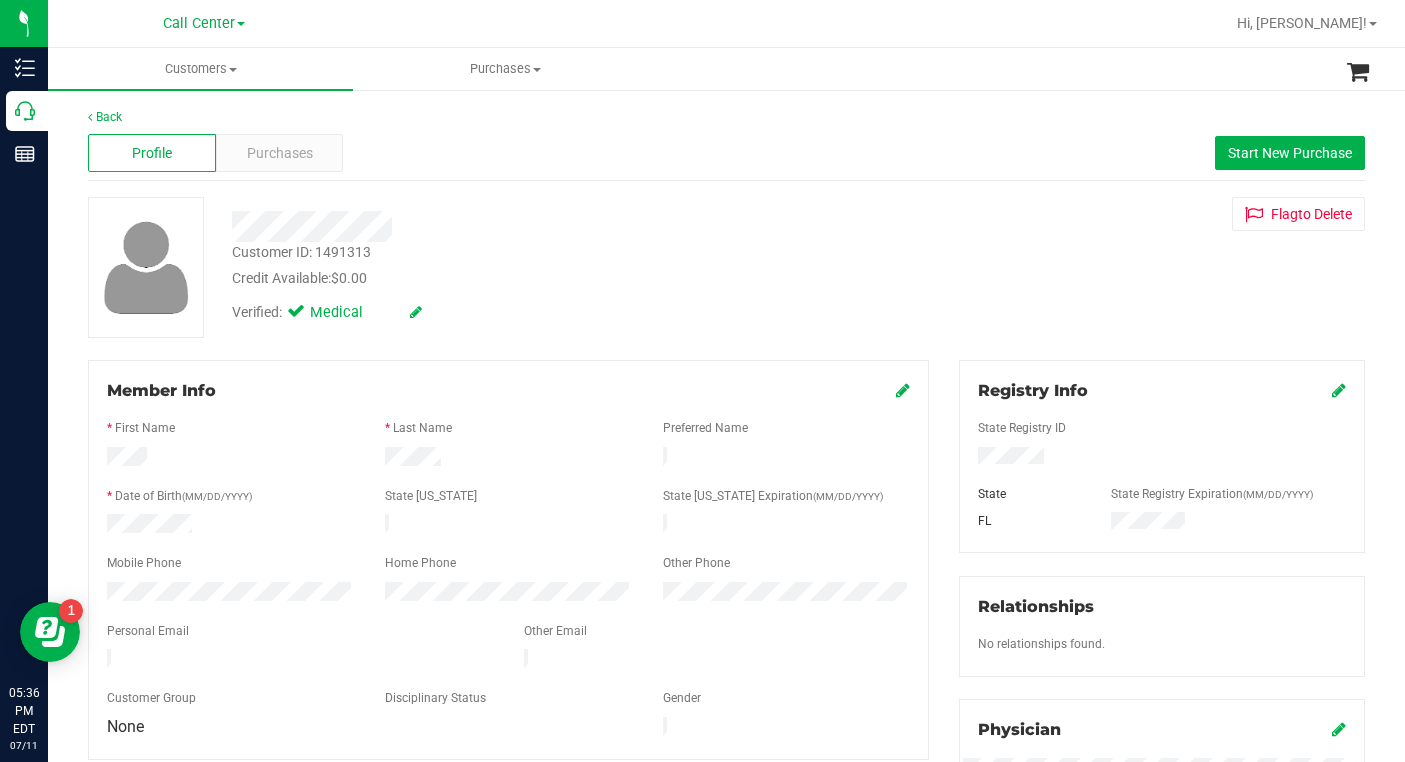click on "Customer ID: 1491313
Credit Available:
$0.00
Verified:
Medical
Flag  to [GEOGRAPHIC_DATA]" at bounding box center (726, 267) 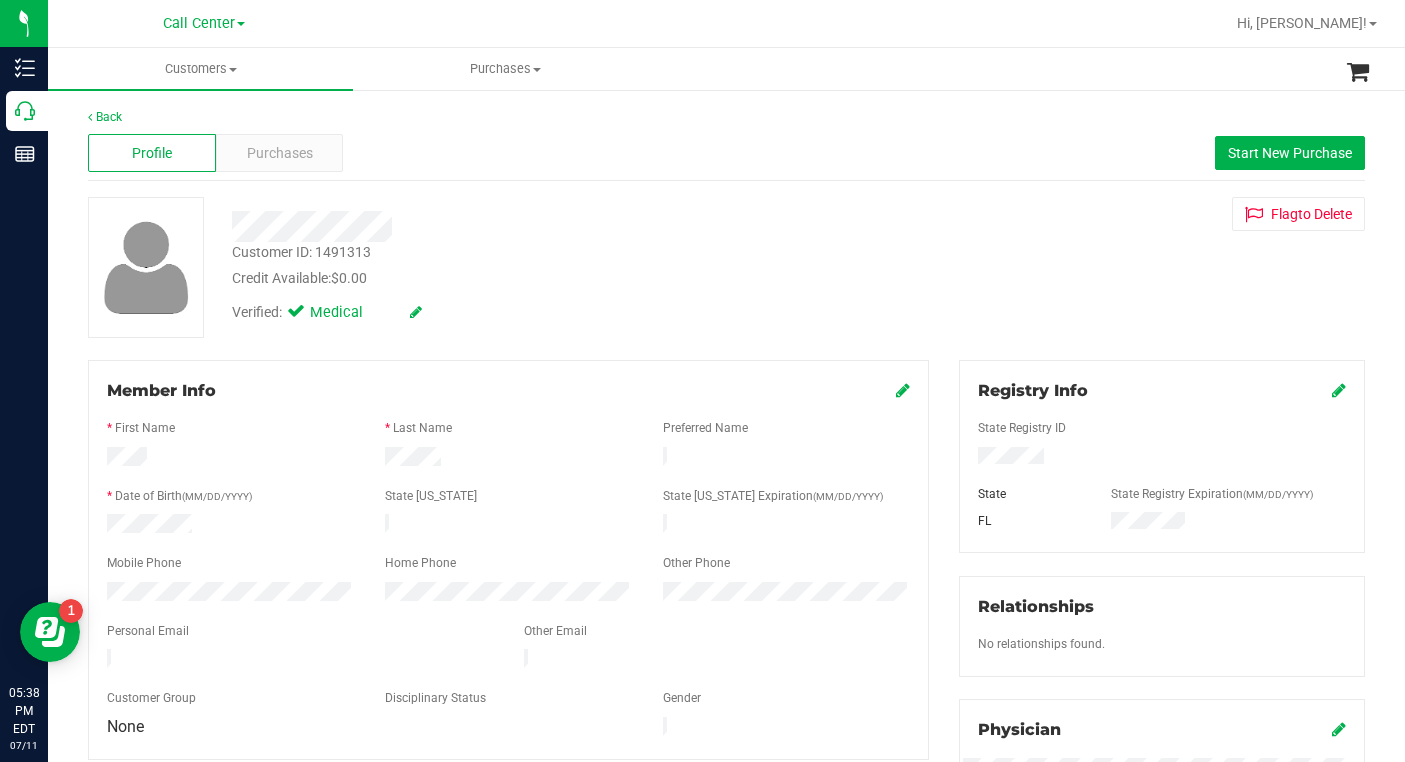 click on "Customer ID: 1491313
Credit Available:
$0.00
Verified:
Medical
Flag  to [GEOGRAPHIC_DATA]" at bounding box center (726, 267) 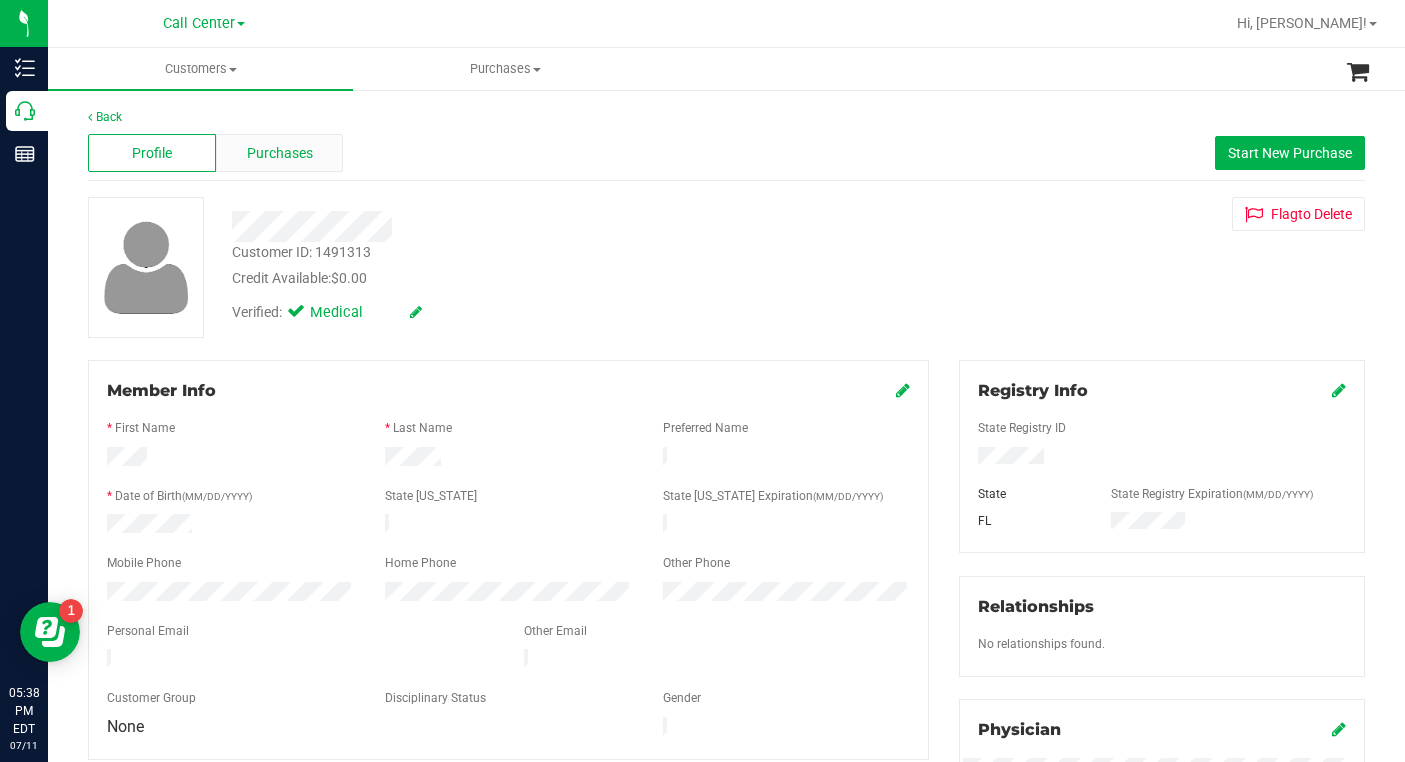 click on "Purchases" at bounding box center (280, 153) 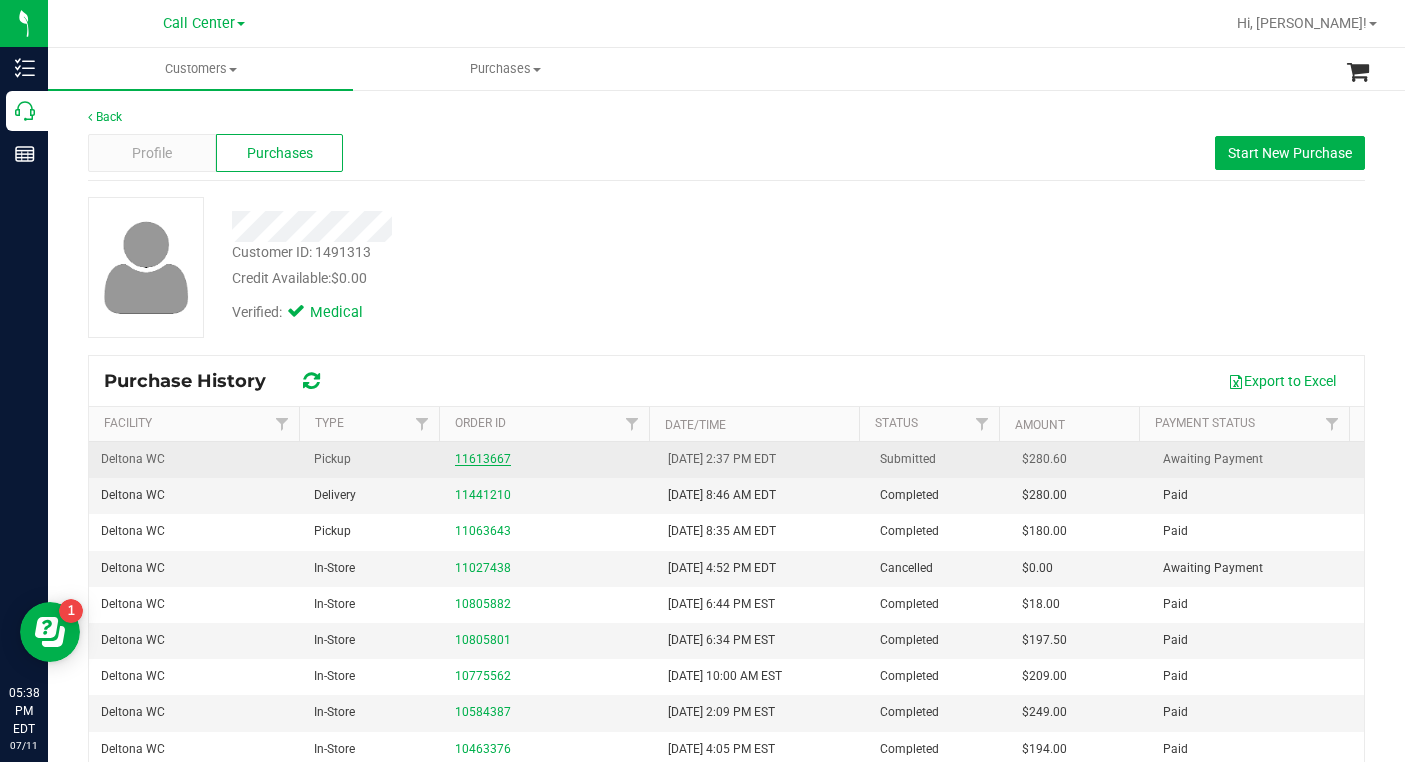 click on "11613667" at bounding box center (483, 459) 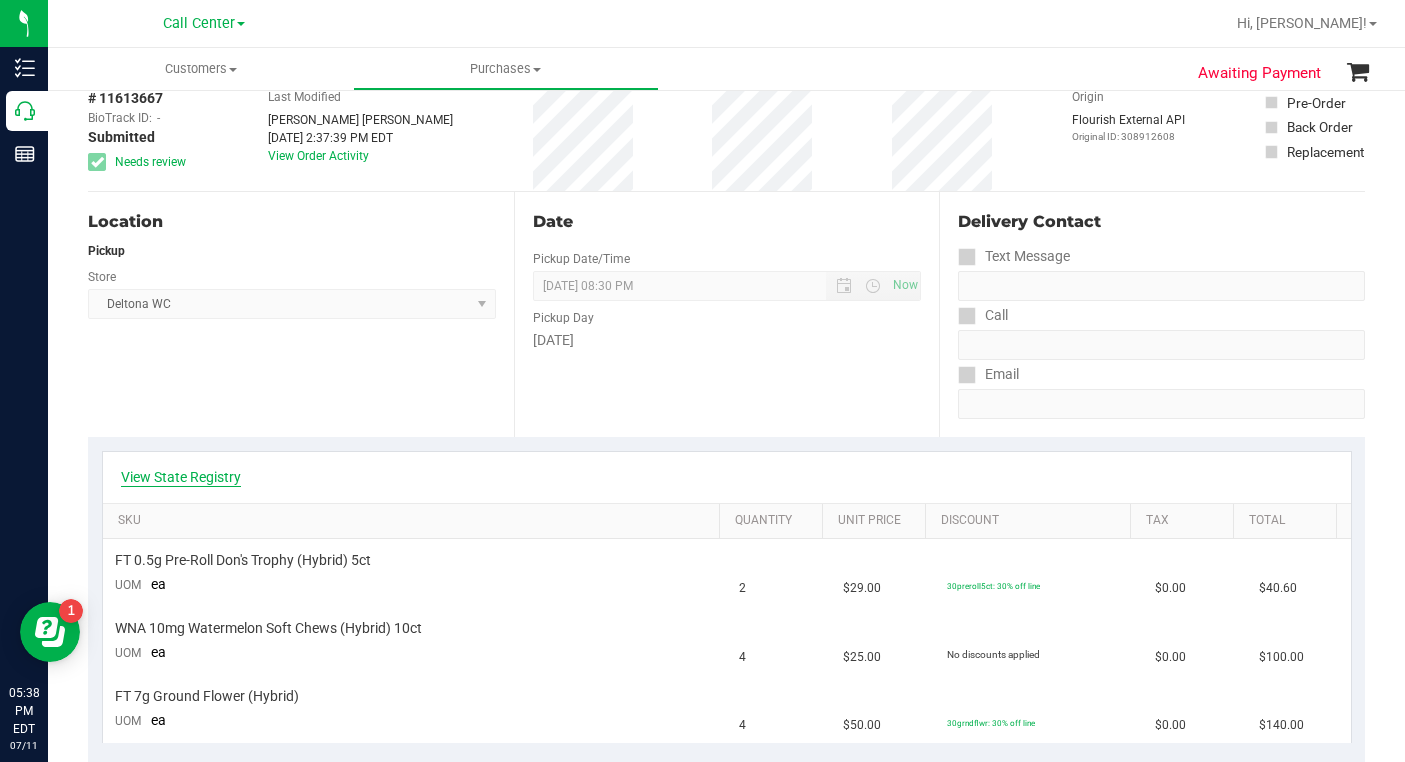 scroll, scrollTop: 100, scrollLeft: 0, axis: vertical 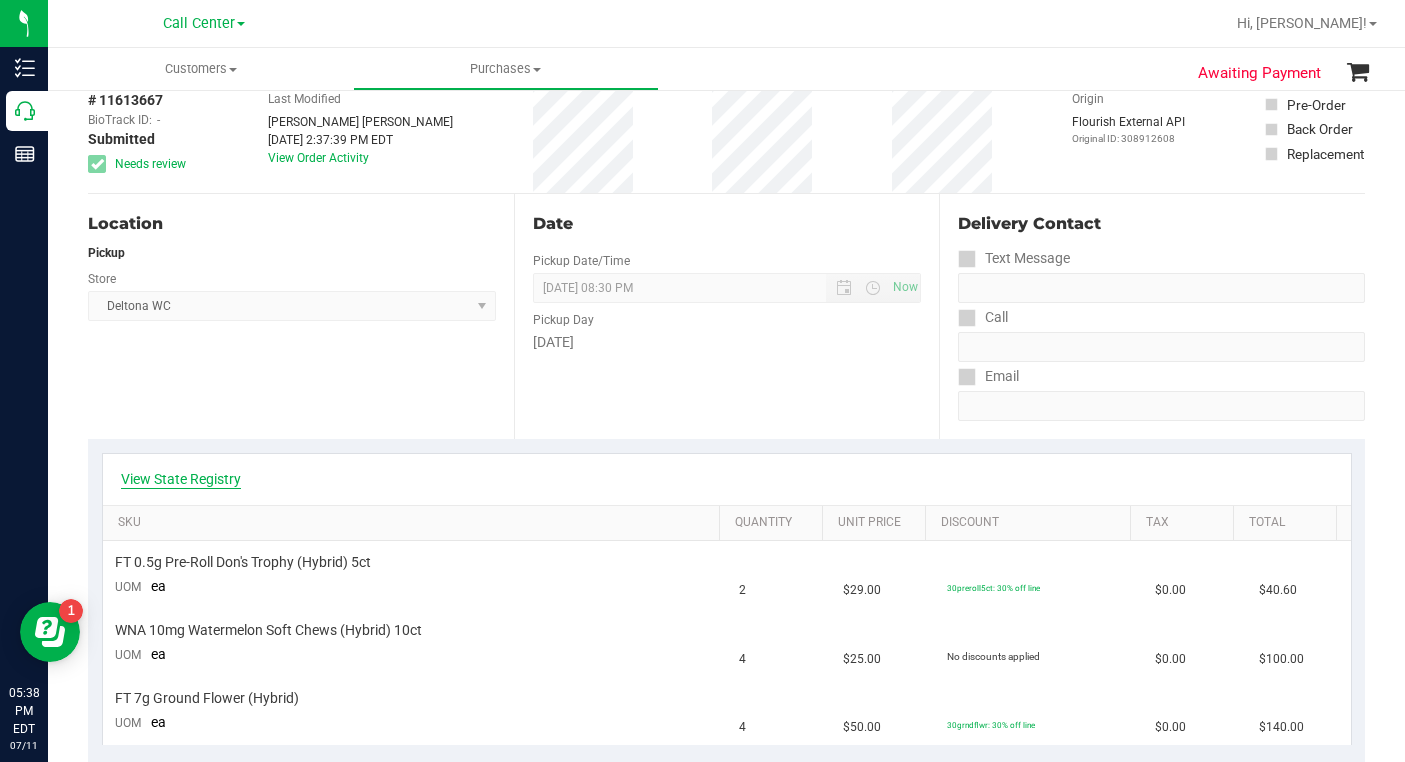 click on "View State Registry" at bounding box center (181, 479) 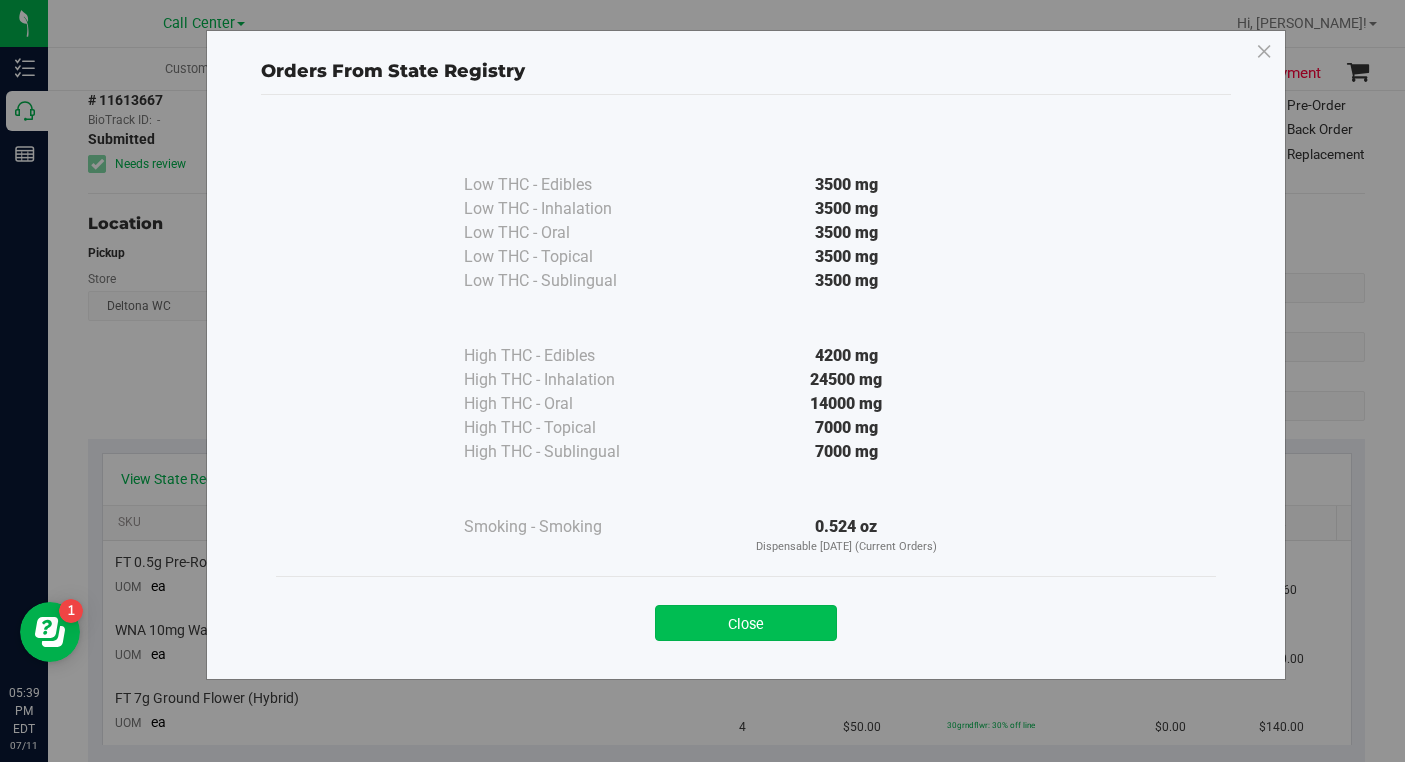 click on "Close" at bounding box center (746, 623) 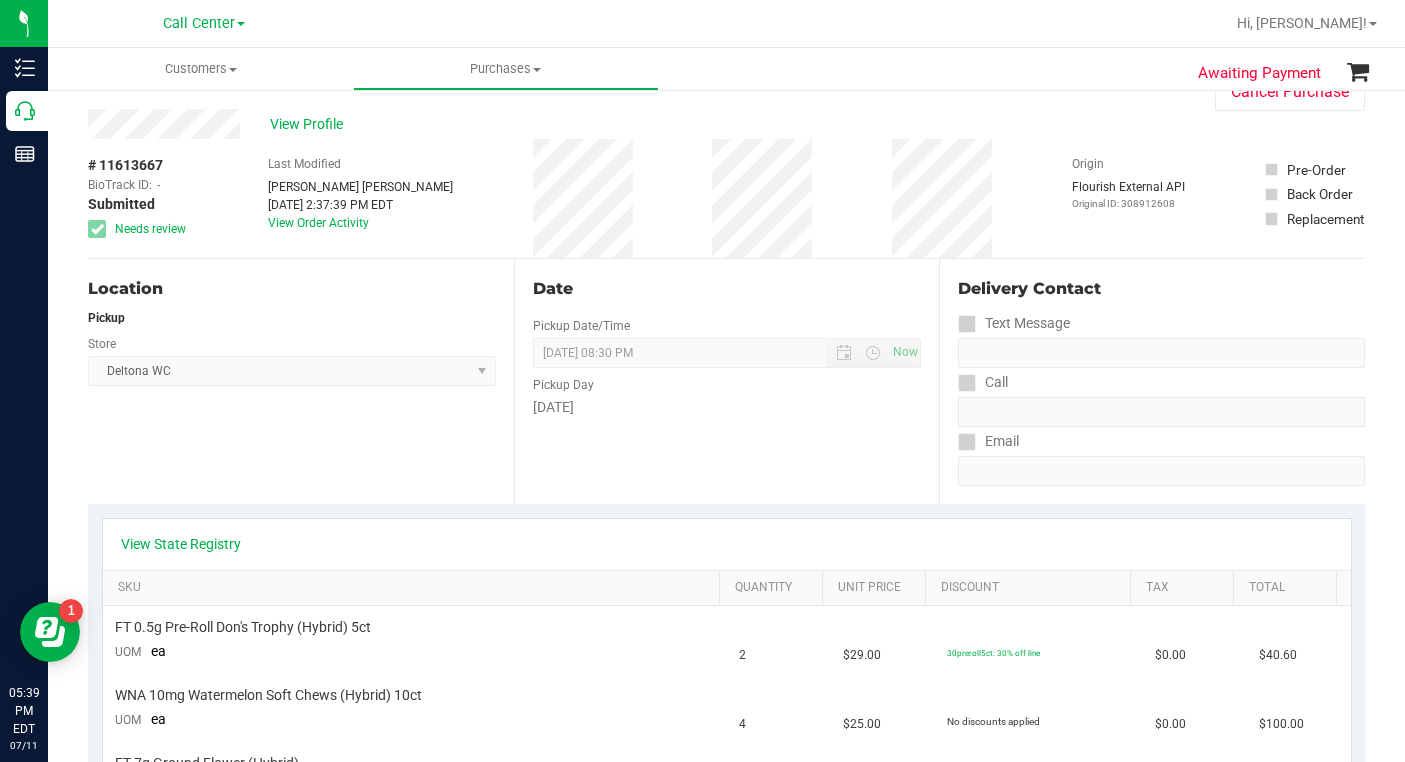scroll, scrollTop: 0, scrollLeft: 0, axis: both 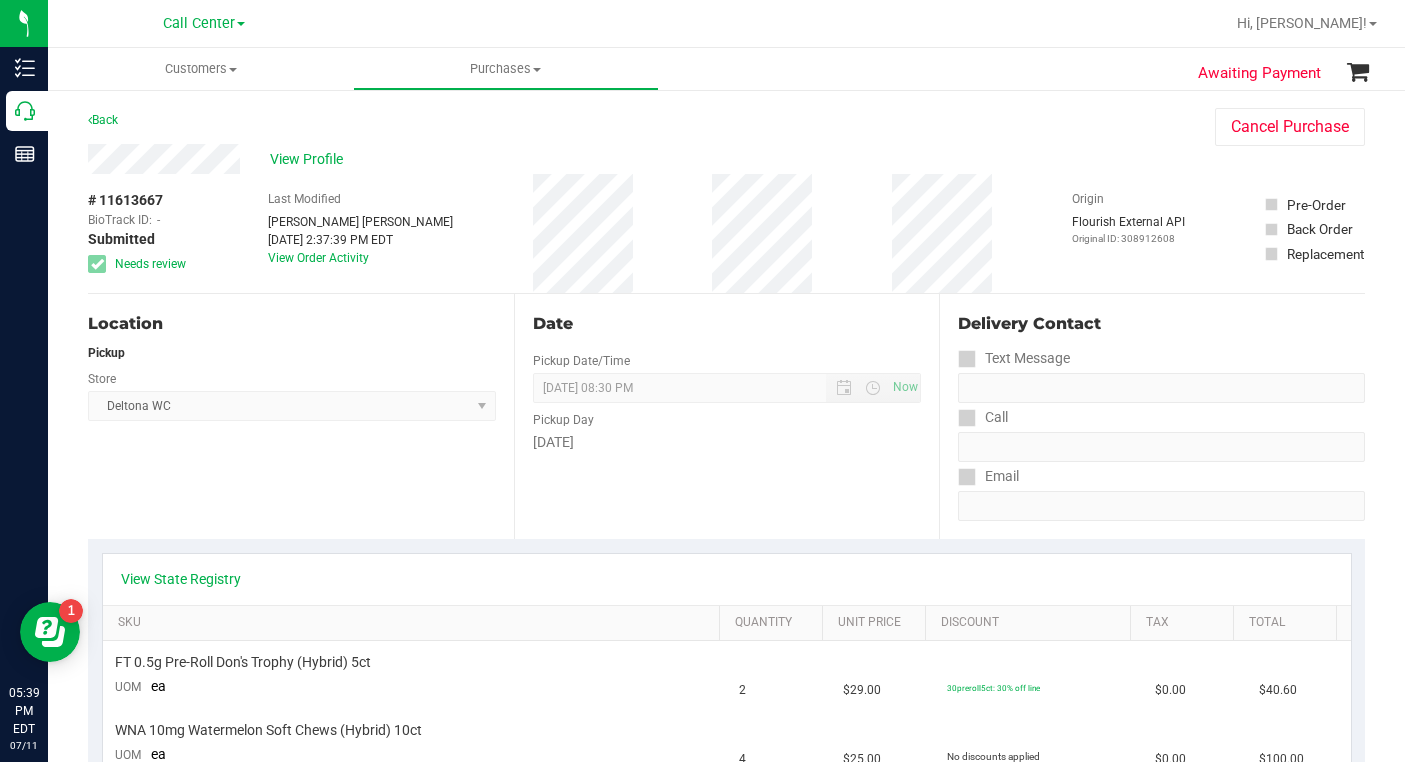 click on "Location
Pickup
Store
Deltona WC Select Store [PERSON_NAME][GEOGRAPHIC_DATA] [PERSON_NAME][GEOGRAPHIC_DATA] WC [GEOGRAPHIC_DATA] [PERSON_NAME][GEOGRAPHIC_DATA] WC [GEOGRAPHIC_DATA] WC [GEOGRAPHIC_DATA] [PERSON_NAME] [GEOGRAPHIC_DATA] WC [GEOGRAPHIC_DATA] WC [GEOGRAPHIC_DATA] WC [GEOGRAPHIC_DATA] WC [GEOGRAPHIC_DATA][PERSON_NAME] WC Ft. Lauderdale WC Ft. [PERSON_NAME] [GEOGRAPHIC_DATA] WC Jax Atlantic WC JAX [GEOGRAPHIC_DATA] REP Jax WC [GEOGRAPHIC_DATA][PERSON_NAME] WC [GEOGRAPHIC_DATA][PERSON_NAME][GEOGRAPHIC_DATA] [GEOGRAPHIC_DATA] REP [PERSON_NAME][GEOGRAPHIC_DATA] [GEOGRAPHIC_DATA] [GEOGRAPHIC_DATA] 72nd WC [GEOGRAPHIC_DATA] WC [GEOGRAPHIC_DATA] [GEOGRAPHIC_DATA] [GEOGRAPHIC_DATA] [GEOGRAPHIC_DATA] [GEOGRAPHIC_DATA] [GEOGRAPHIC_DATA] [GEOGRAPHIC_DATA][PERSON_NAME] [GEOGRAPHIC_DATA] WC [GEOGRAPHIC_DATA] Ocala WC [GEOGRAPHIC_DATA] [PERSON_NAME][GEOGRAPHIC_DATA] Colonial [PERSON_NAME][GEOGRAPHIC_DATA] [GEOGRAPHIC_DATA] REP [GEOGRAPHIC_DATA] [PERSON_NAME][GEOGRAPHIC_DATA] WC [GEOGRAPHIC_DATA] WC [GEOGRAPHIC_DATA] WC [GEOGRAPHIC_DATA] [GEOGRAPHIC_DATA] [GEOGRAPHIC_DATA] WC [GEOGRAPHIC_DATA] WC [GEOGRAPHIC_DATA][PERSON_NAME] [PERSON_NAME][GEOGRAPHIC_DATA] WC [GEOGRAPHIC_DATA] WC [GEOGRAPHIC_DATA][PERSON_NAME][GEOGRAPHIC_DATA] WC [GEOGRAPHIC_DATA] [GEOGRAPHIC_DATA] REP [GEOGRAPHIC_DATA] WC [GEOGRAPHIC_DATA] [GEOGRAPHIC_DATA] Testing [GEOGRAPHIC_DATA] Warehouse [GEOGRAPHIC_DATA] [GEOGRAPHIC_DATA] [GEOGRAPHIC_DATA] [GEOGRAPHIC_DATA] [GEOGRAPHIC_DATA] [GEOGRAPHIC_DATA] Plano Retail [GEOGRAPHIC_DATA] WC" at bounding box center [301, 416] 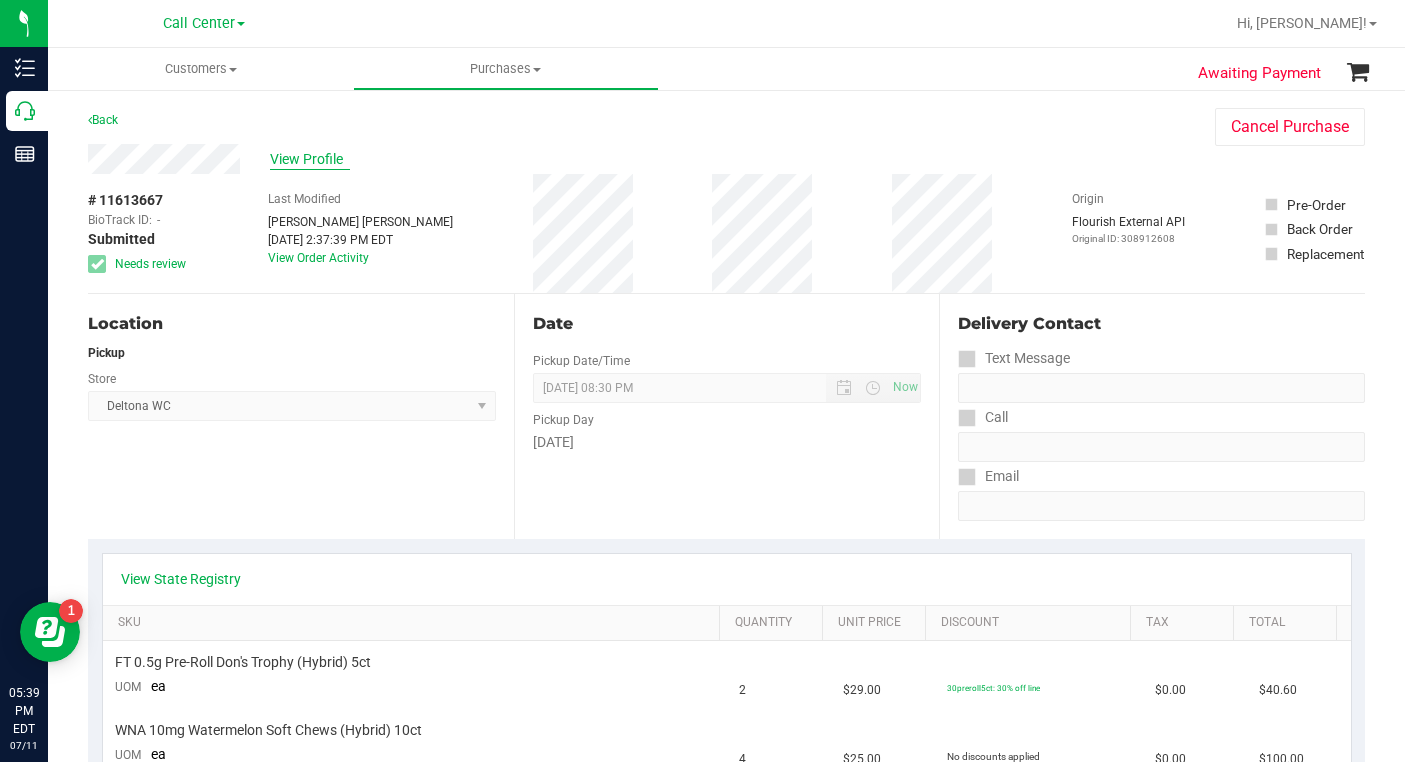 click on "View Profile" at bounding box center (310, 159) 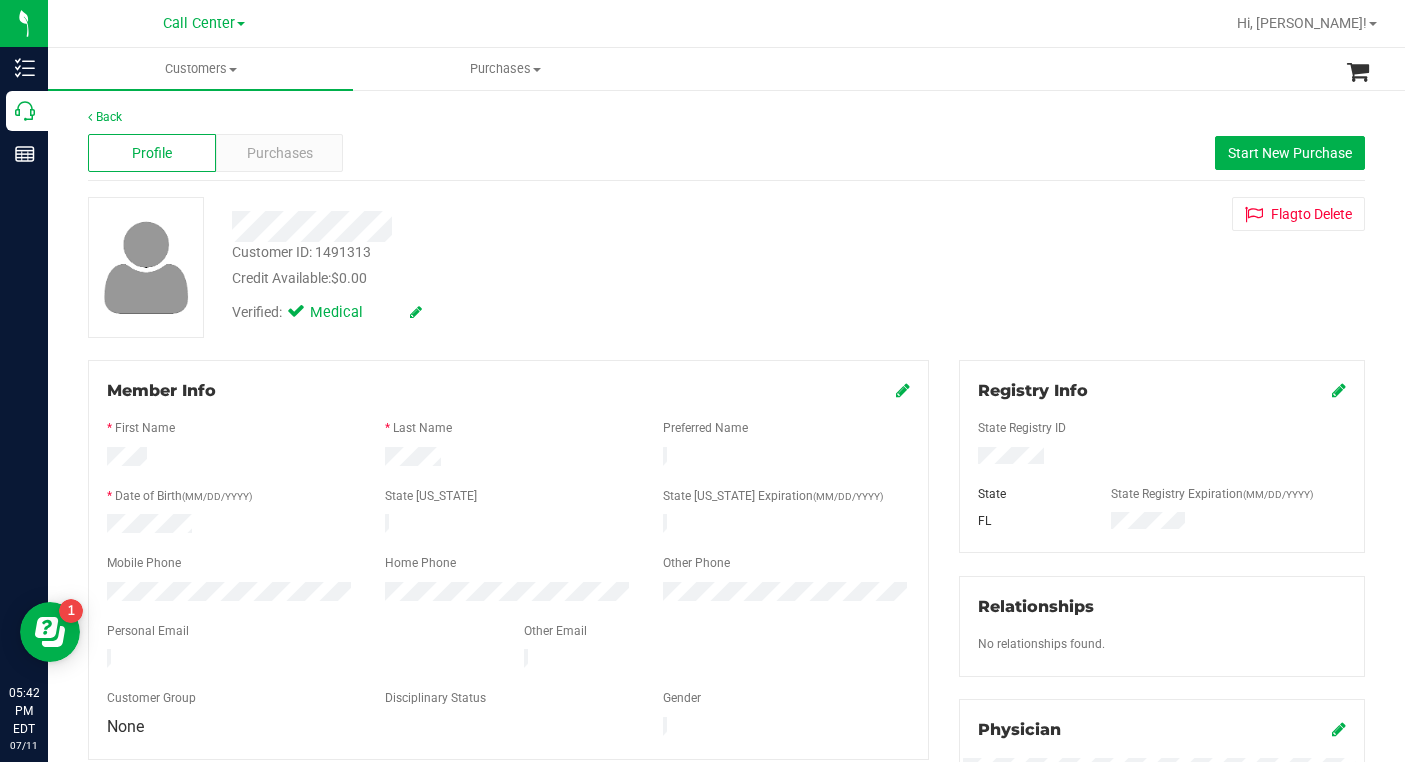 drag, startPoint x: 1155, startPoint y: 283, endPoint x: 1098, endPoint y: 286, distance: 57.07889 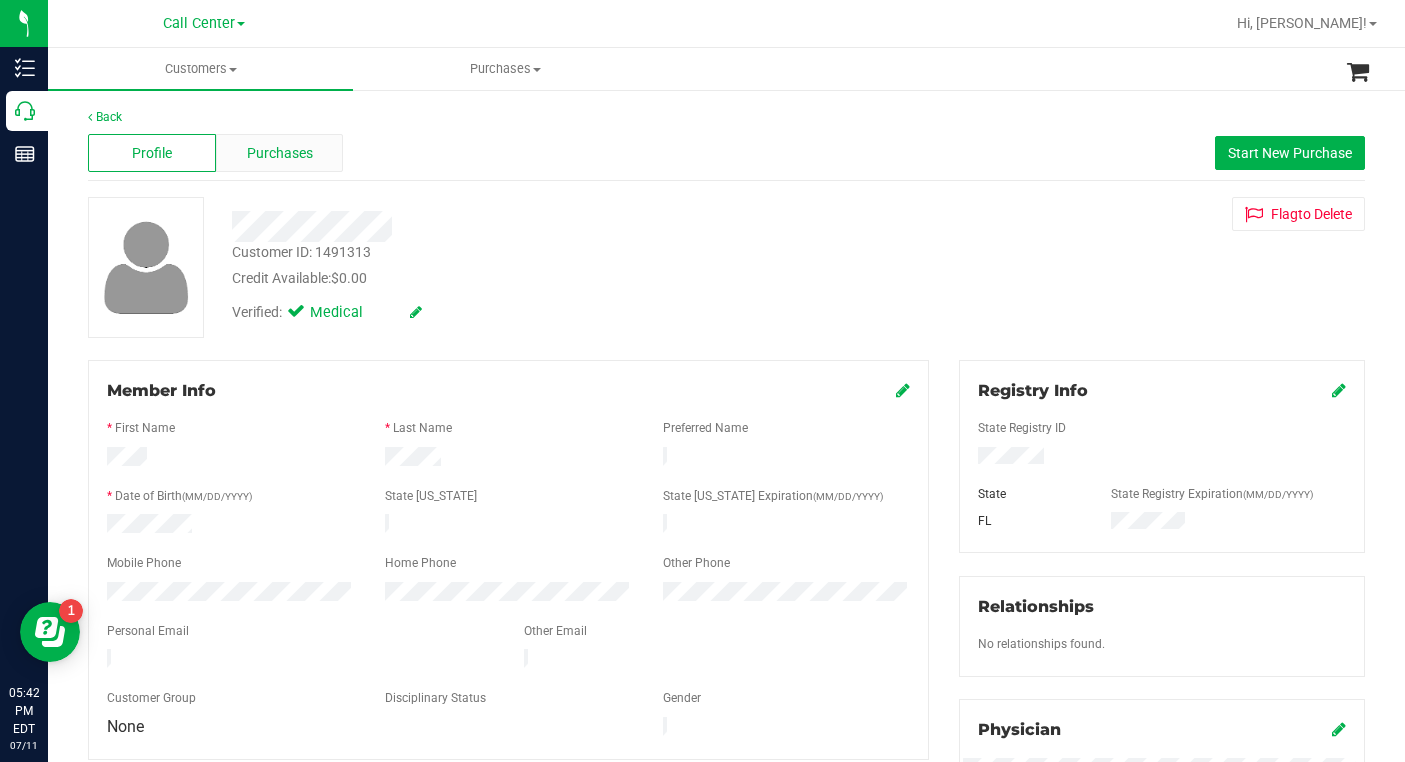 click on "Purchases" at bounding box center [280, 153] 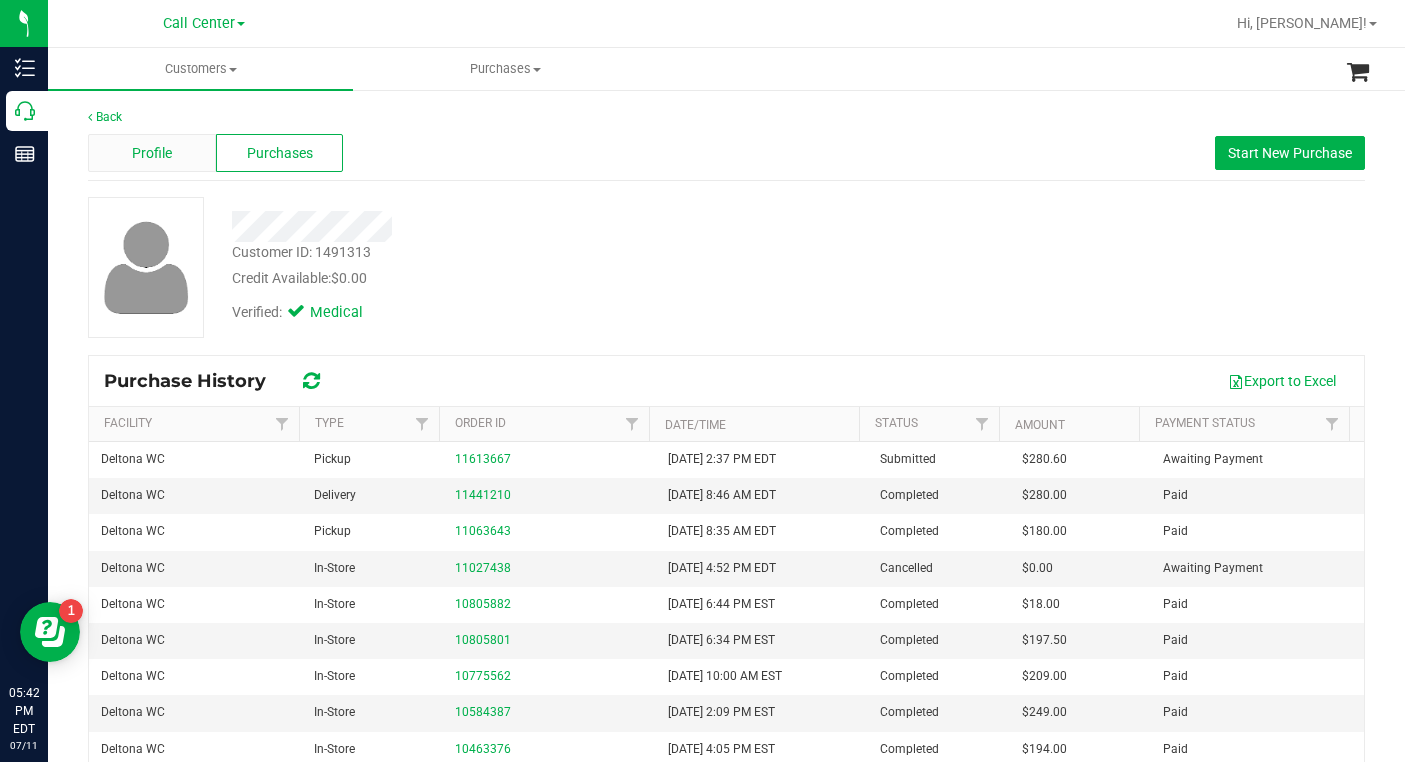 click on "Profile" at bounding box center [152, 153] 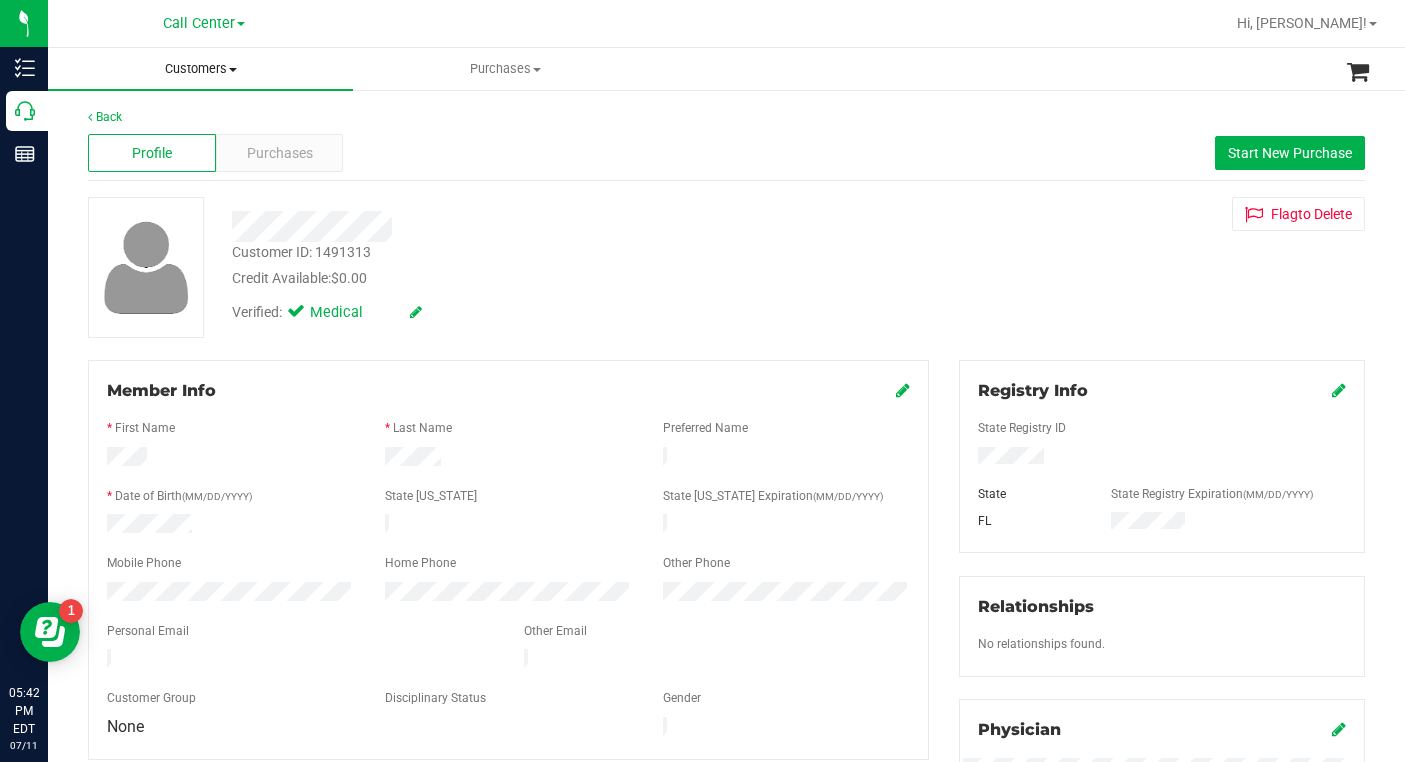click at bounding box center [233, 70] 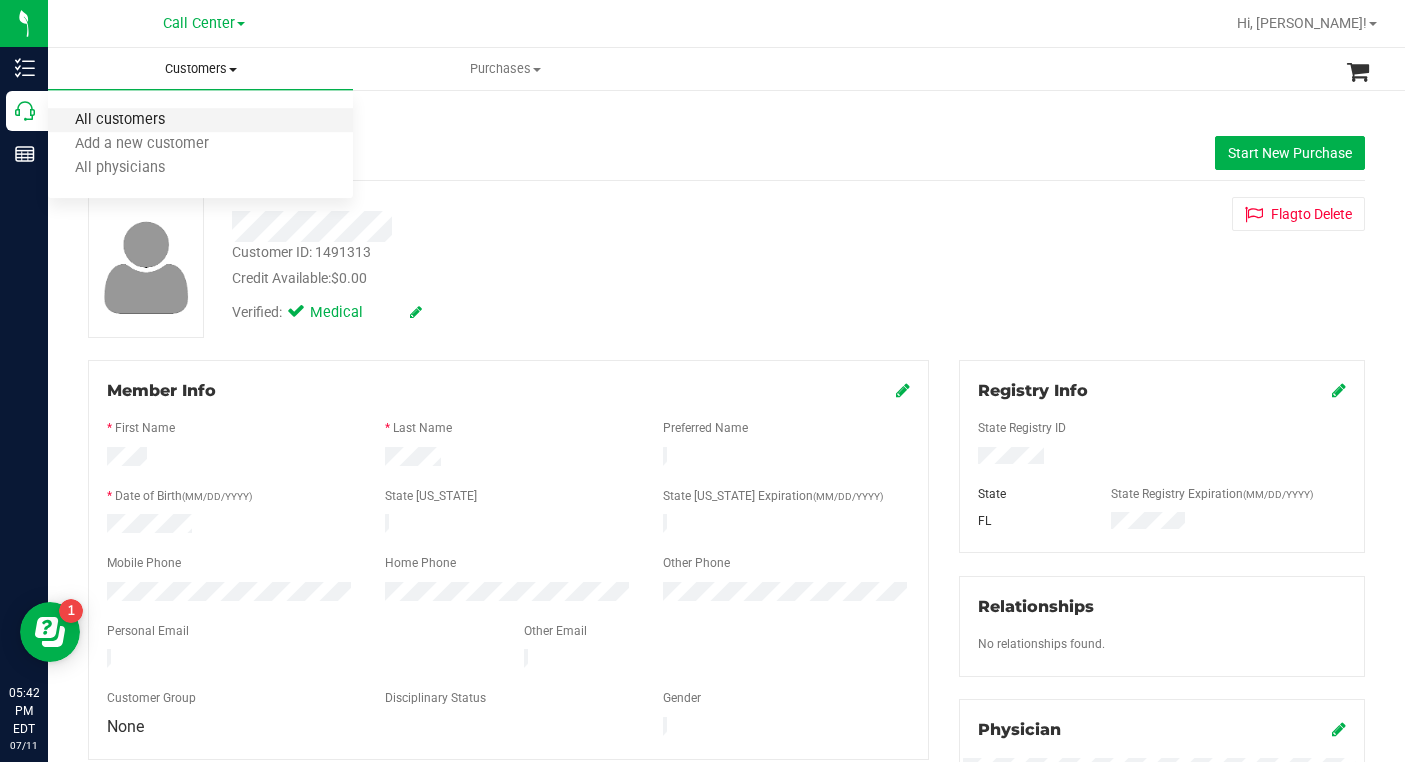 click on "All customers" at bounding box center (120, 120) 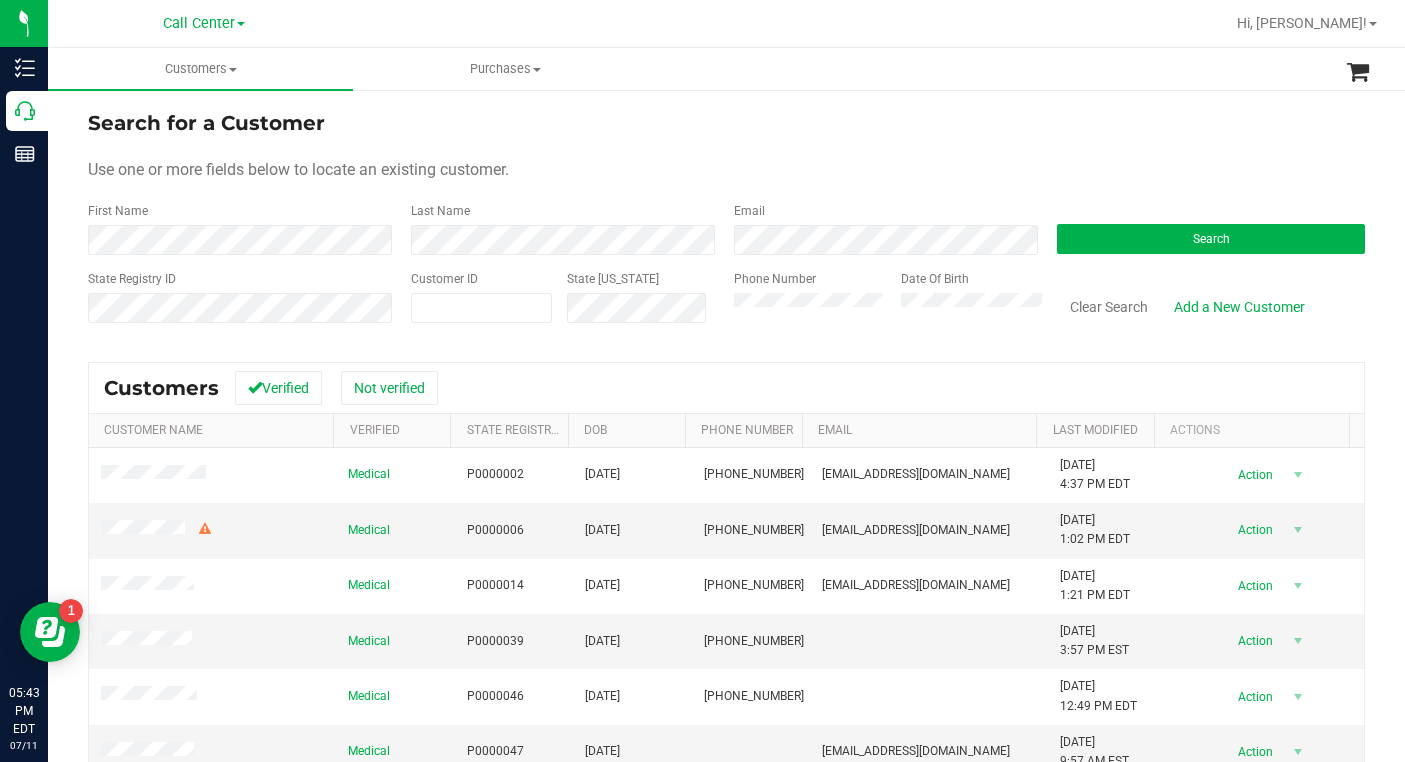 click on "Use one or more fields below to locate an existing customer." at bounding box center [726, 170] 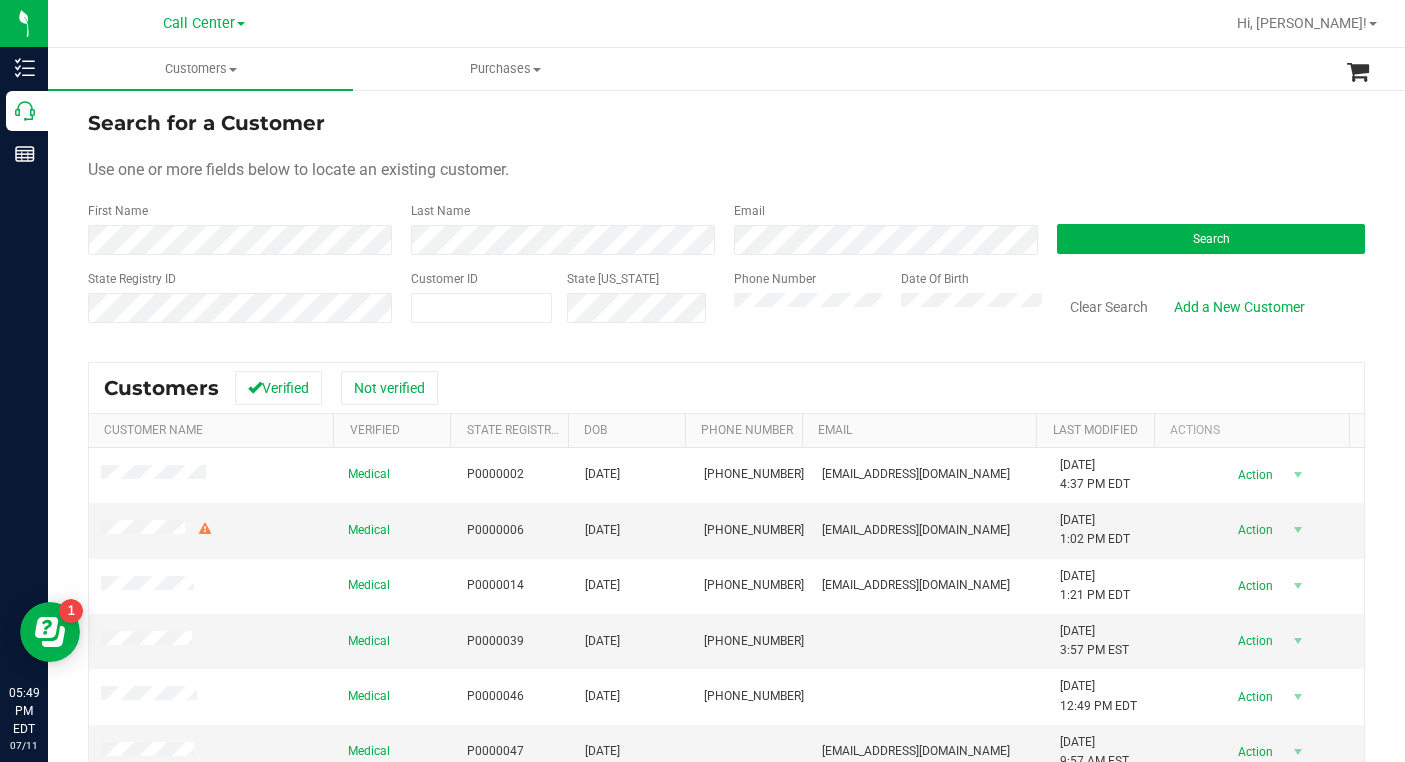 click on "Search for a Customer
Use one or more fields below to locate an existing customer.
First Name
Last Name
Email
Search
State Registry ID
Customer ID
State [US_STATE]
Phone Number
Date Of Birth" at bounding box center (726, 224) 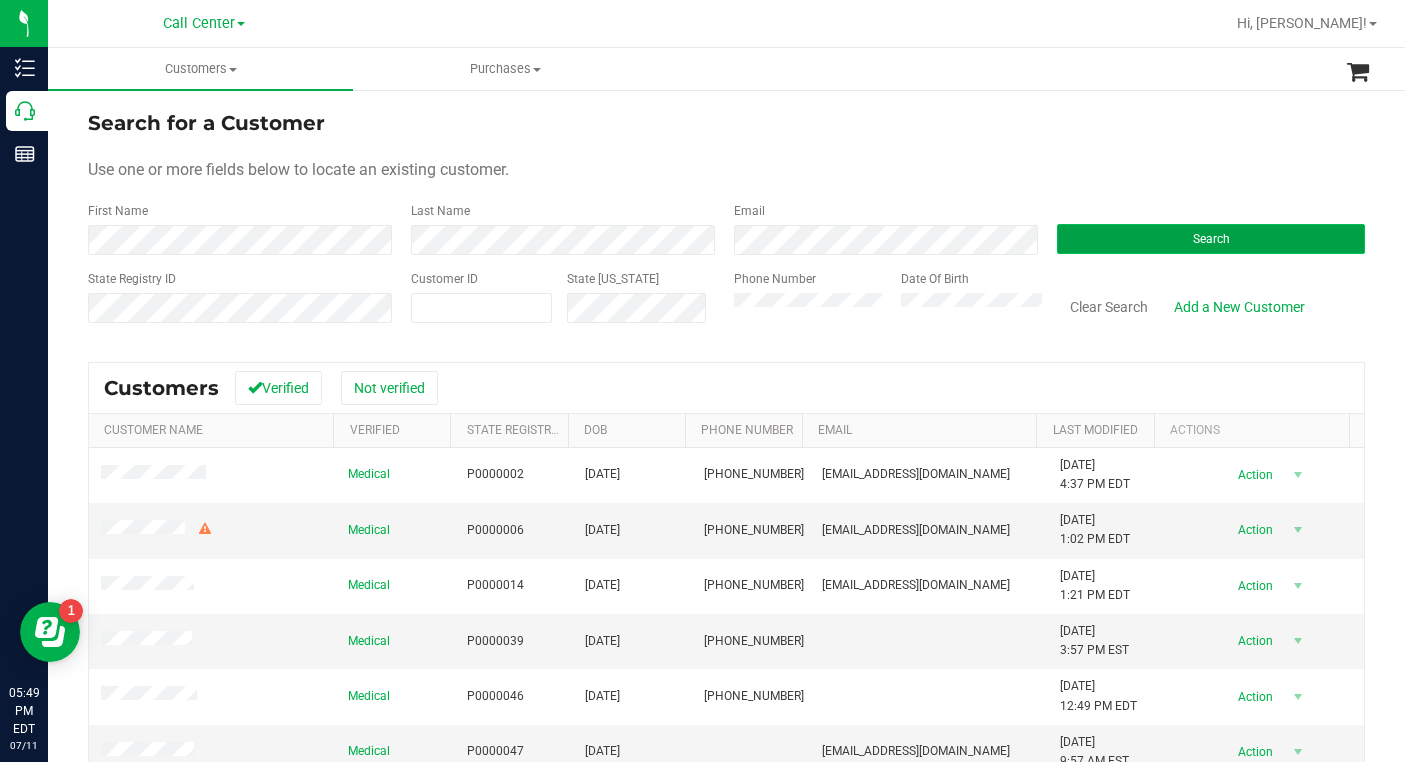 click on "Search" at bounding box center [1211, 239] 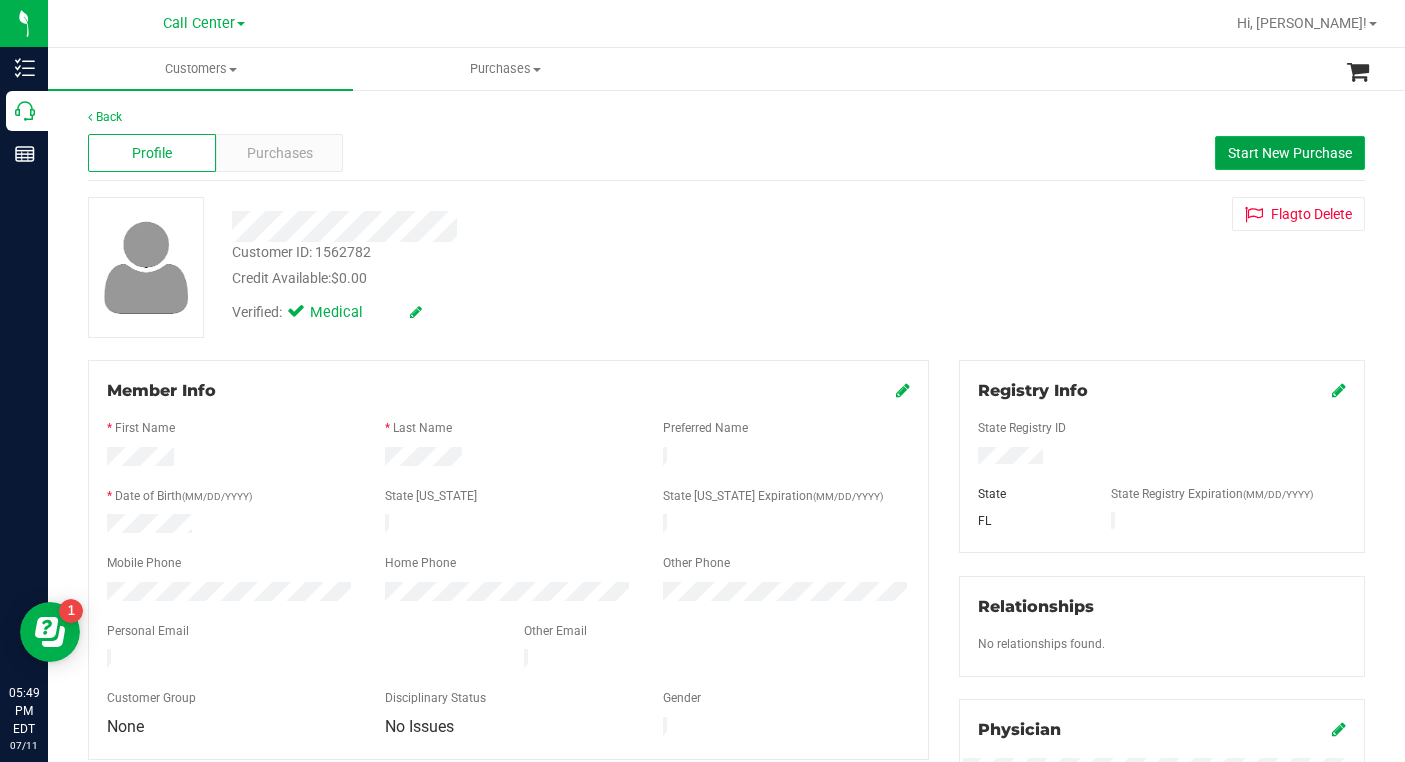click on "Start New Purchase" at bounding box center [1290, 153] 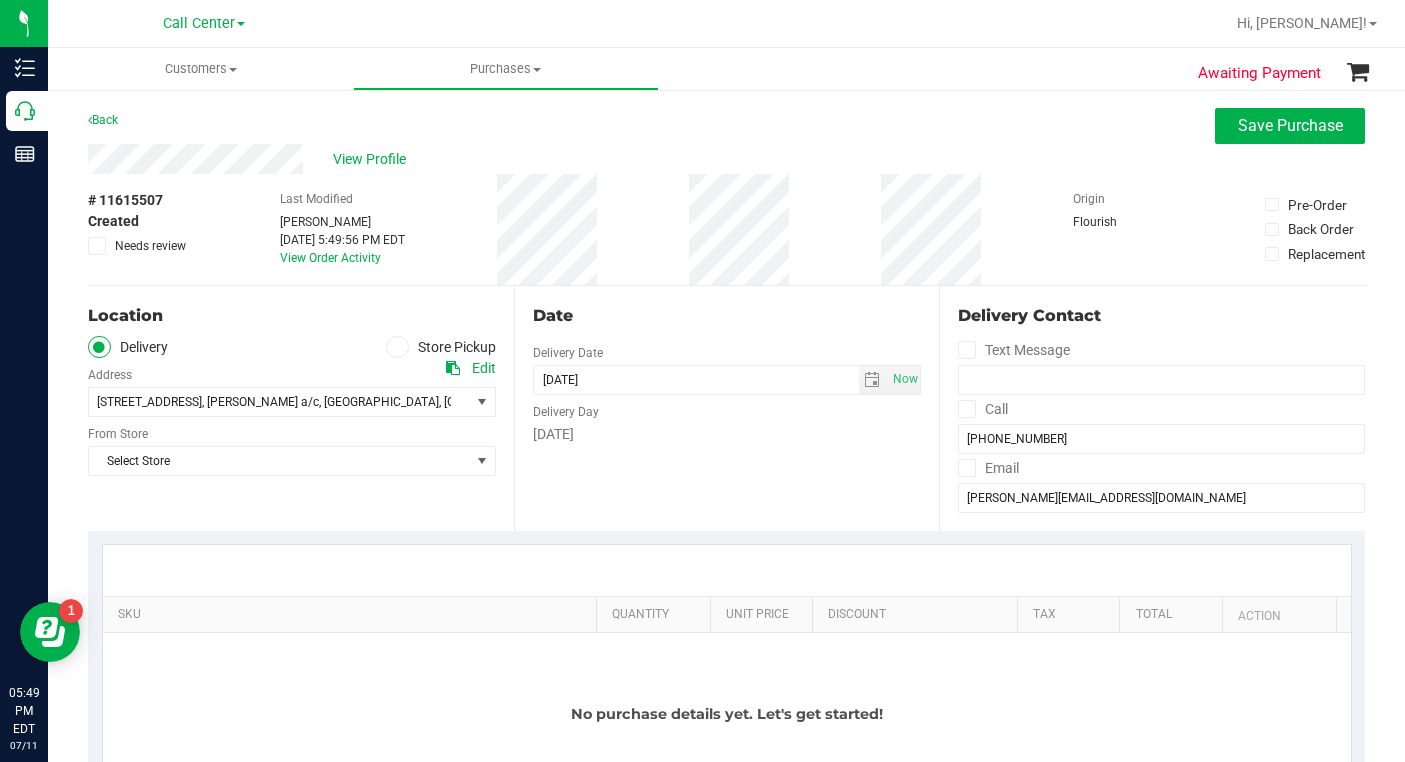 click at bounding box center (397, 347) 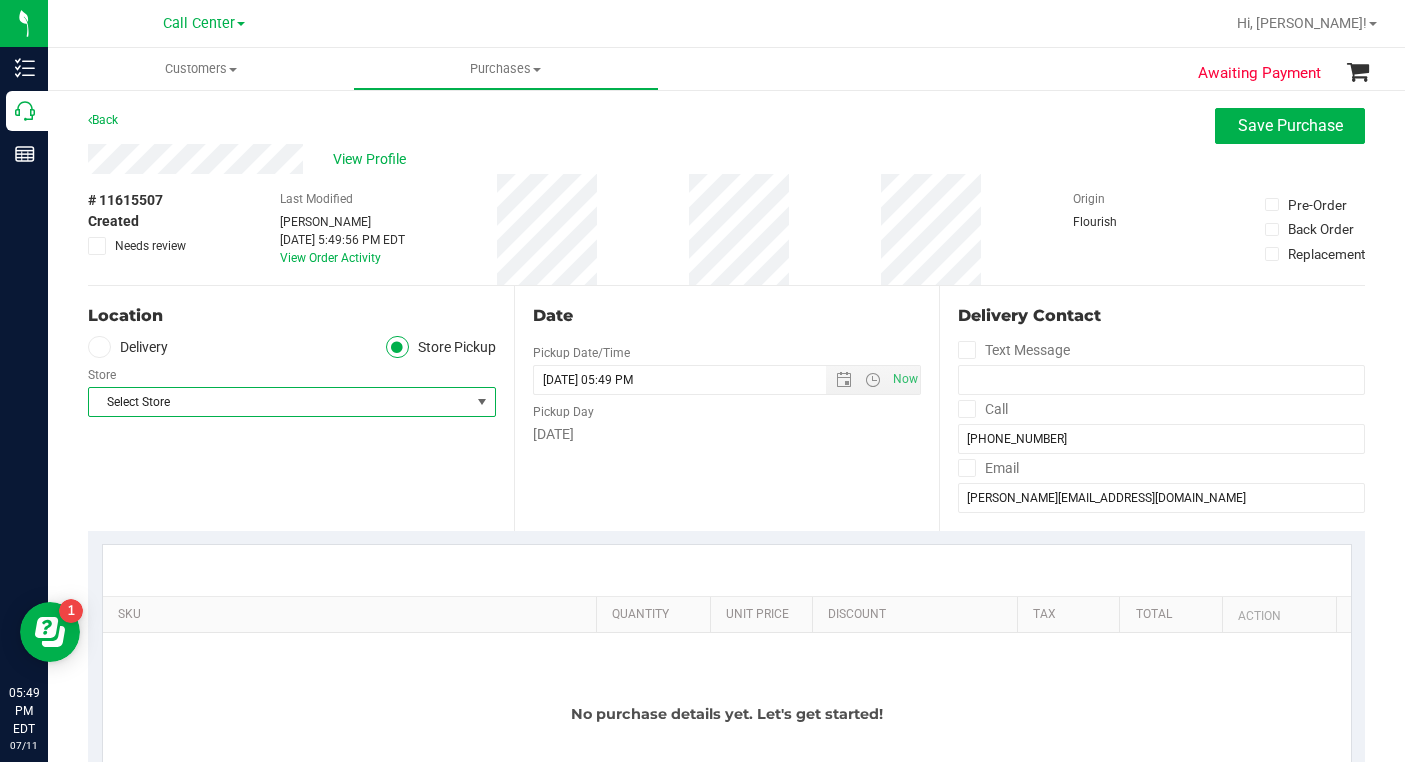 click on "Select Store" at bounding box center (279, 402) 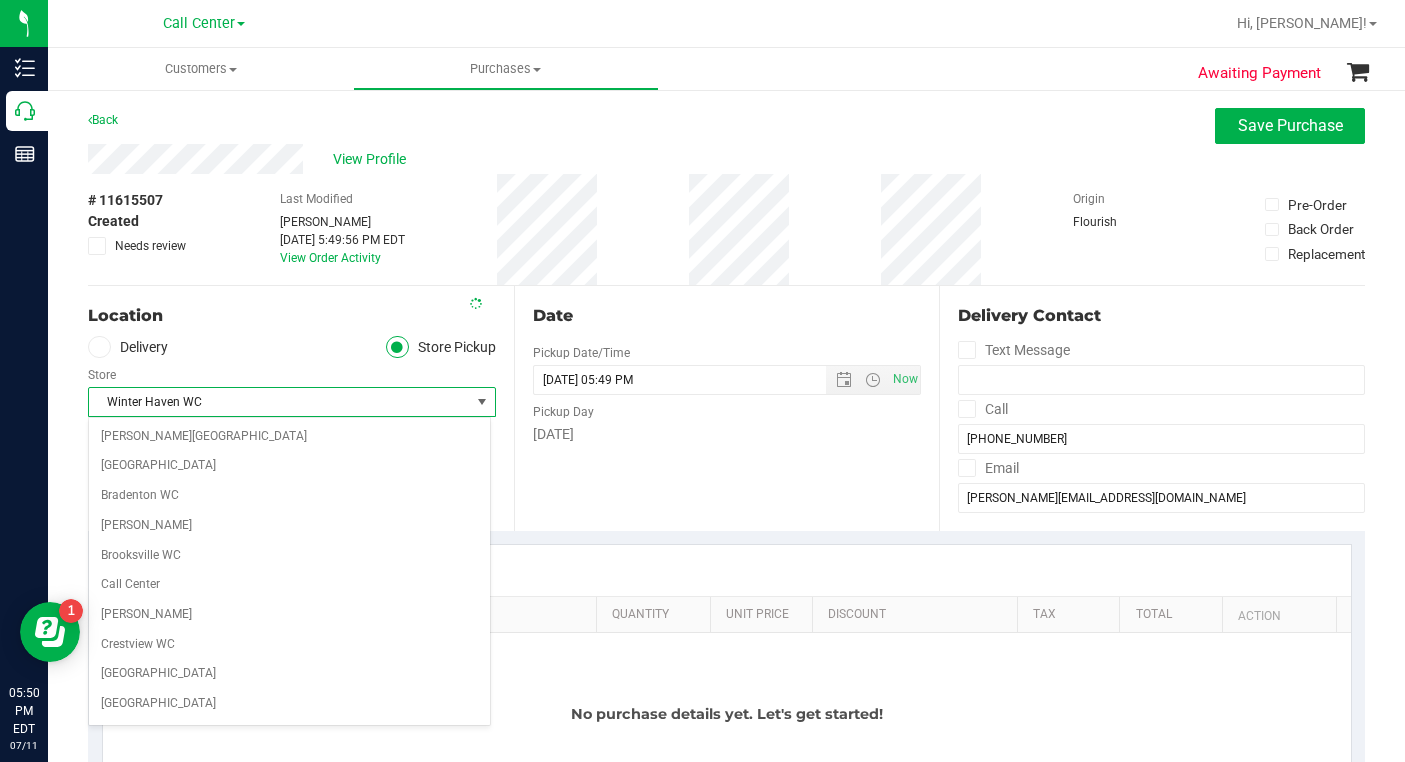 scroll, scrollTop: 1394, scrollLeft: 0, axis: vertical 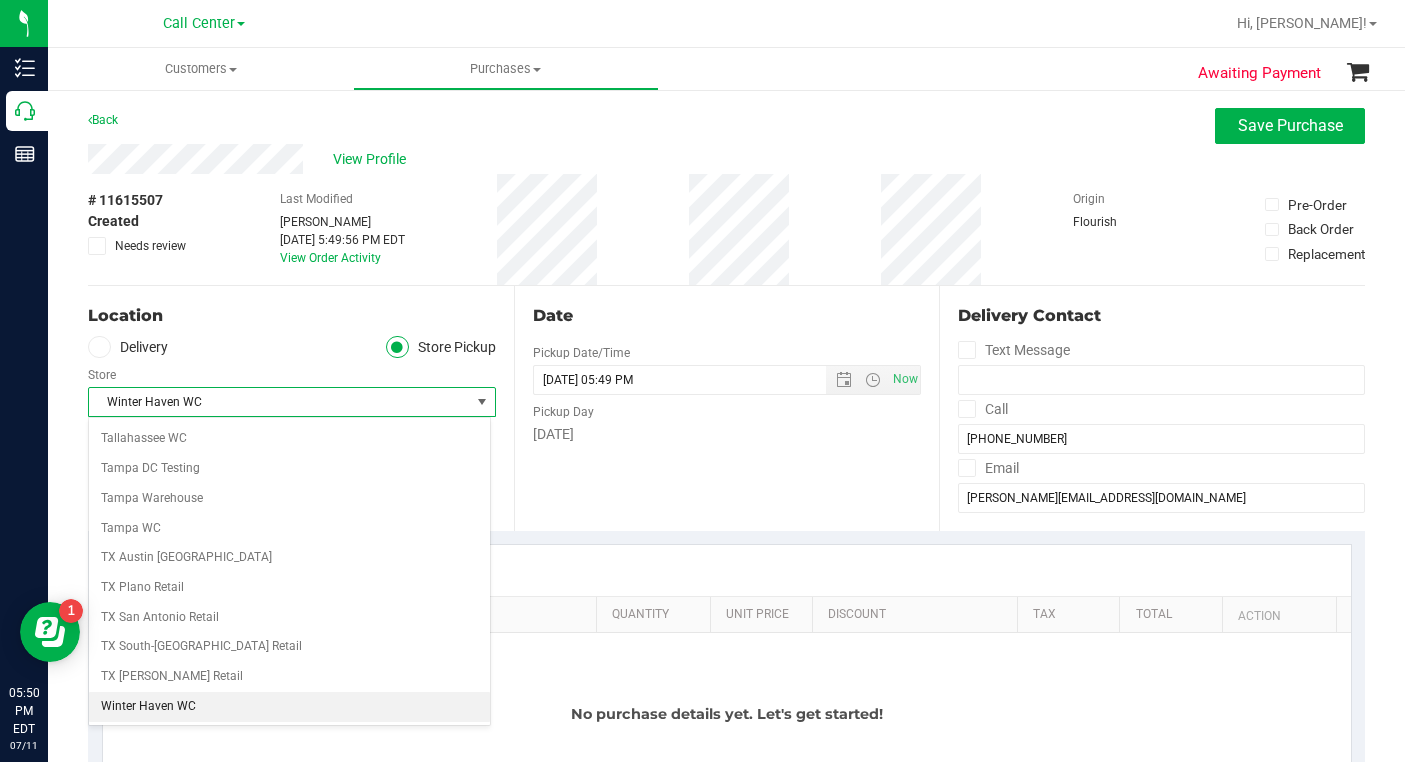 click on "Winter Haven WC" at bounding box center (289, 707) 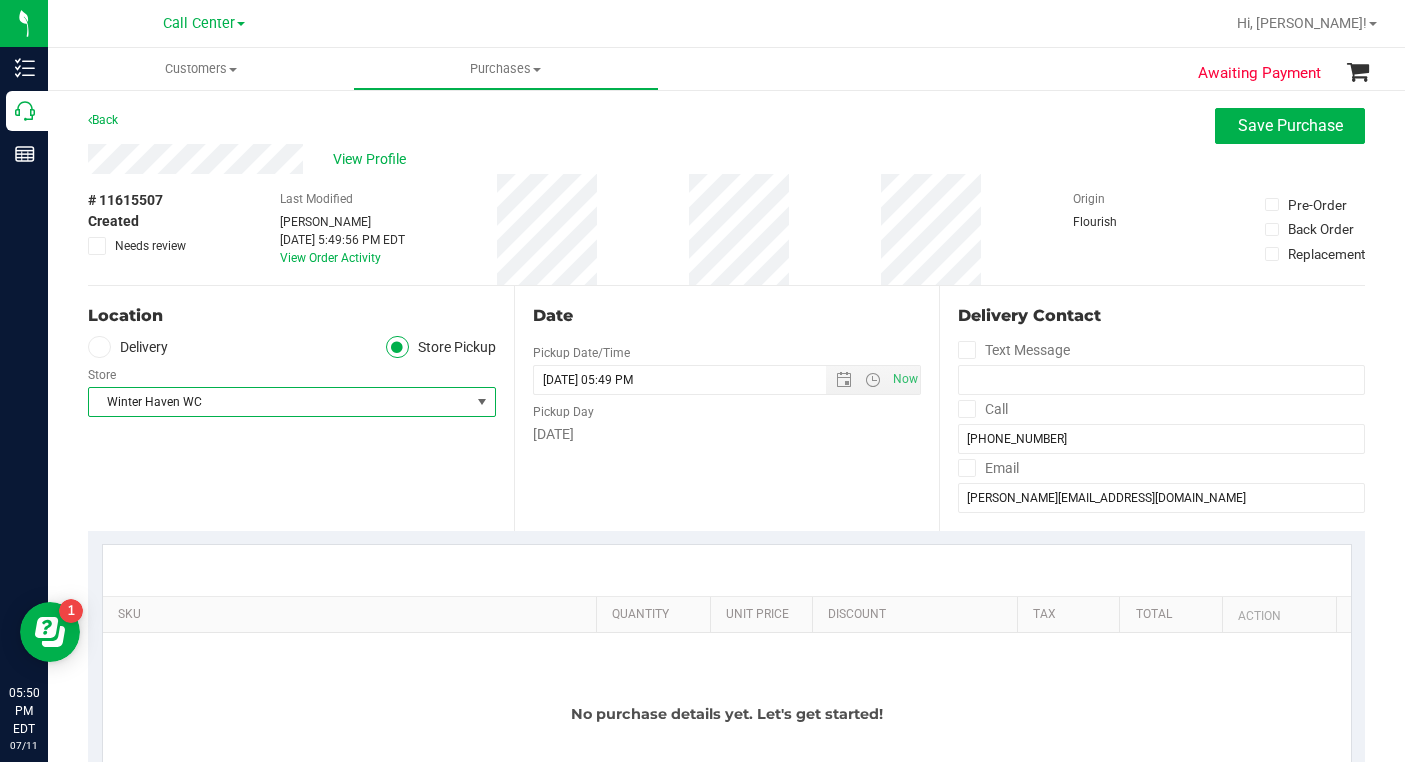 scroll, scrollTop: 200, scrollLeft: 0, axis: vertical 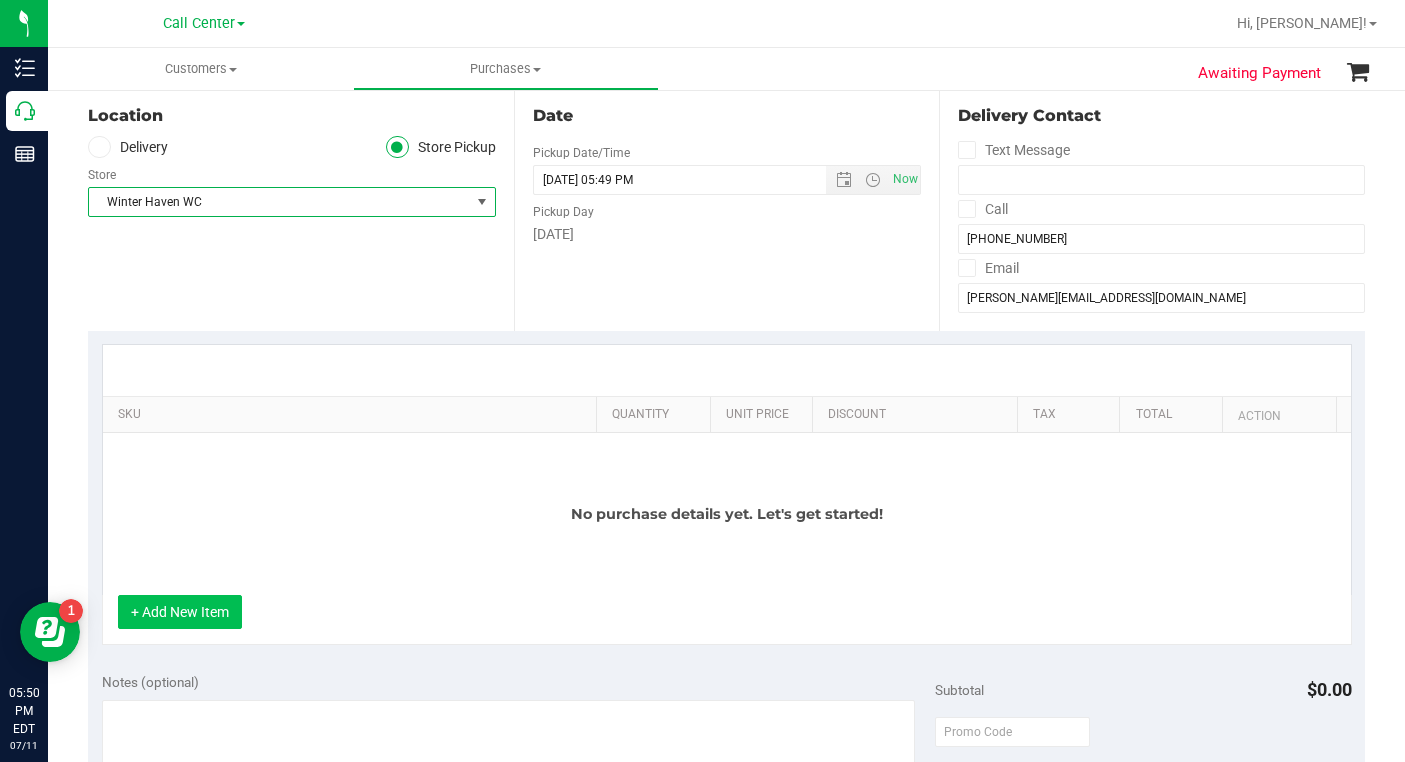 click on "+ Add New Item" at bounding box center (180, 612) 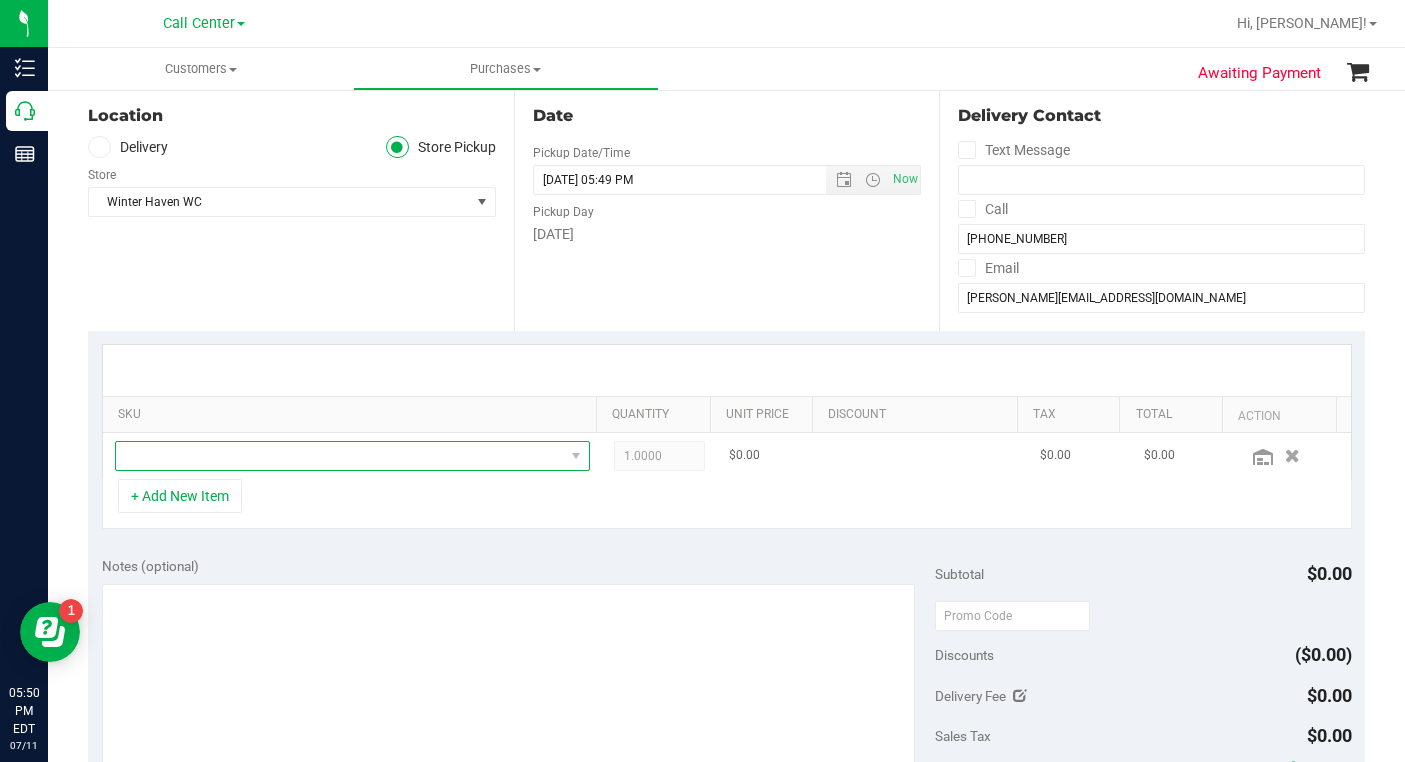 click at bounding box center (340, 456) 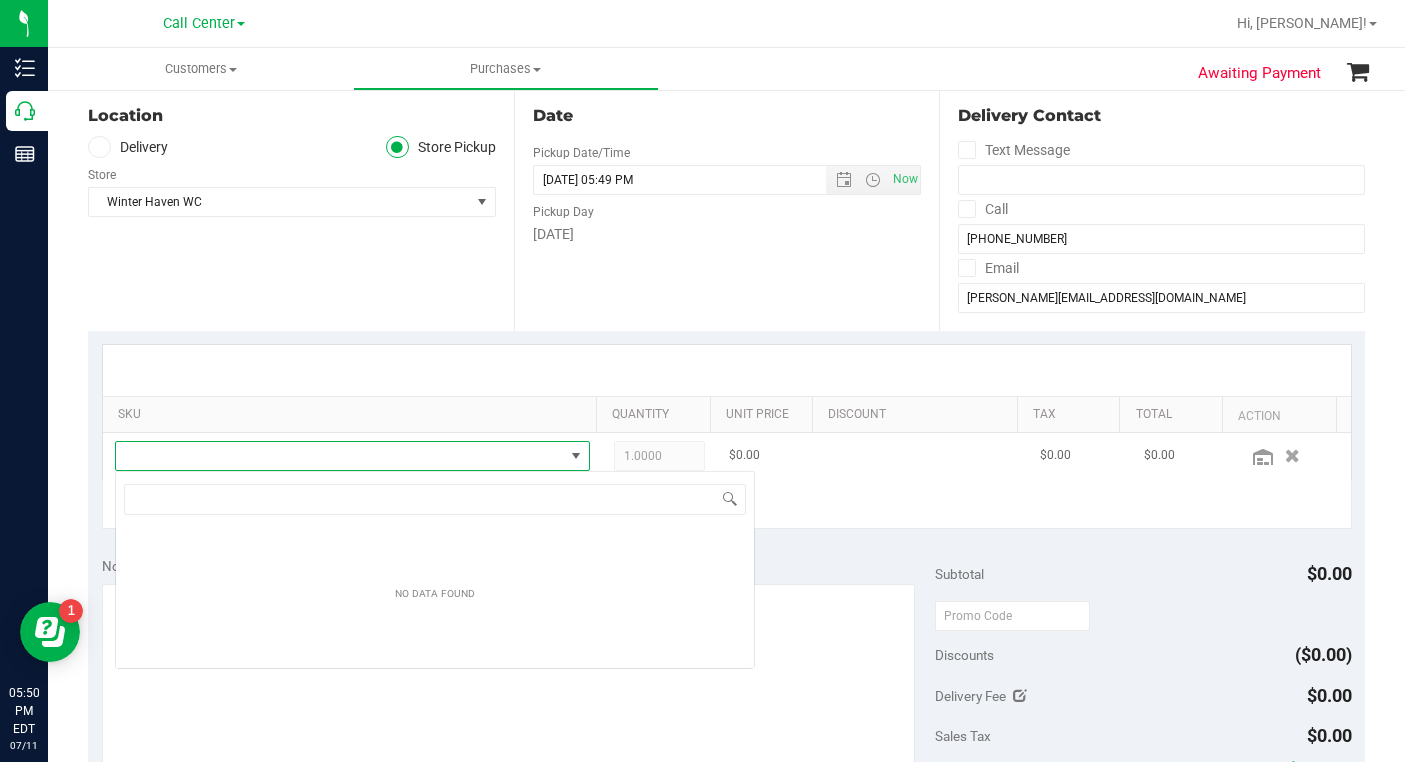 scroll, scrollTop: 99970, scrollLeft: 99537, axis: both 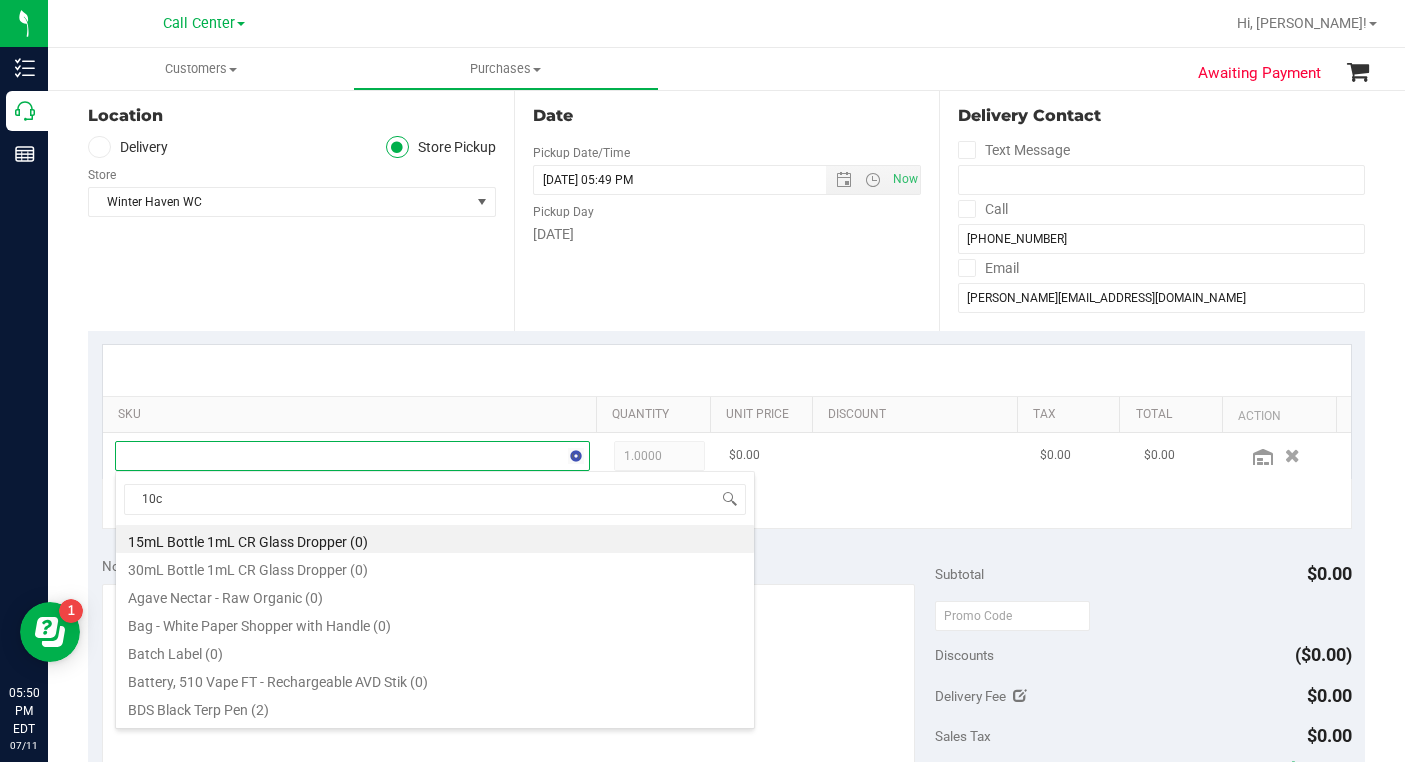 type on "10ct" 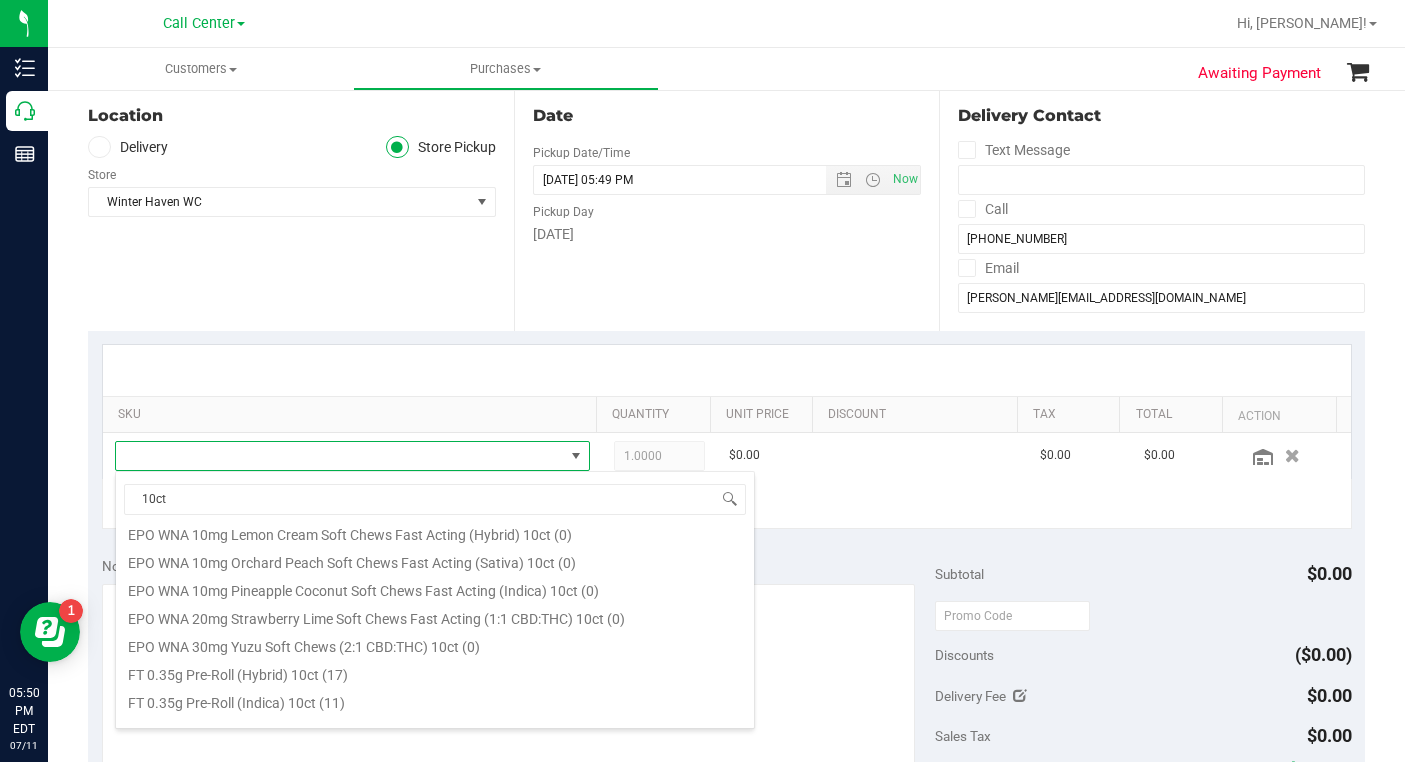 scroll, scrollTop: 300, scrollLeft: 0, axis: vertical 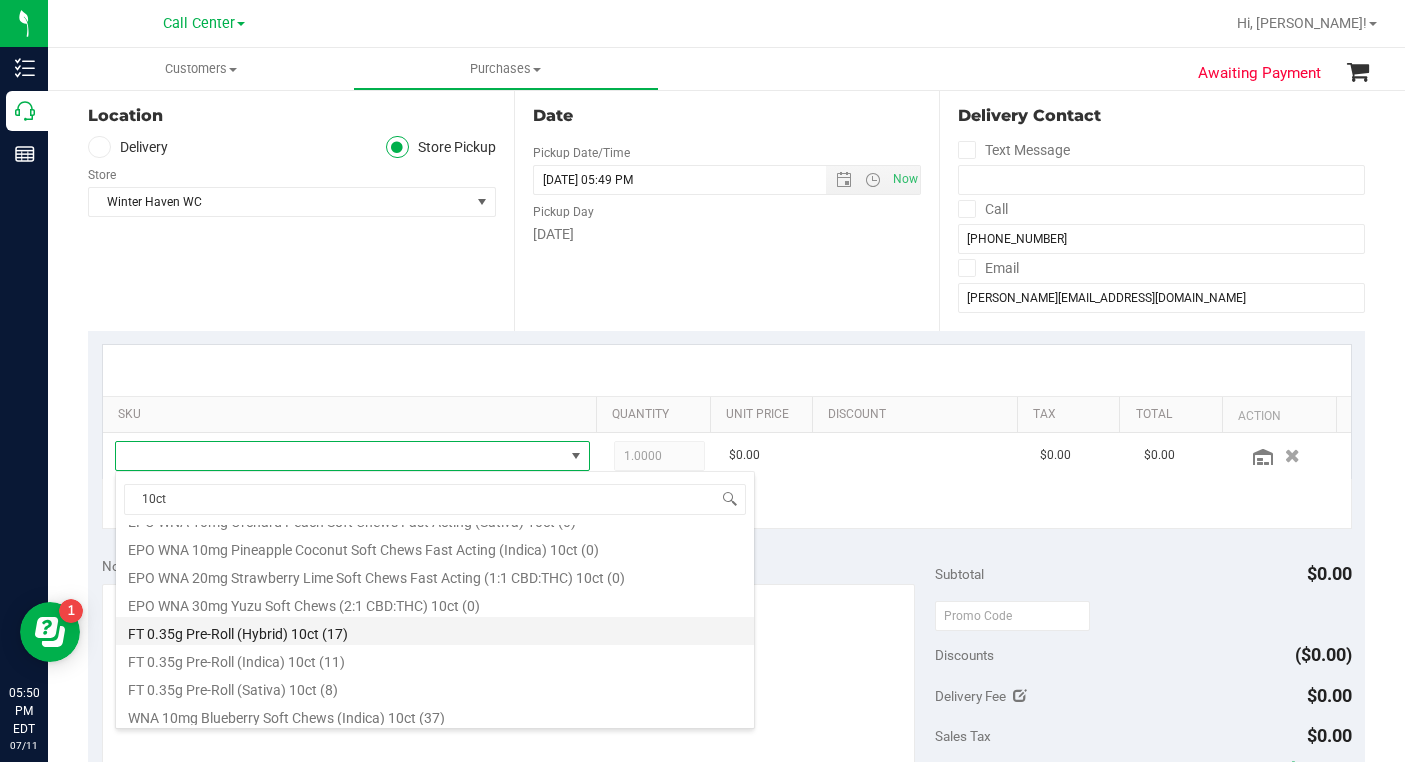 click on "FT 0.35g Pre-Roll (Hybrid) 10ct (17)" at bounding box center [435, 631] 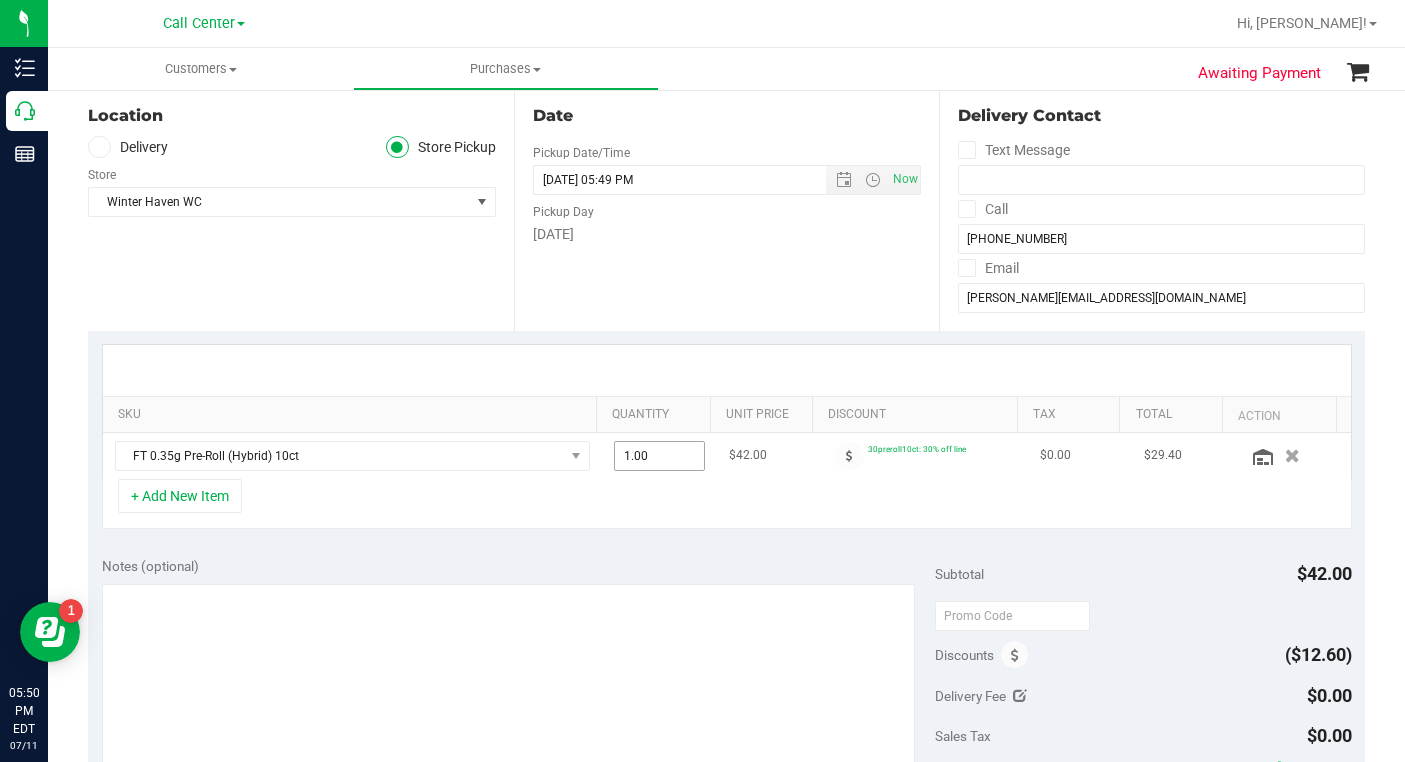 click on "1.00 1" at bounding box center [659, 456] 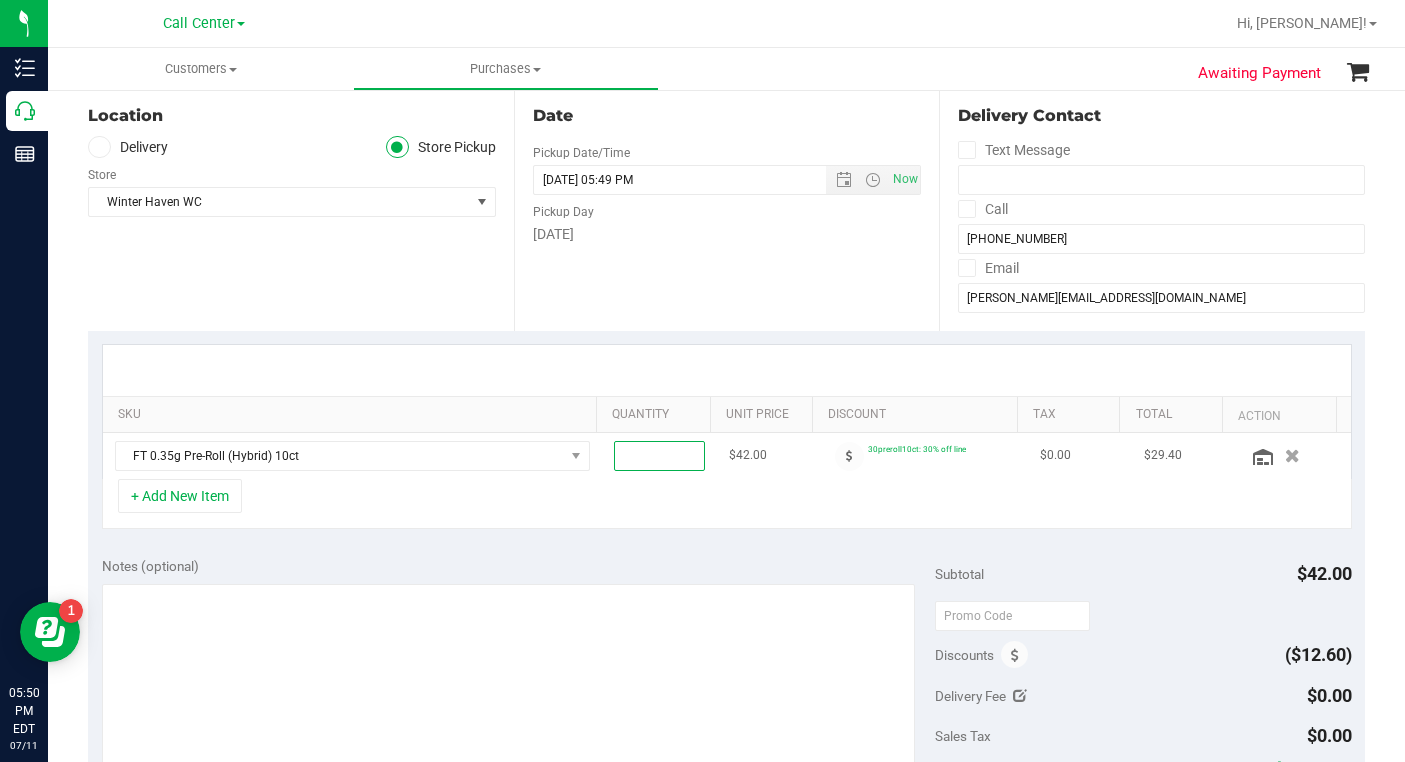 type on "2" 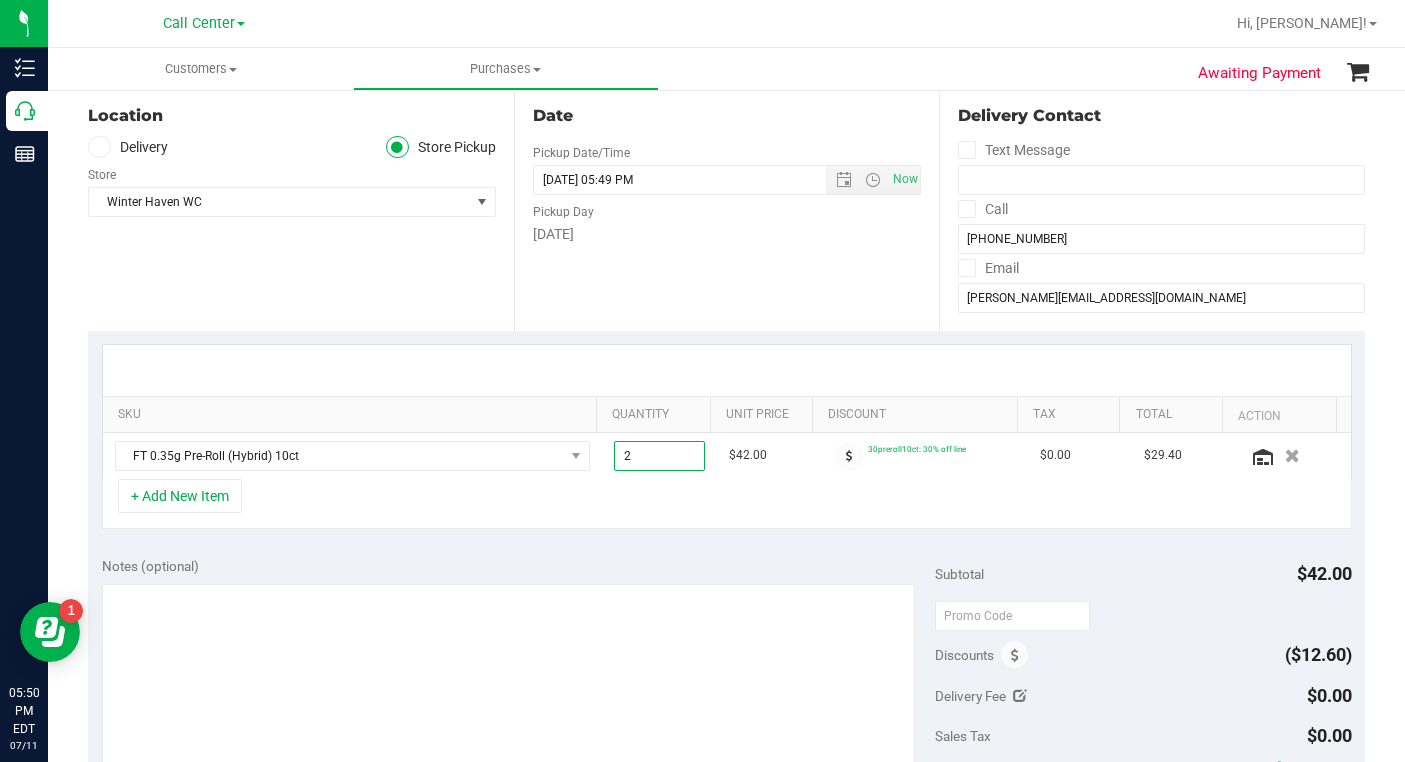 type on "2.00" 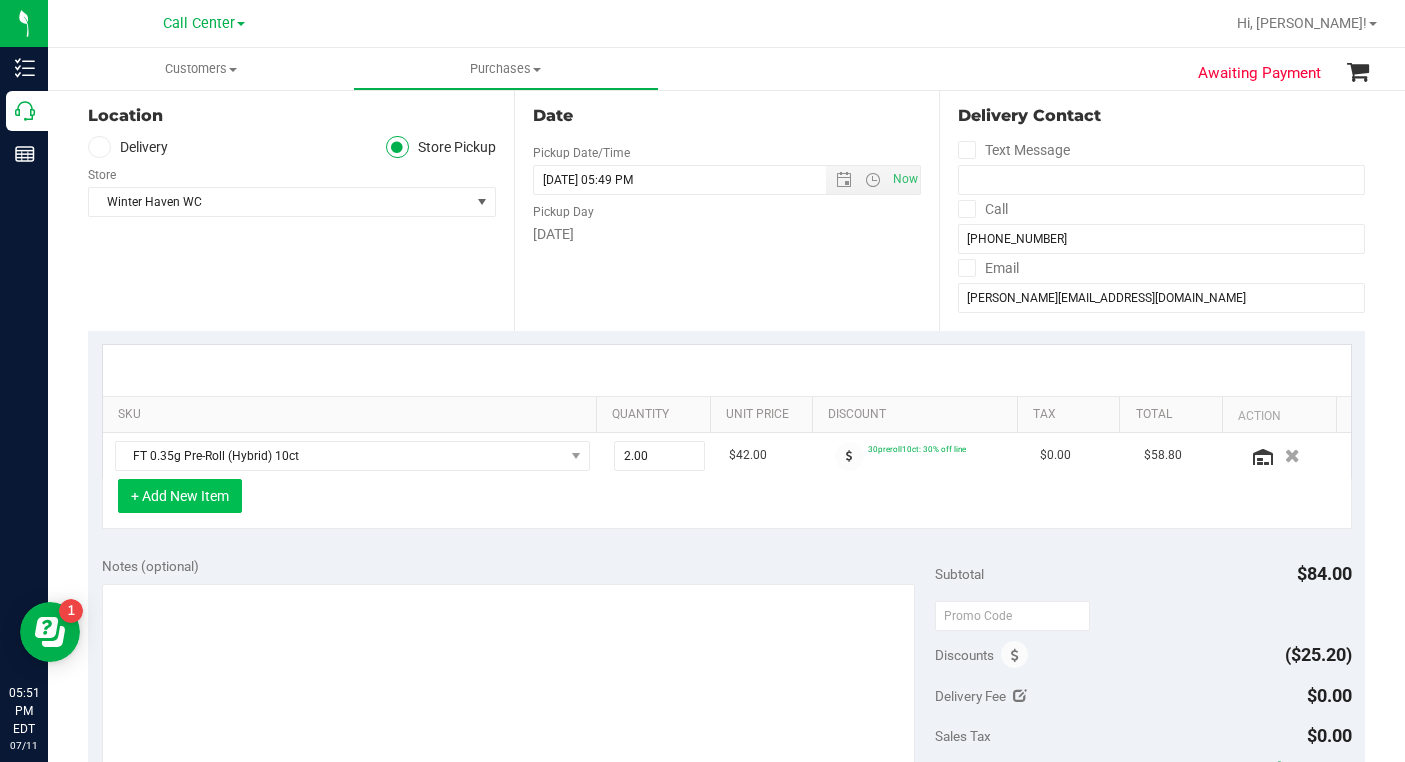 click on "+ Add New Item" at bounding box center [180, 496] 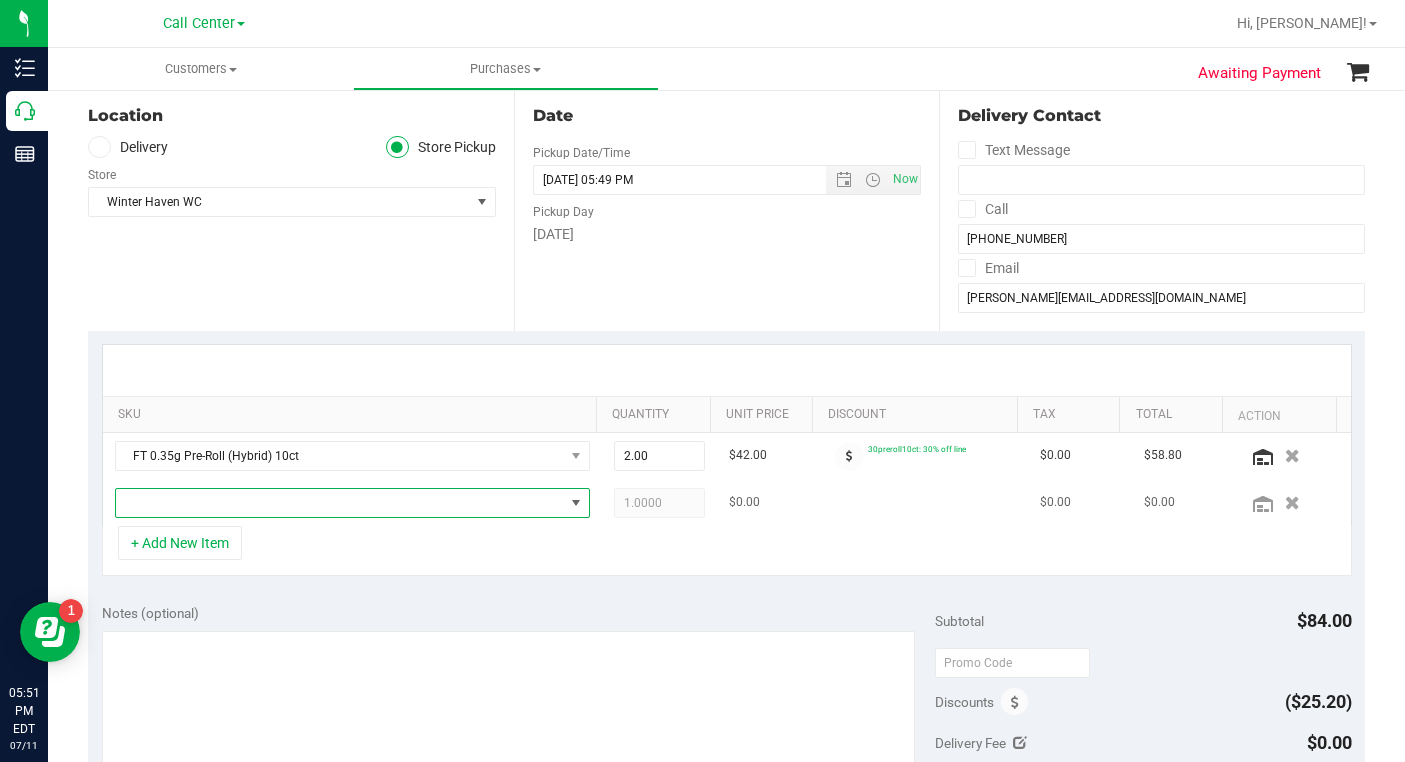 click at bounding box center (340, 503) 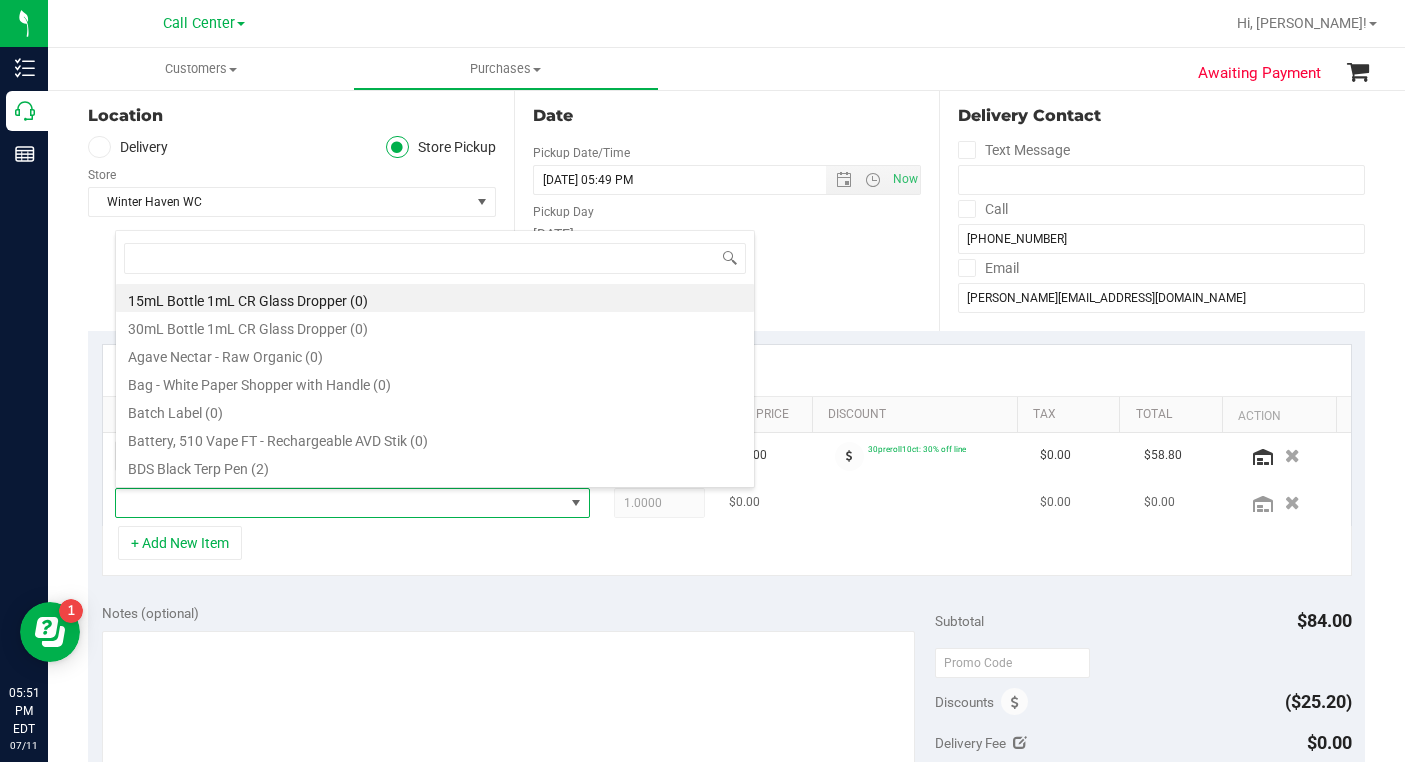 scroll, scrollTop: 99970, scrollLeft: 99537, axis: both 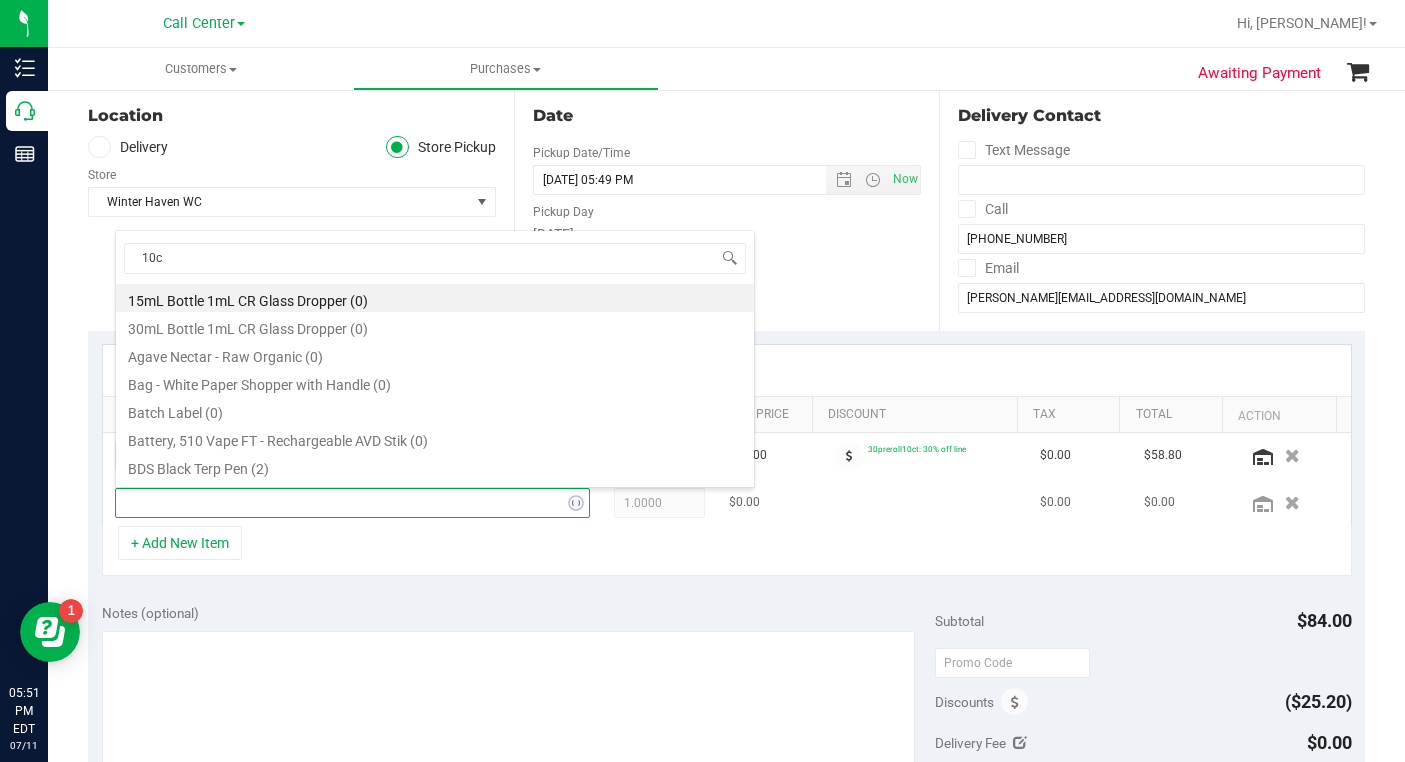 type on "10ct" 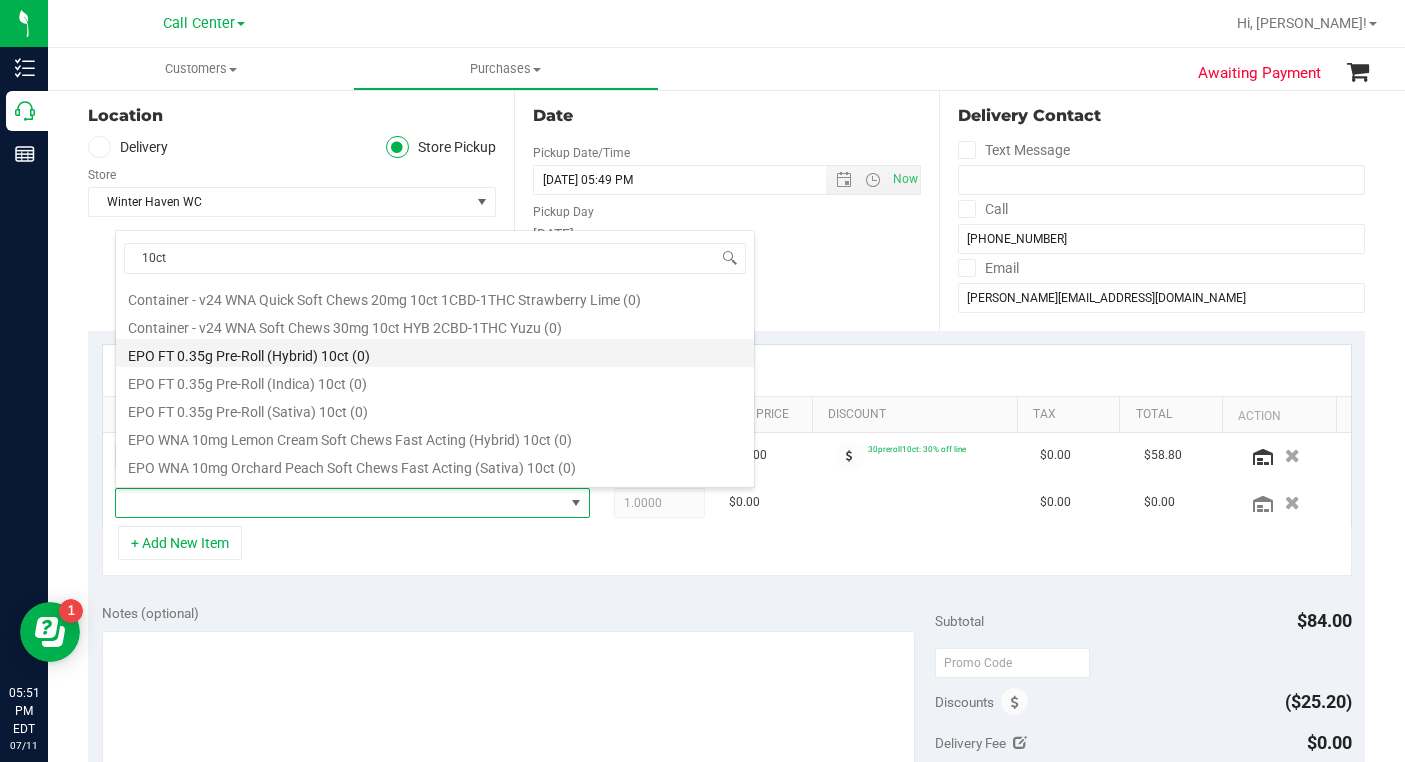 scroll, scrollTop: 400, scrollLeft: 0, axis: vertical 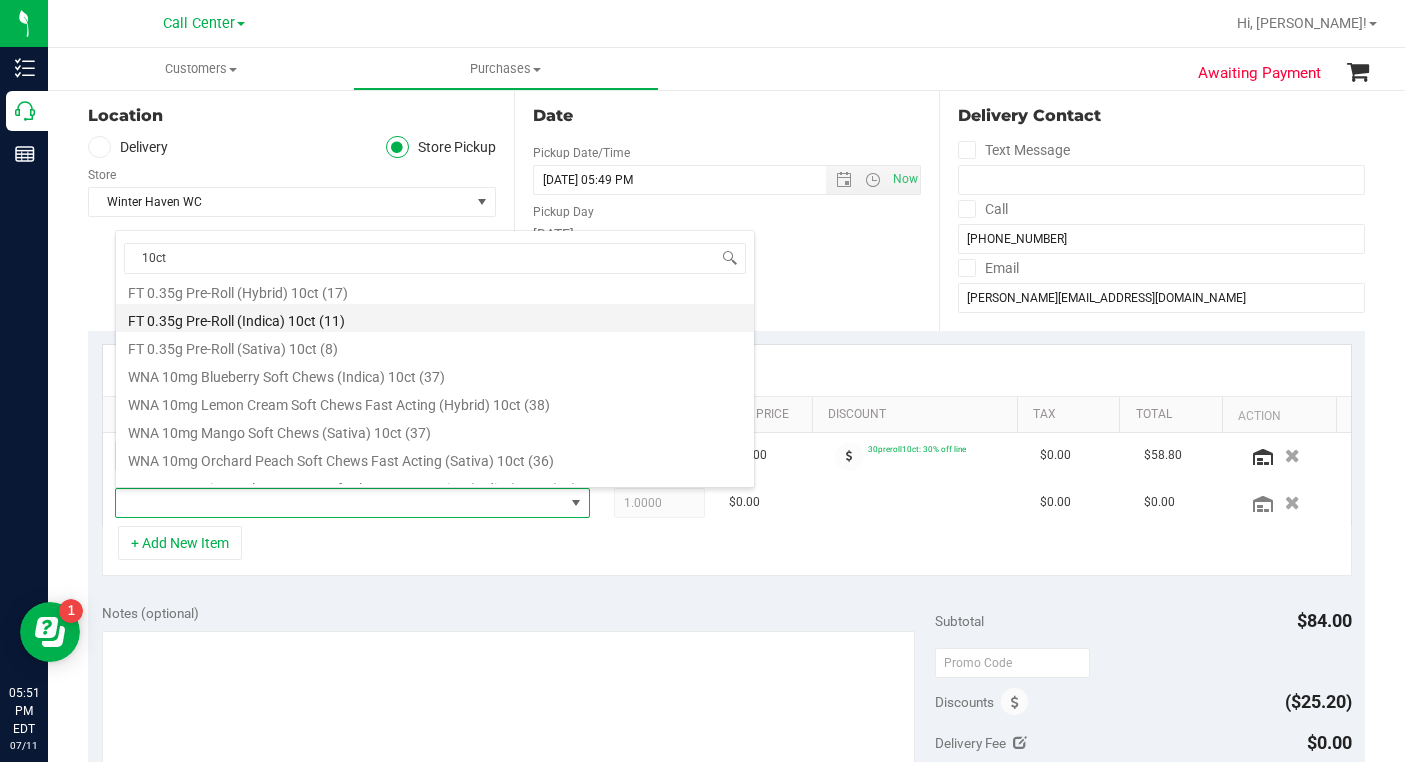 click on "FT 0.35g Pre-Roll (Indica) 10ct (11)" at bounding box center (435, 318) 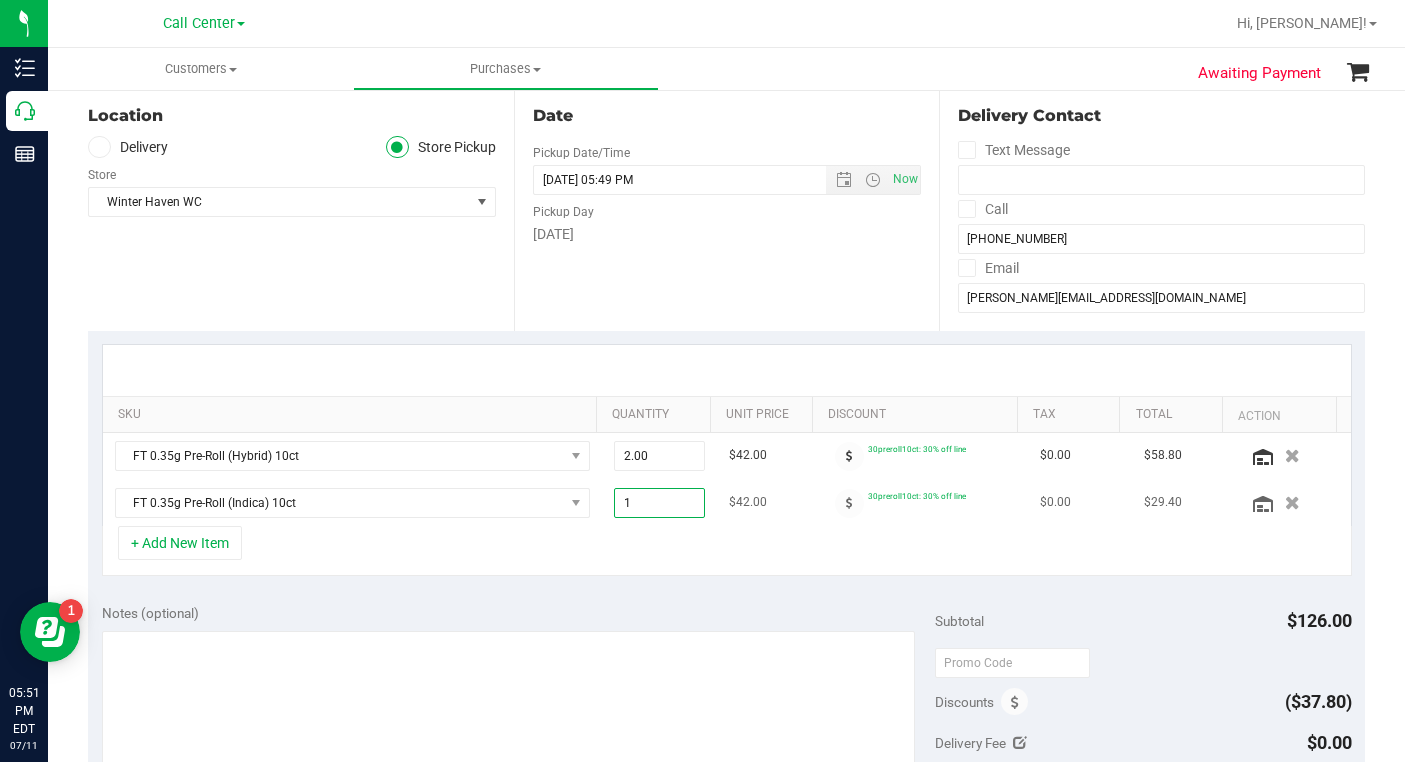 click on "1.00 1" at bounding box center [659, 503] 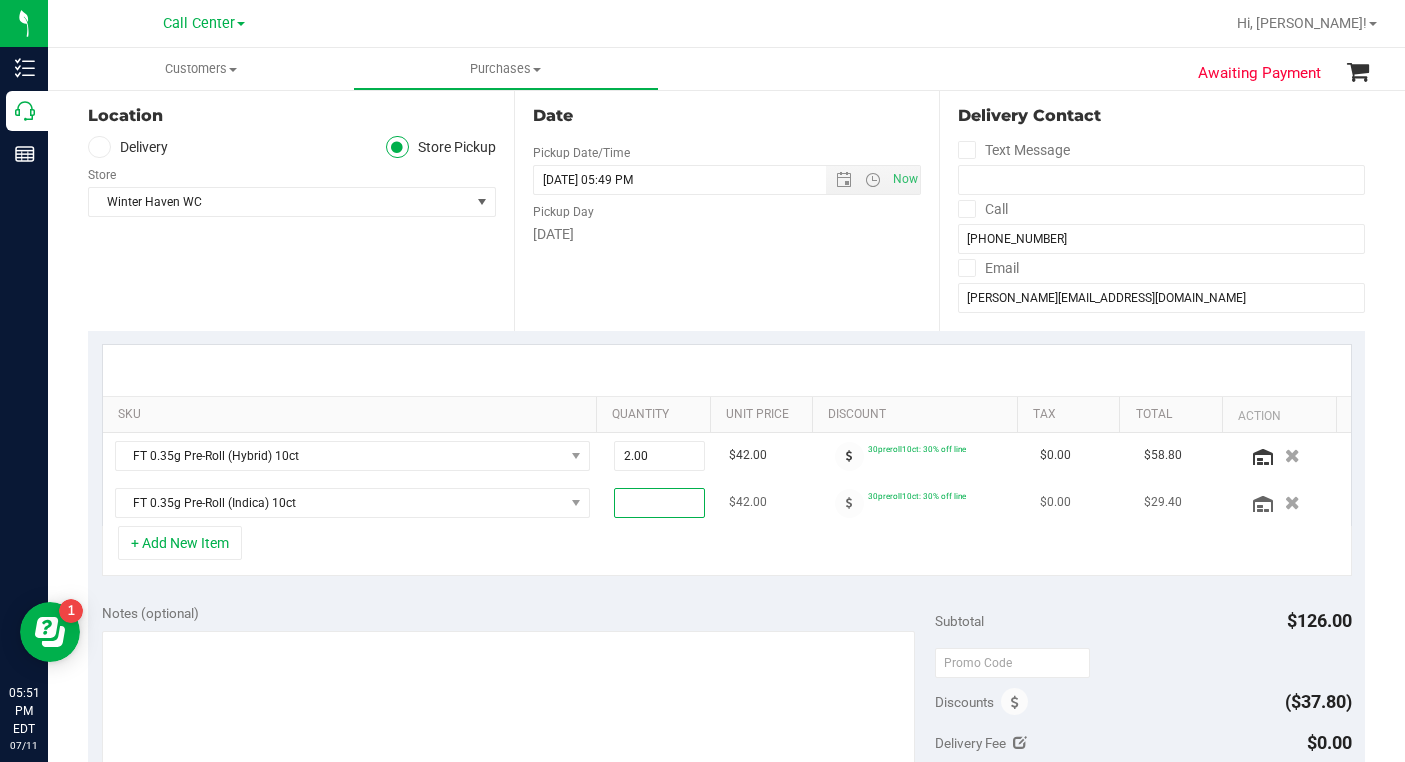 type on "2" 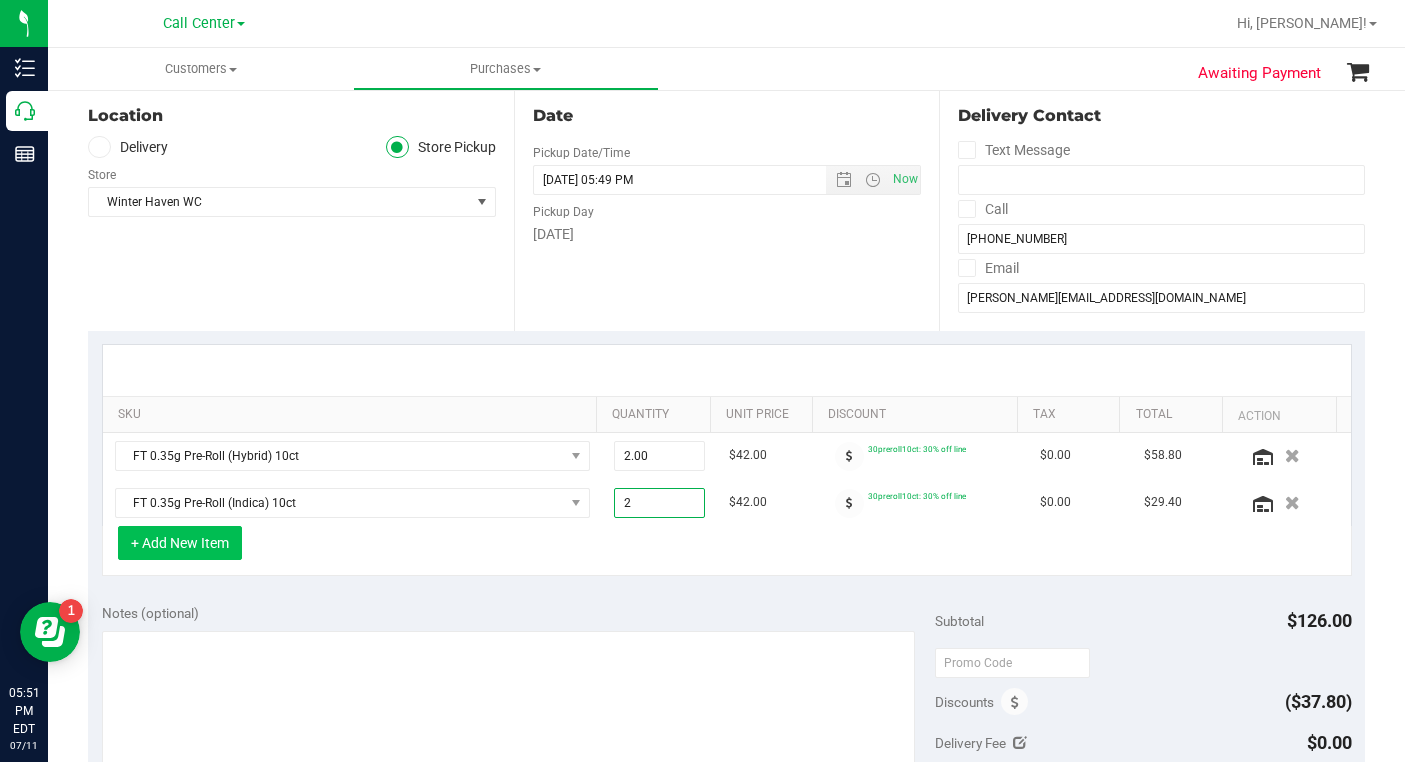 type on "2.00" 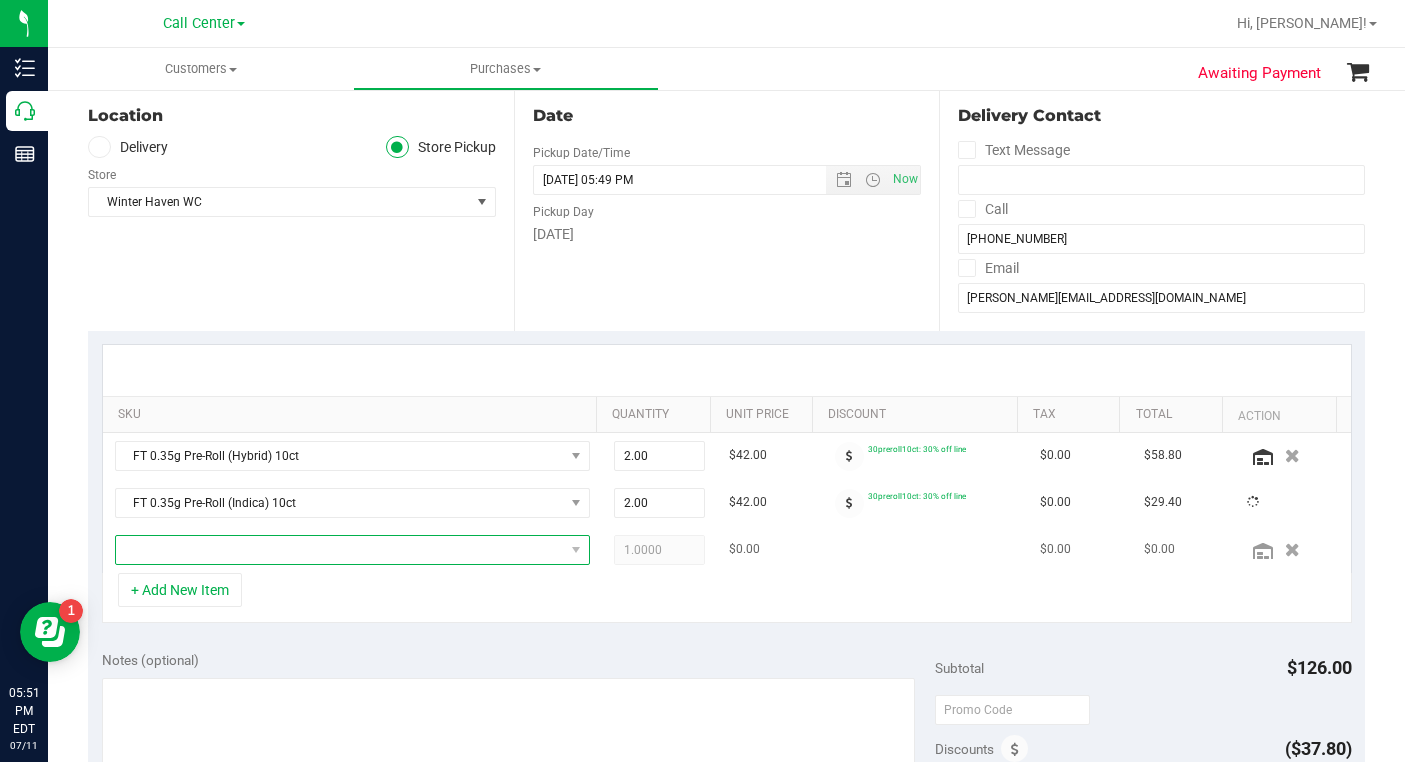 click at bounding box center [340, 550] 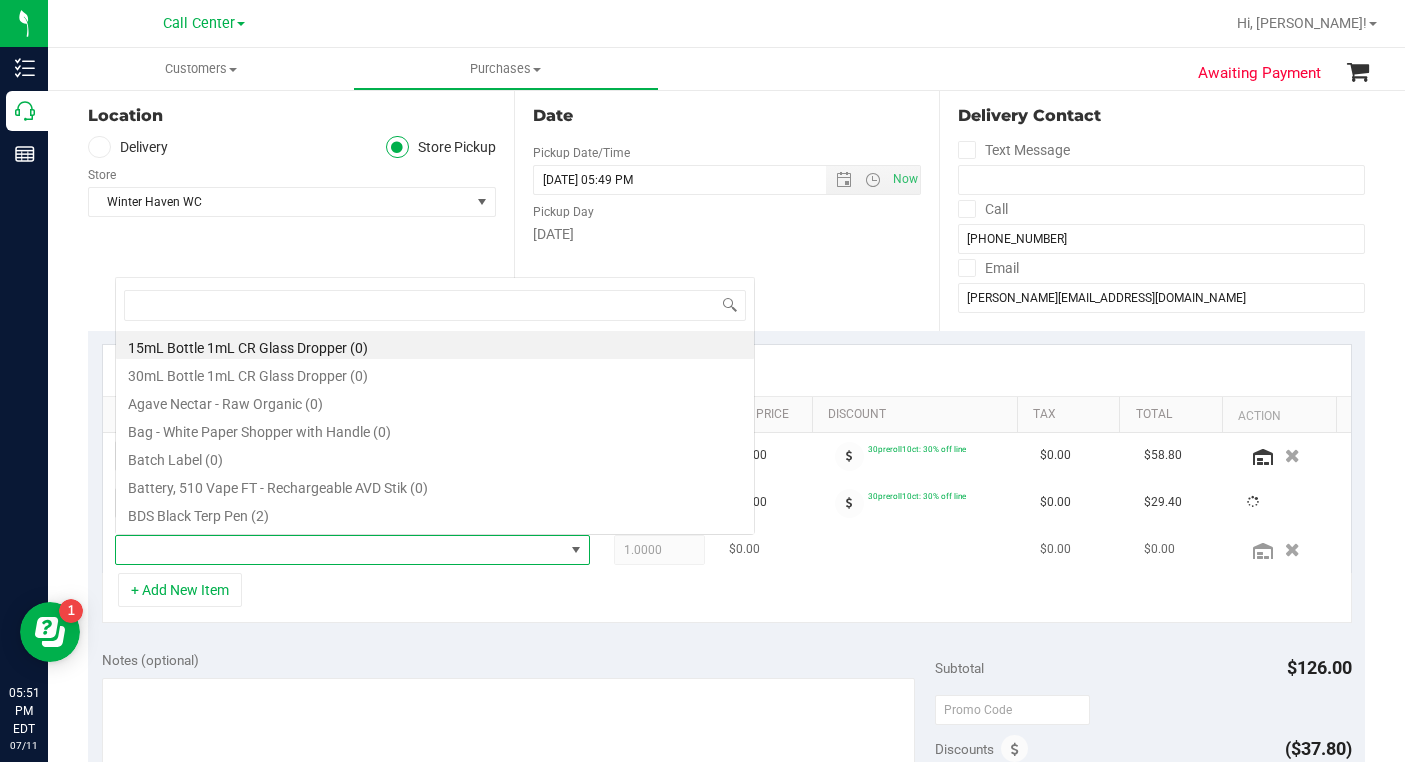scroll, scrollTop: 0, scrollLeft: 0, axis: both 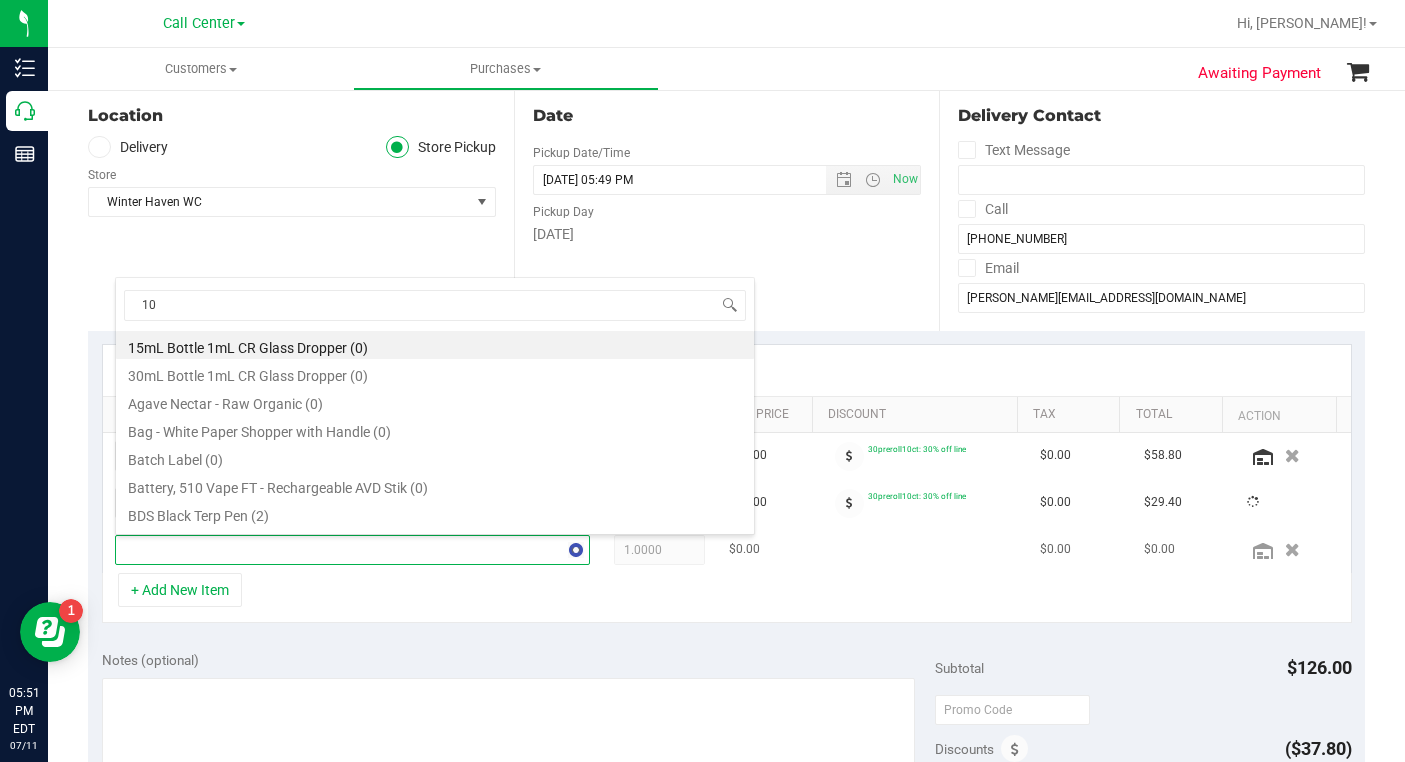 type on "10c" 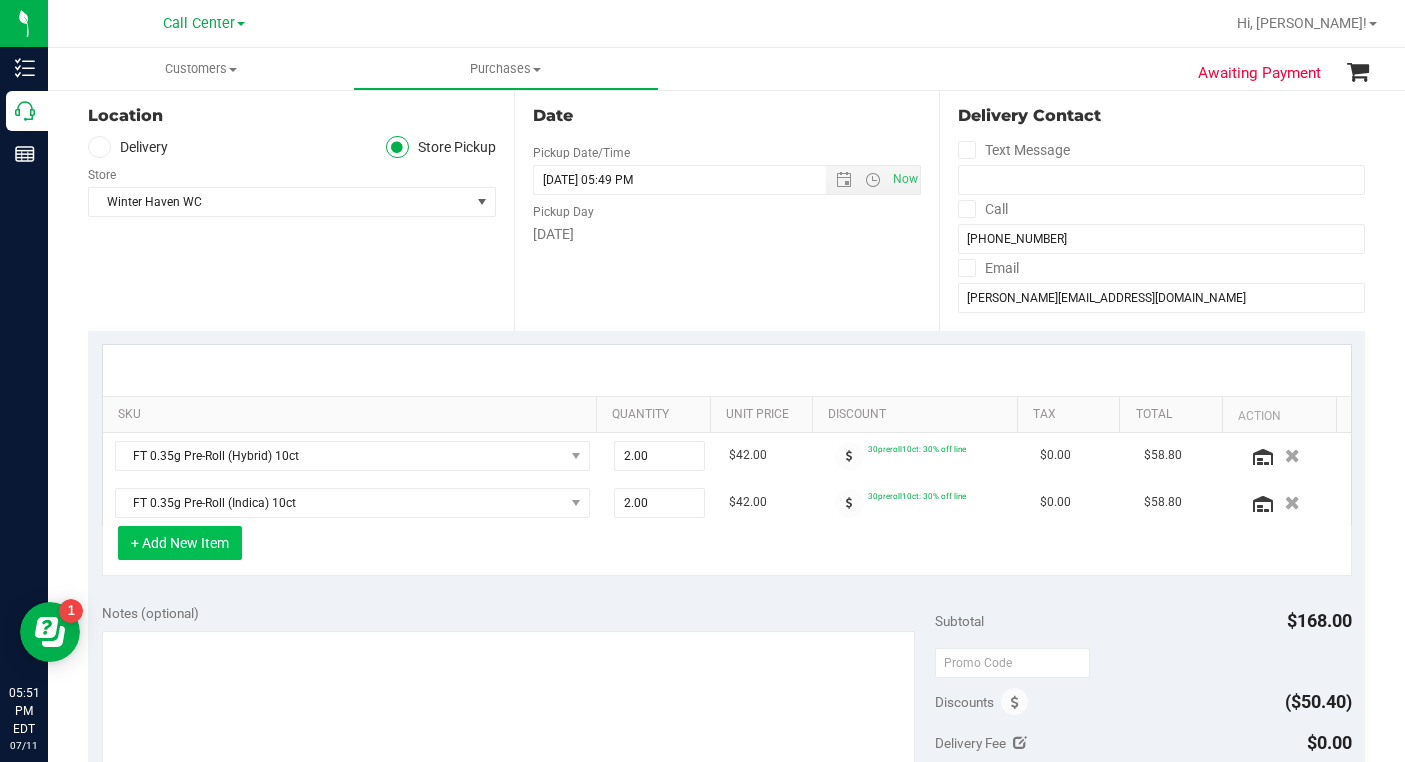 click on "+ Add New Item" at bounding box center [180, 543] 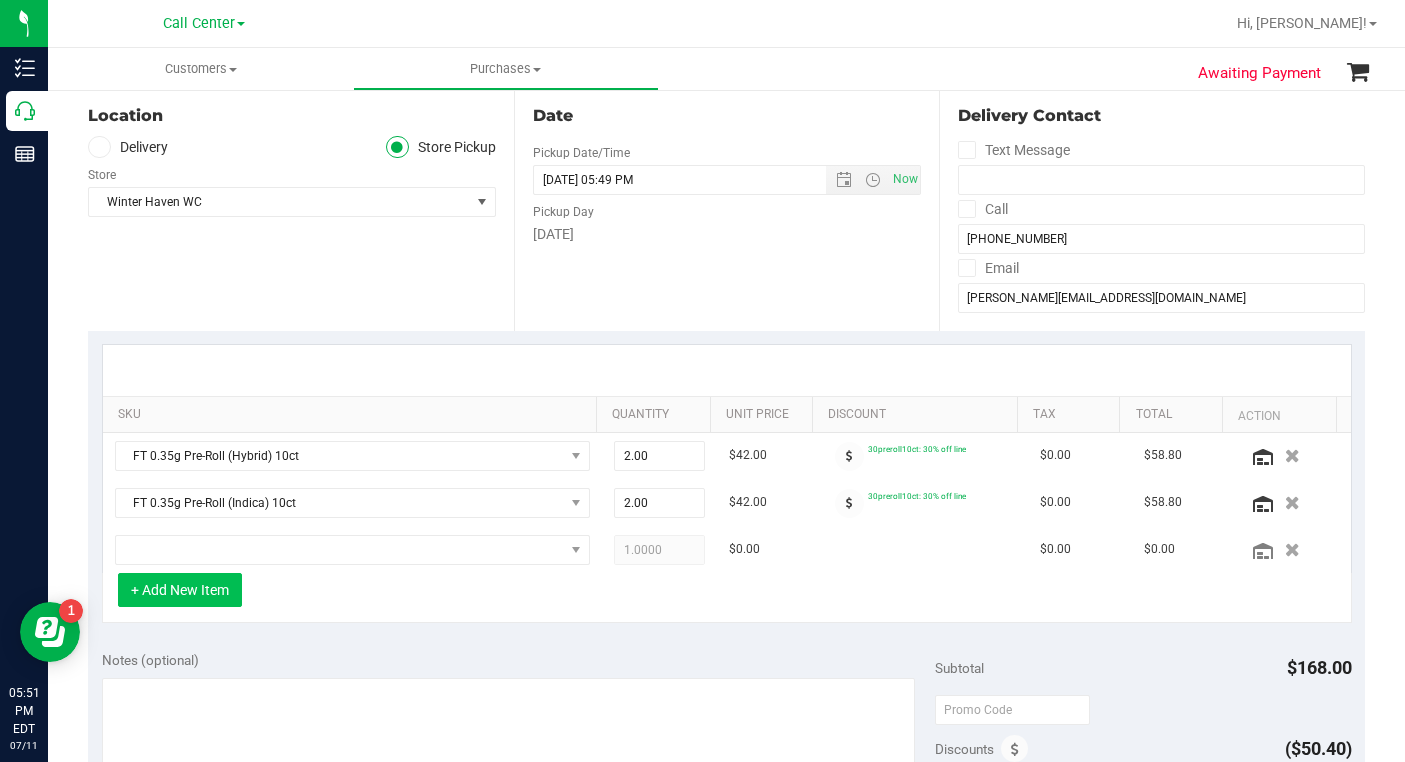 type 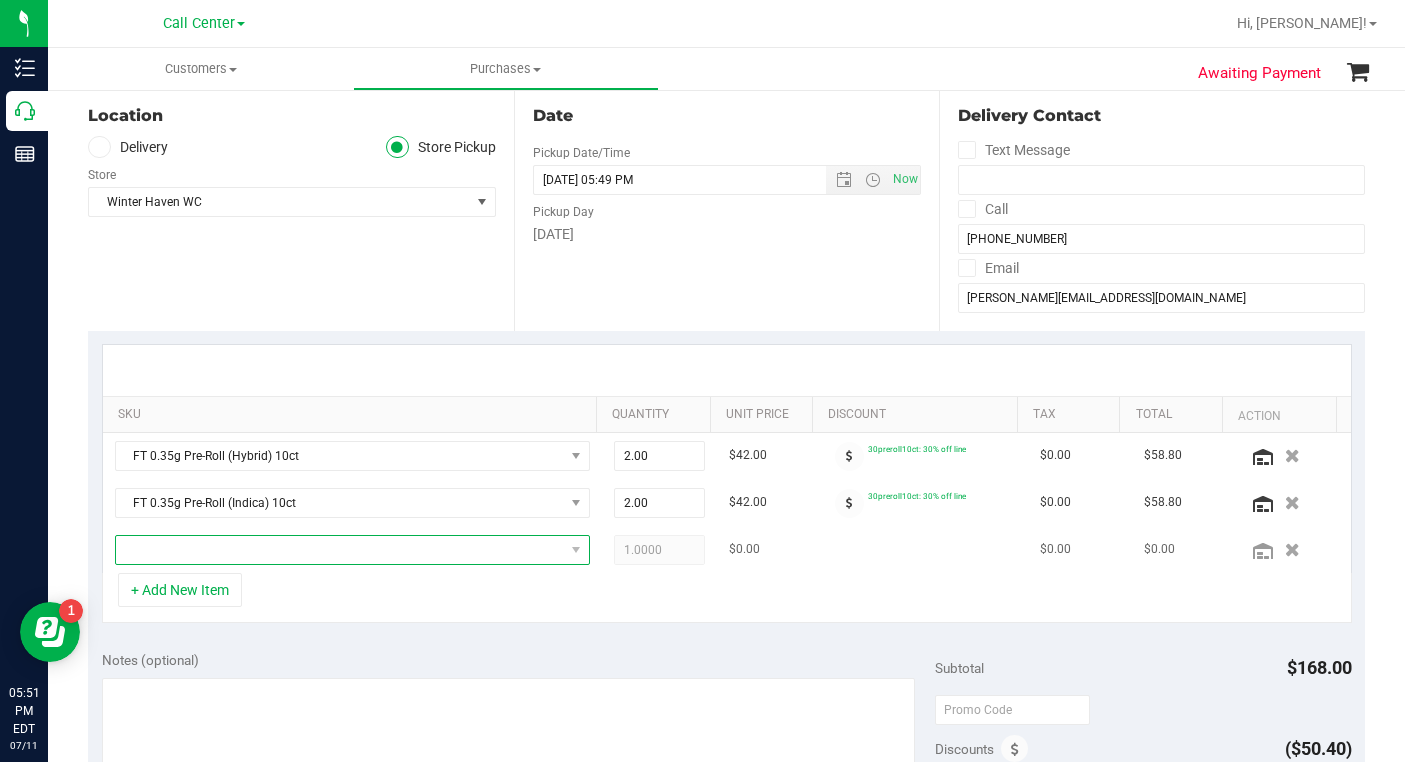 click at bounding box center [340, 550] 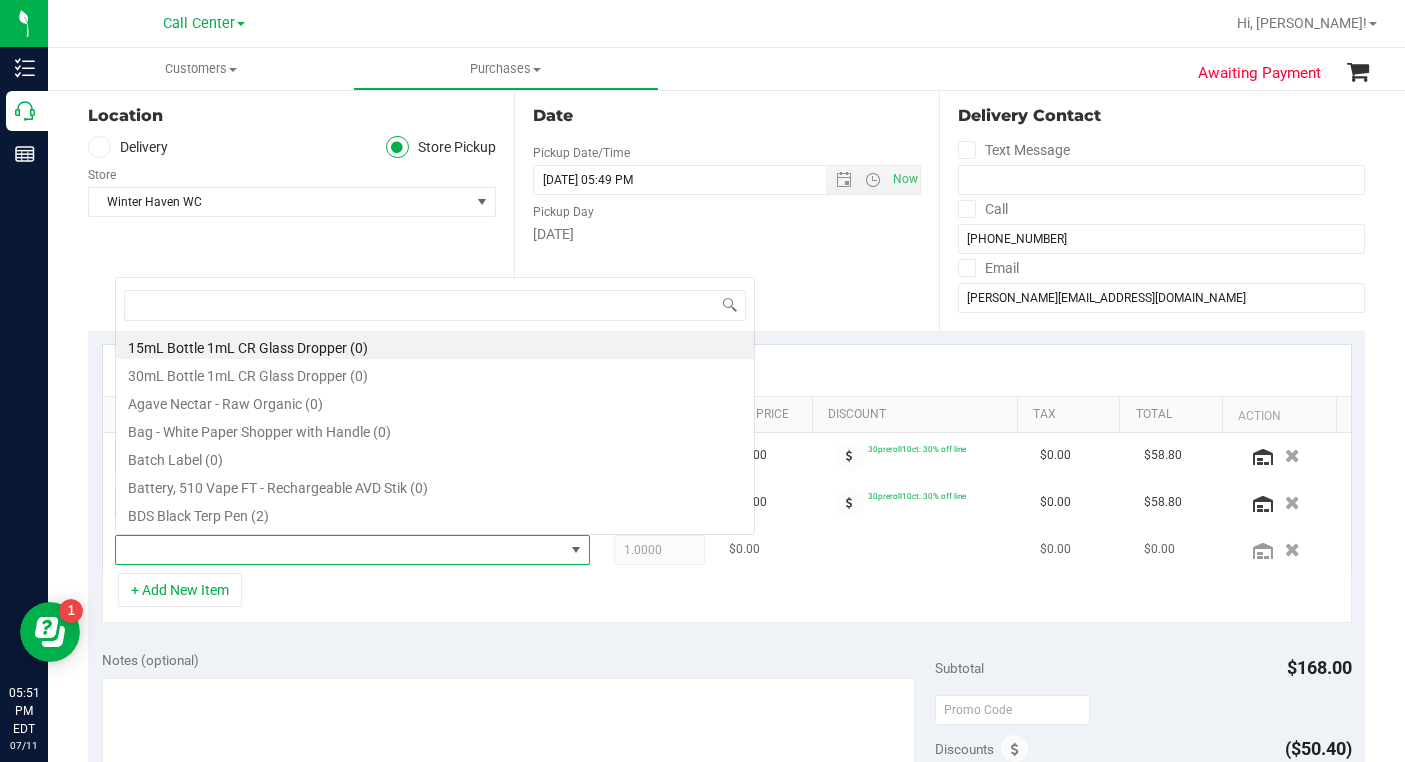 scroll, scrollTop: 0, scrollLeft: 0, axis: both 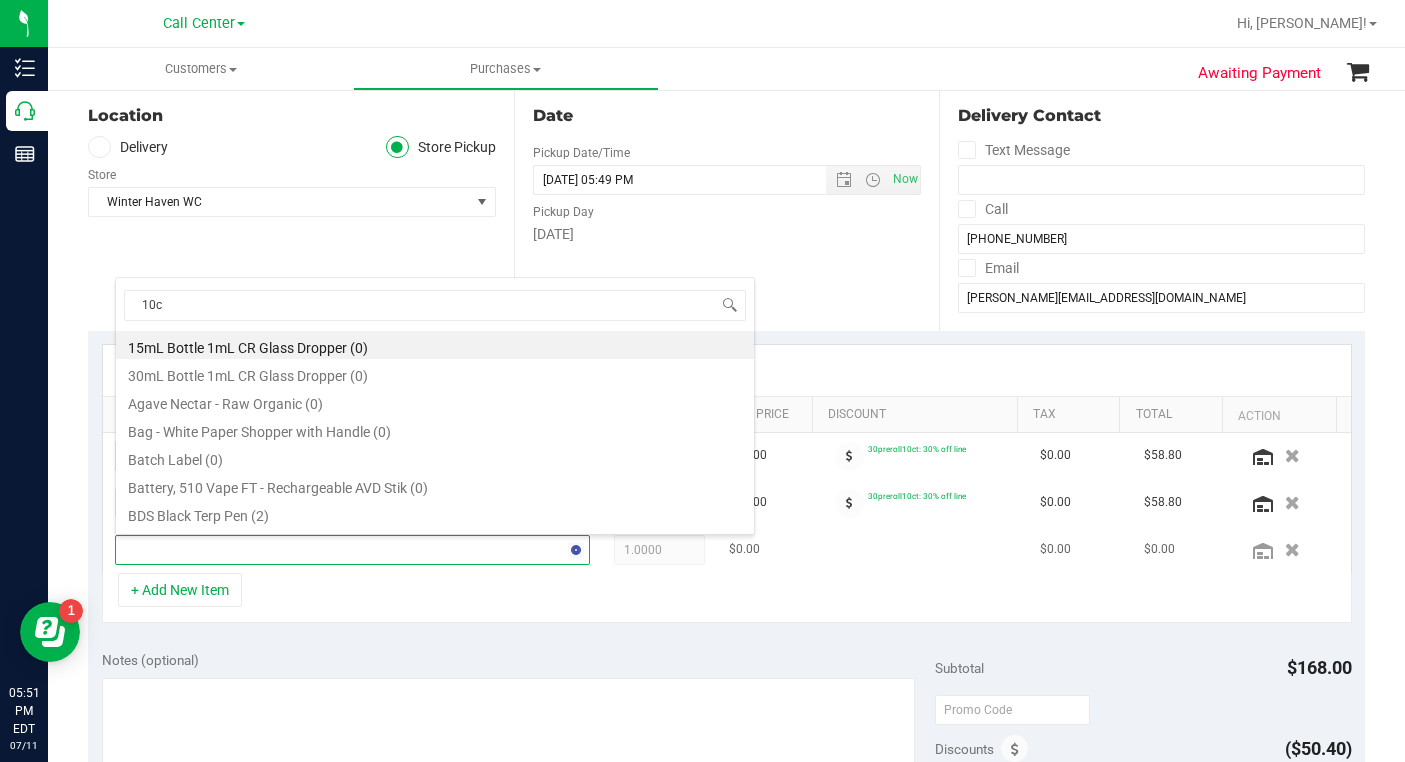 type on "10ct" 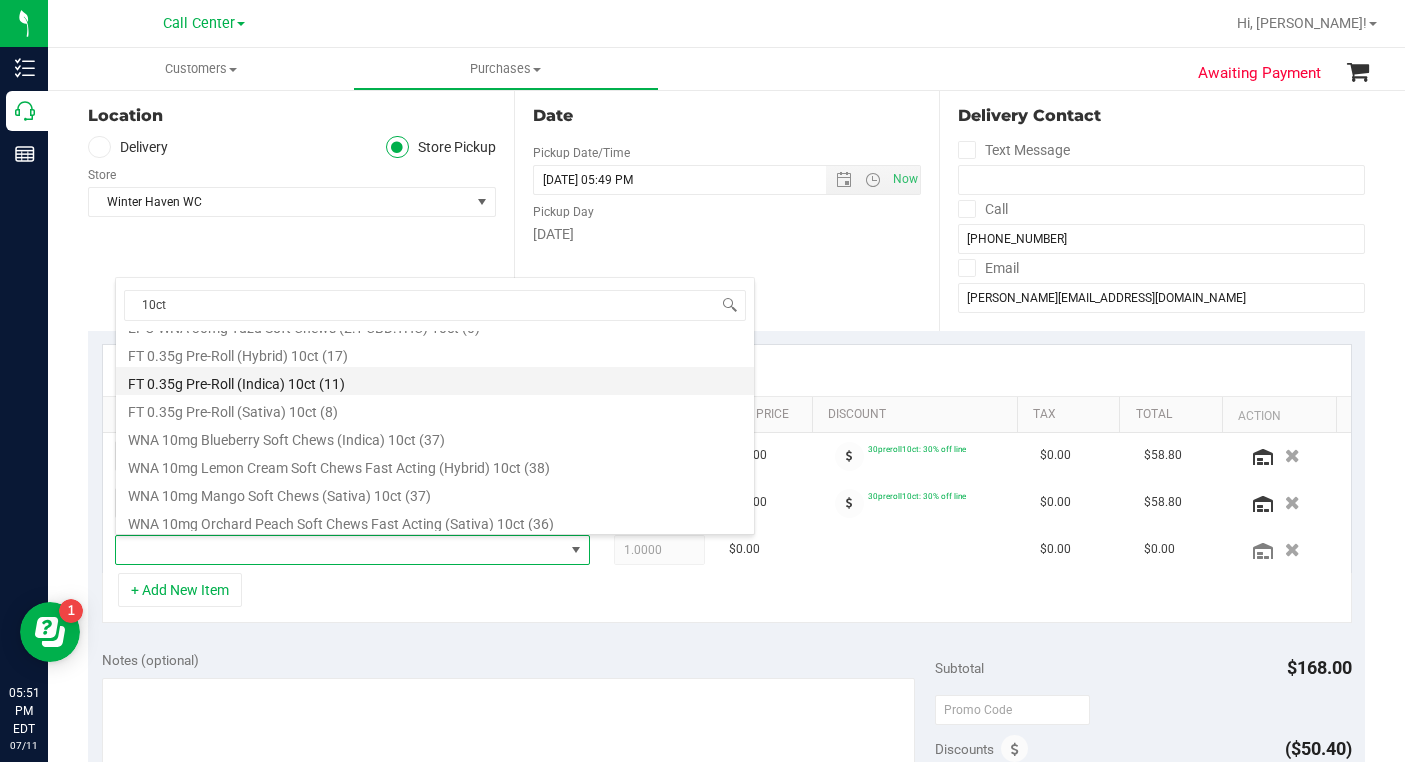 scroll, scrollTop: 400, scrollLeft: 0, axis: vertical 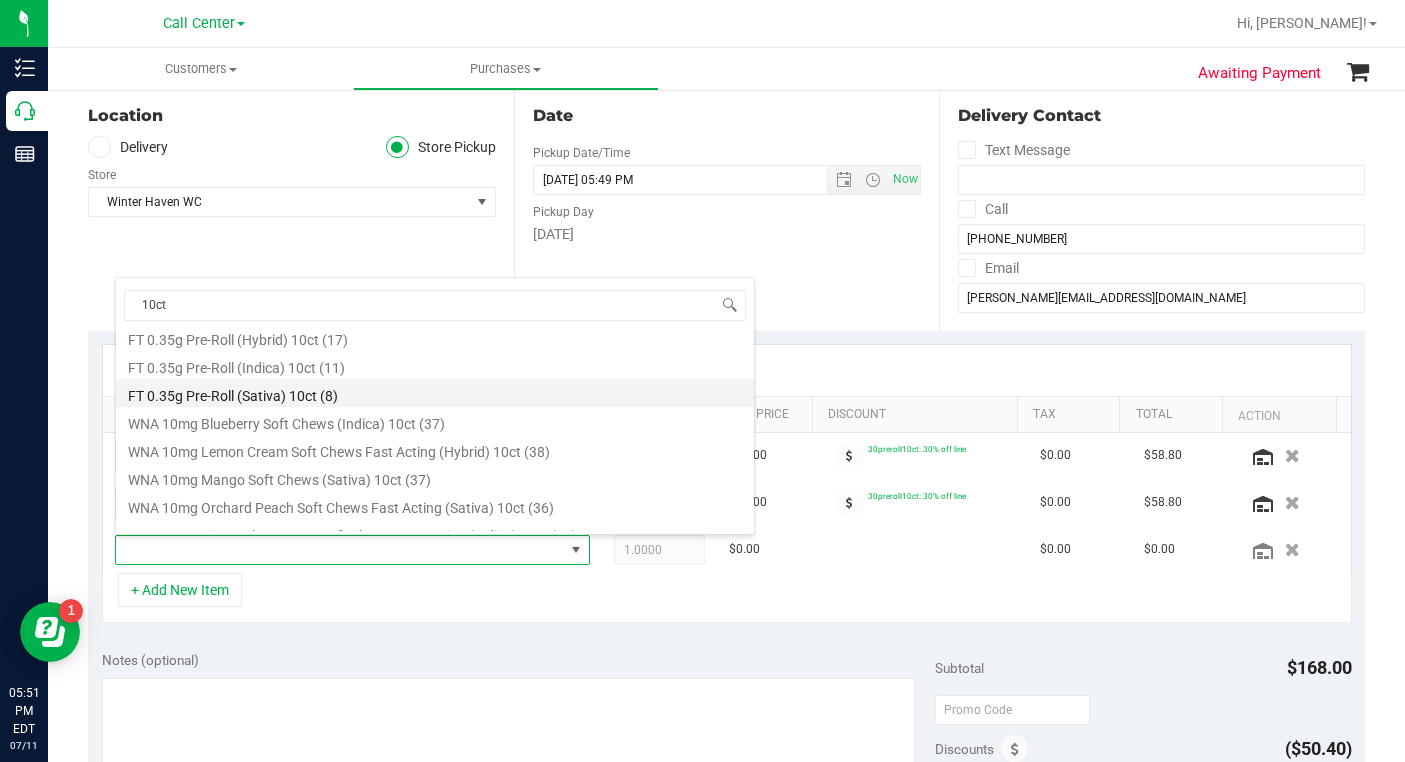 click on "FT 0.35g Pre-Roll (Sativa) 10ct (8)" at bounding box center [435, 393] 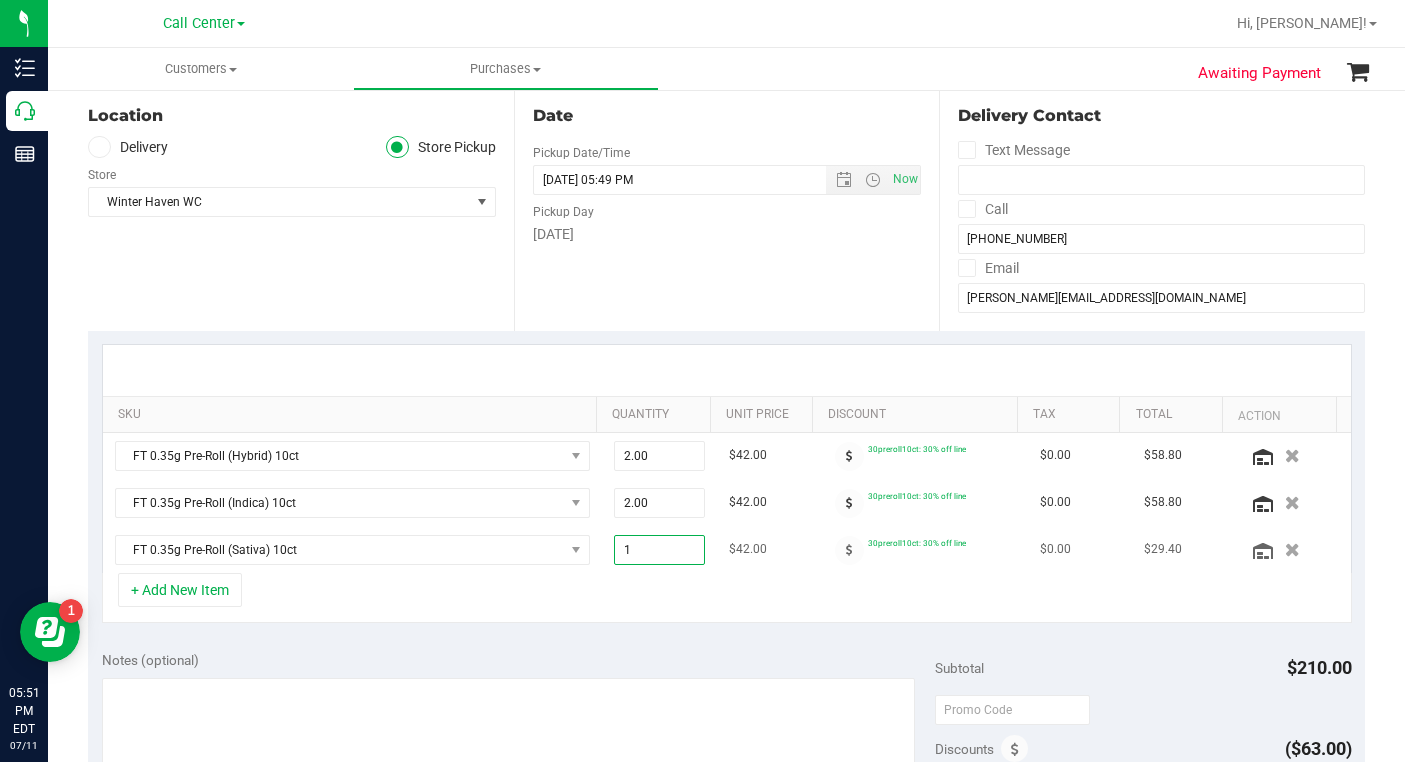 click on "1.00 1" at bounding box center [659, 550] 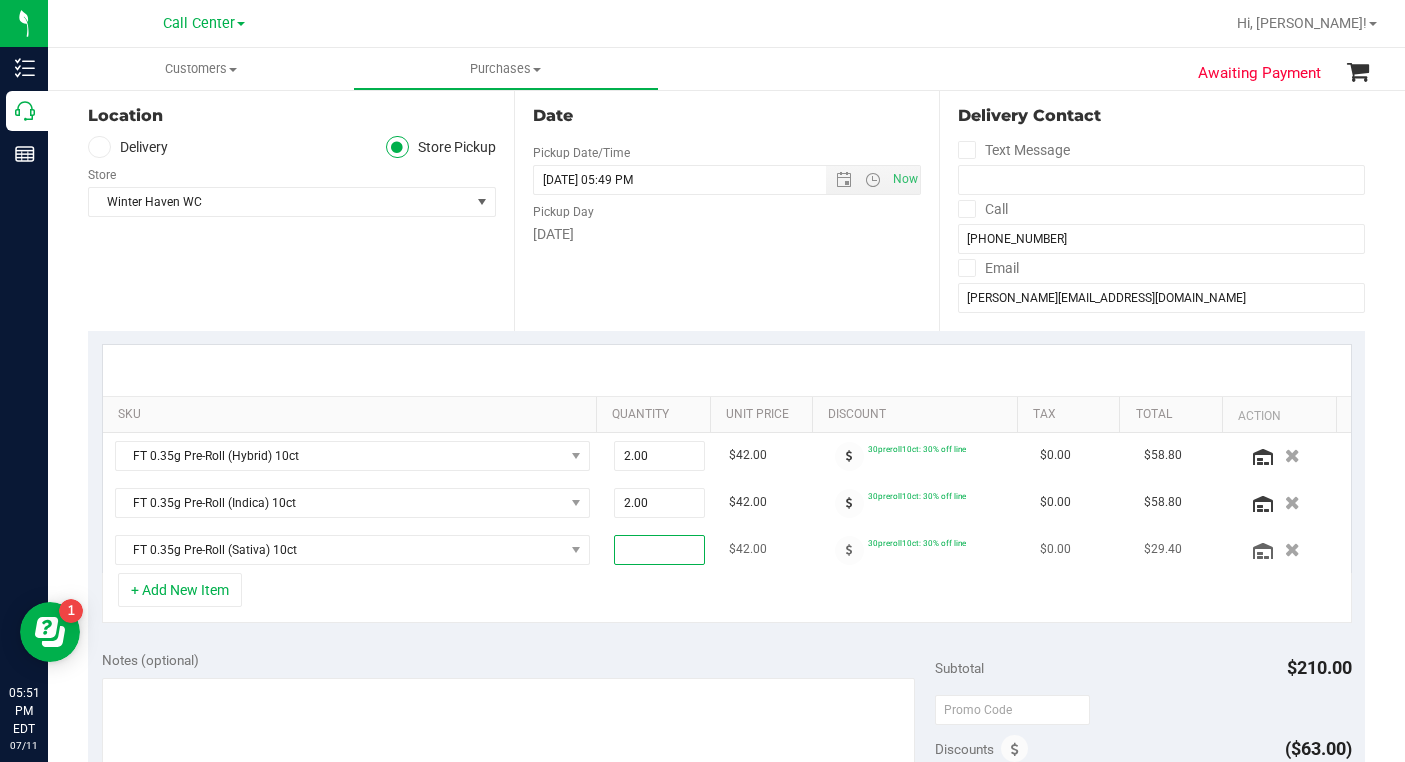 type on "2" 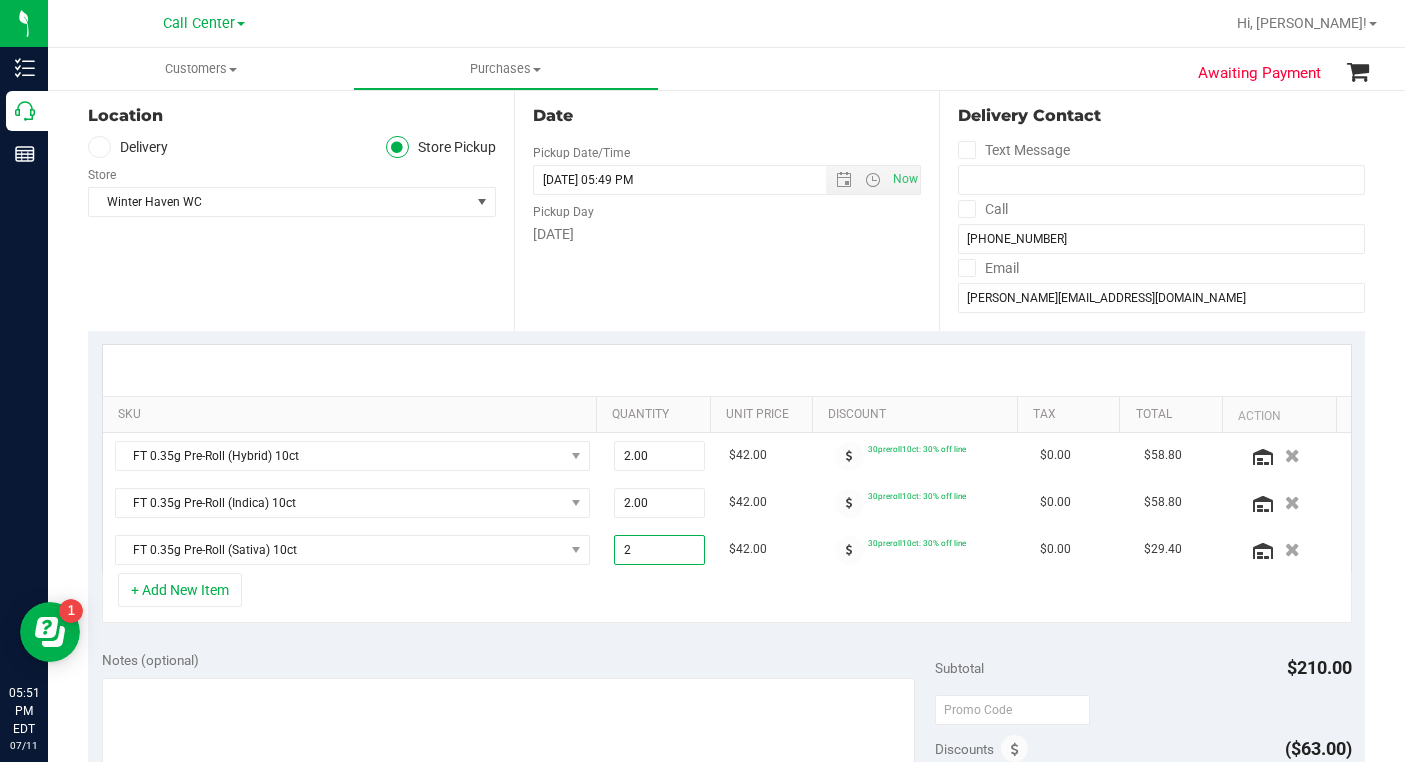type on "2.00" 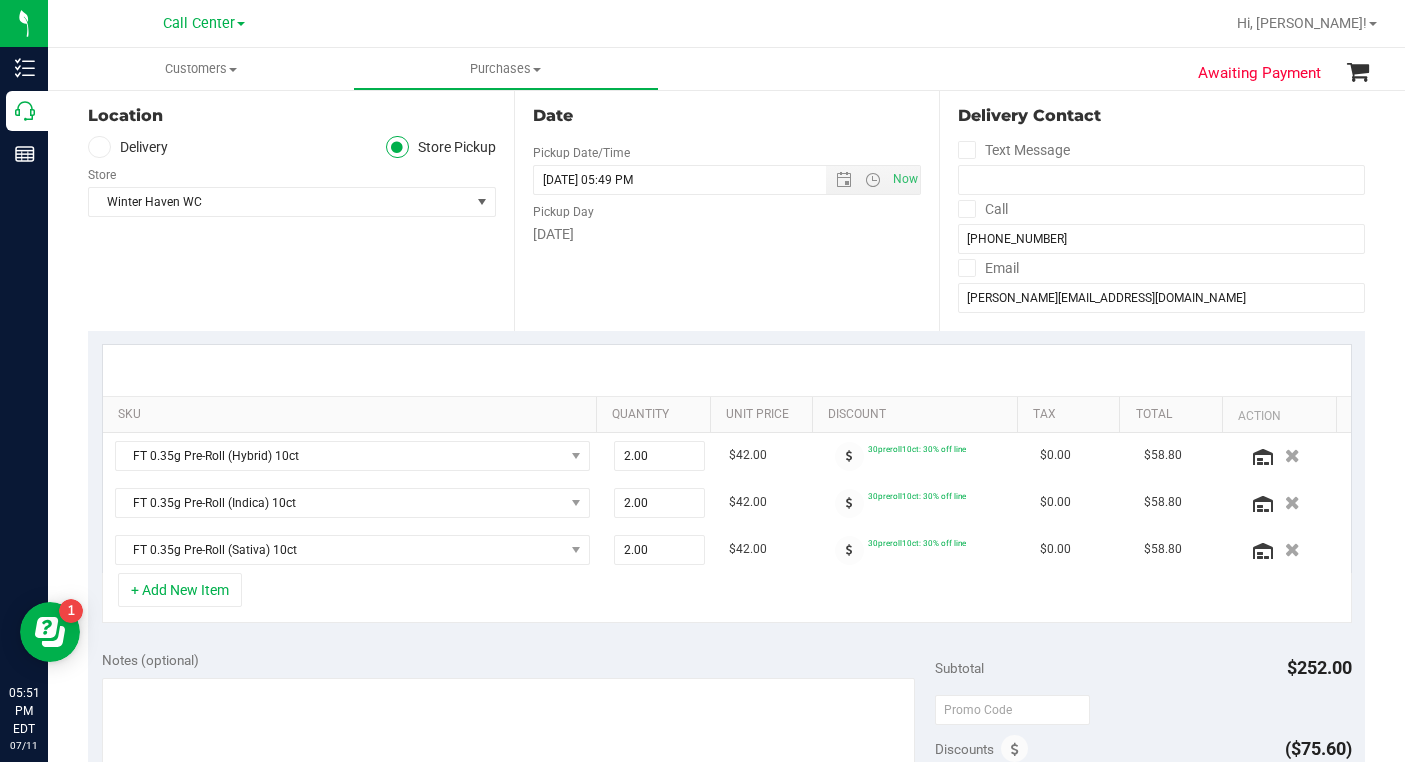 scroll, scrollTop: 0, scrollLeft: 0, axis: both 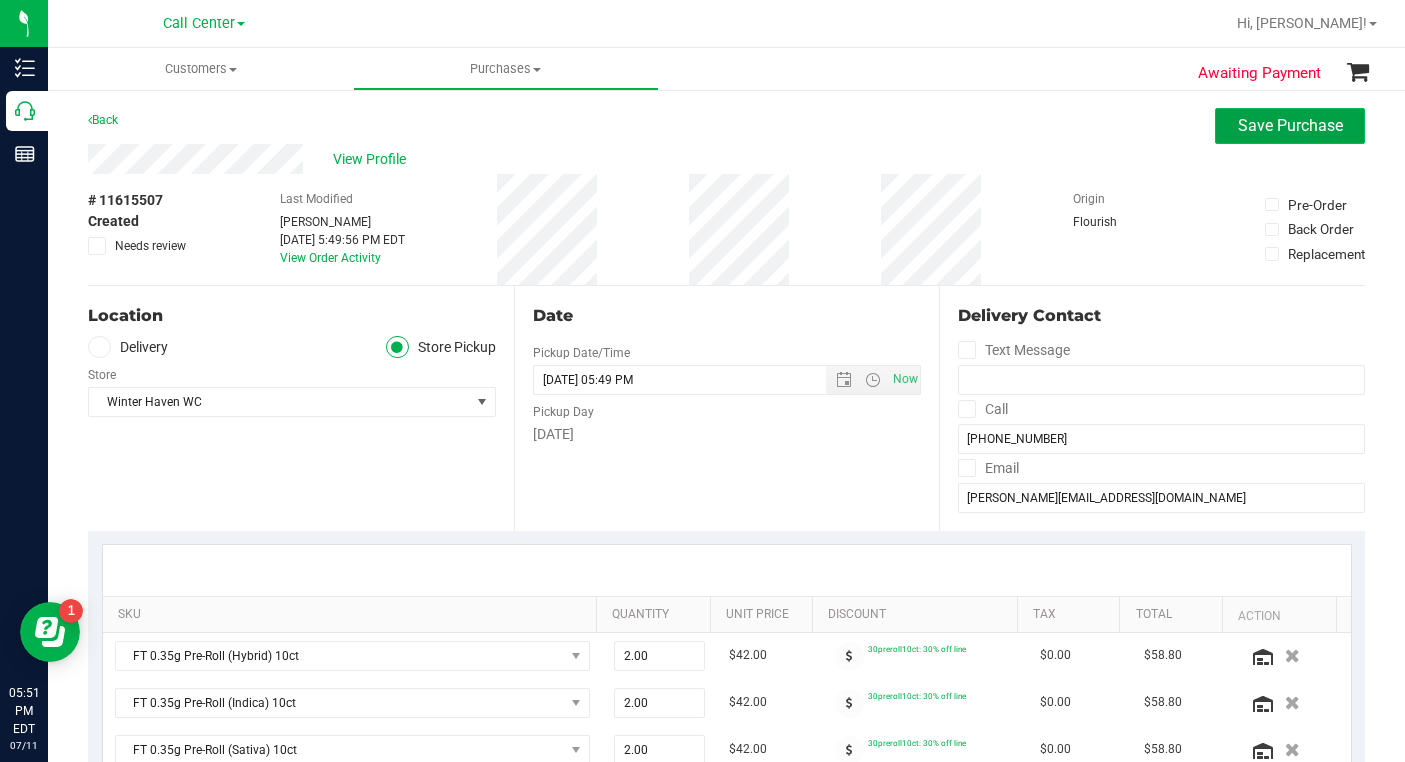 click on "Save Purchase" at bounding box center [1290, 125] 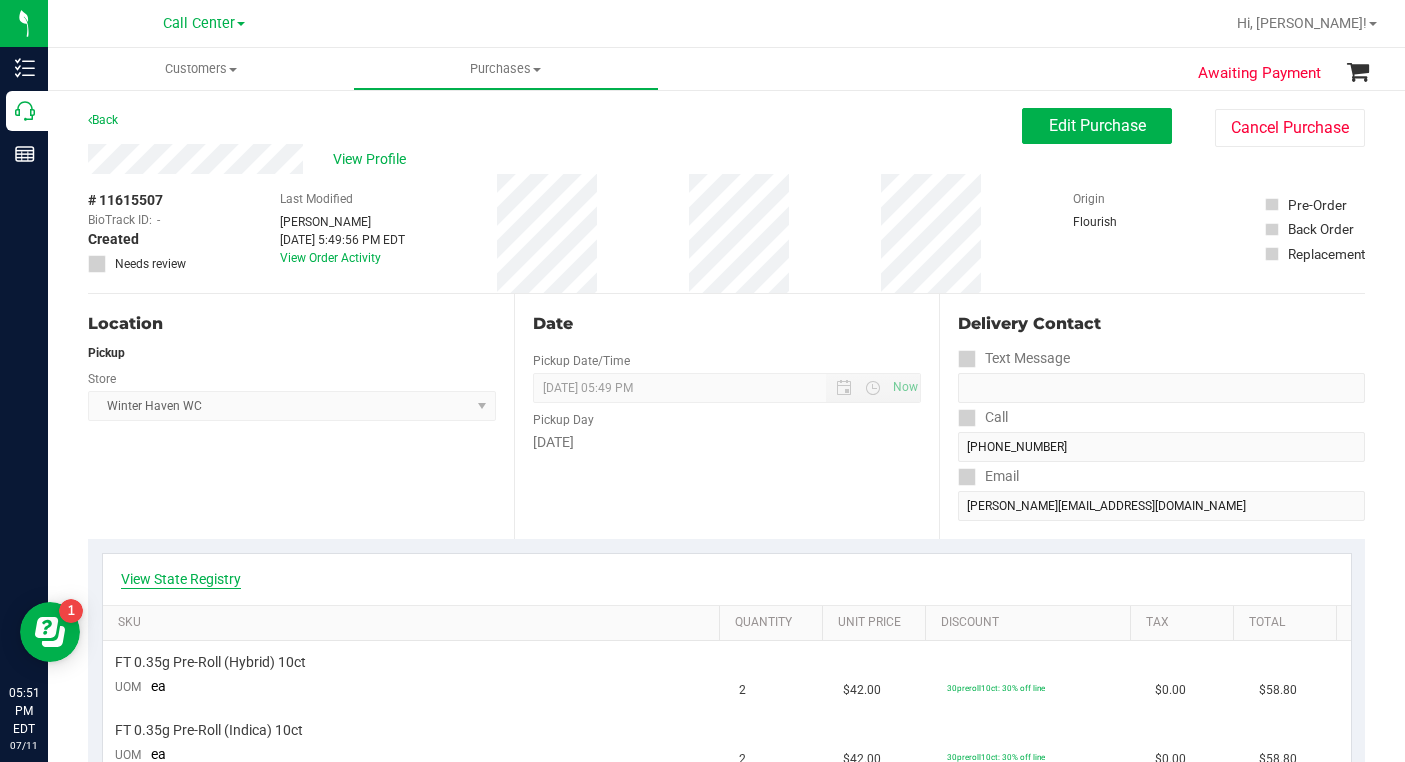 click on "View State Registry" at bounding box center [181, 579] 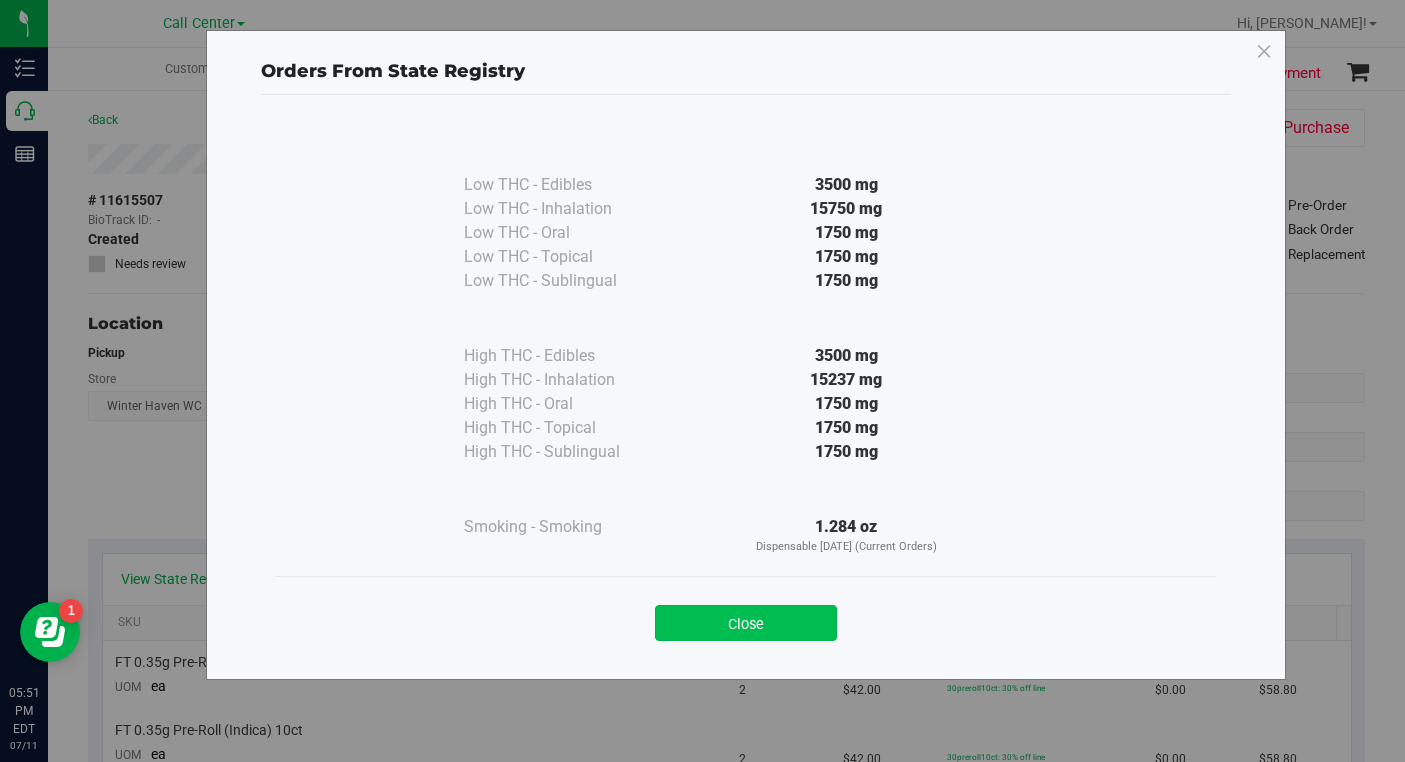 click on "Close" at bounding box center (746, 623) 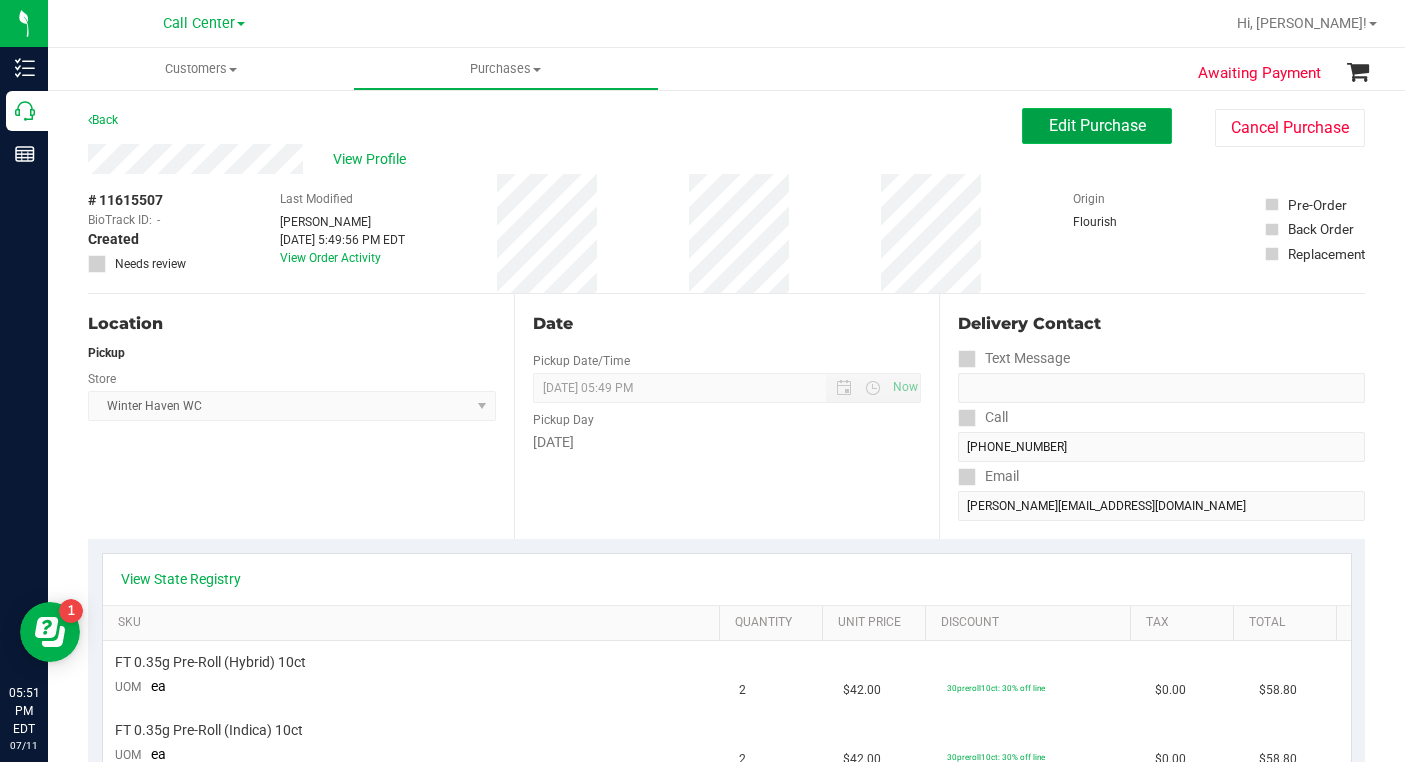 click on "Edit Purchase" at bounding box center (1097, 125) 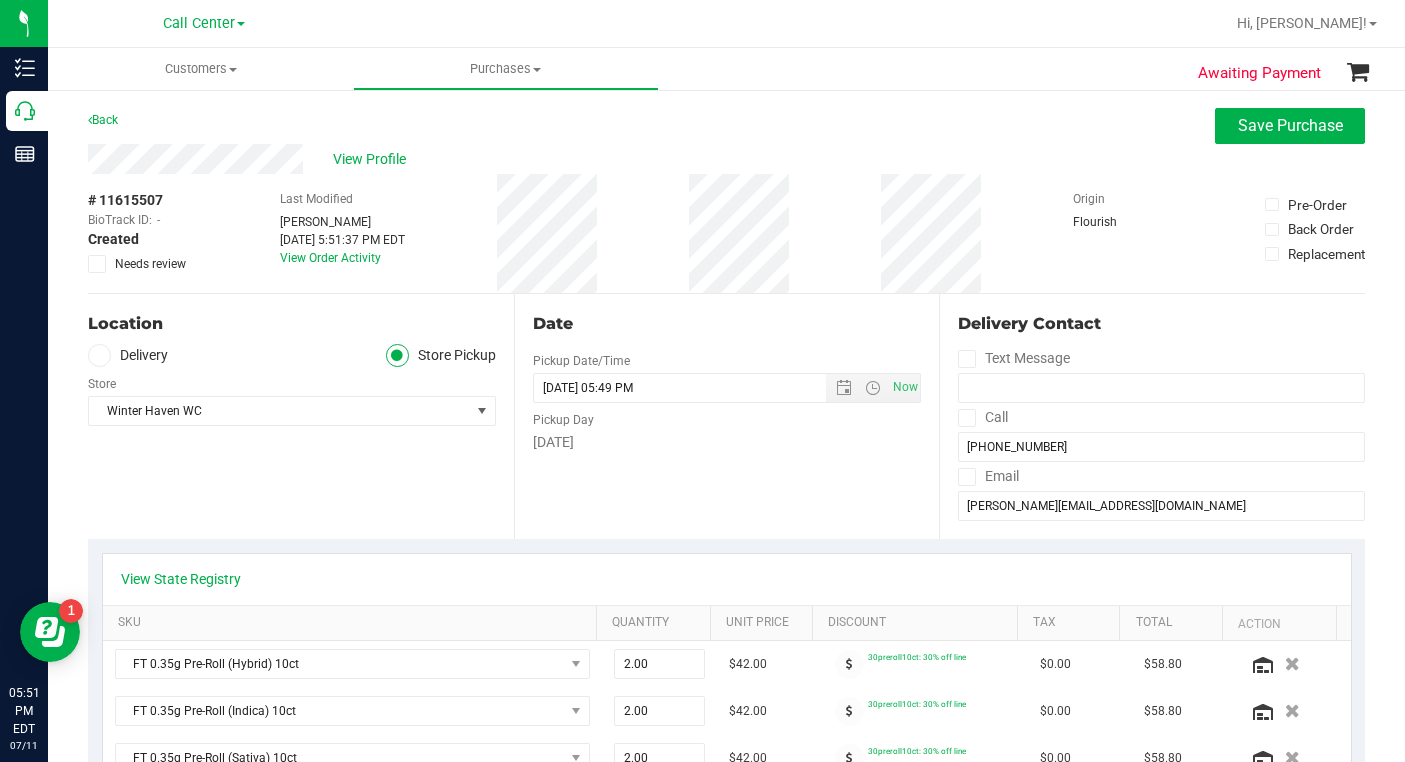 click on "Location
Delivery
Store Pickup
Store
[GEOGRAPHIC_DATA] WC Select Store [PERSON_NAME][GEOGRAPHIC_DATA] [PERSON_NAME][GEOGRAPHIC_DATA] [GEOGRAPHIC_DATA] [GEOGRAPHIC_DATA] [PERSON_NAME][GEOGRAPHIC_DATA] WC [GEOGRAPHIC_DATA] WC Call Center [PERSON_NAME] [GEOGRAPHIC_DATA] WC [GEOGRAPHIC_DATA] WC [GEOGRAPHIC_DATA] WC Deltona WC [GEOGRAPHIC_DATA][PERSON_NAME] WC Ft. Lauderdale WC Ft. [PERSON_NAME] [GEOGRAPHIC_DATA] WC Jax Atlantic WC JAX DC REP Jax WC [GEOGRAPHIC_DATA][PERSON_NAME] WC [GEOGRAPHIC_DATA][PERSON_NAME][GEOGRAPHIC_DATA] [GEOGRAPHIC_DATA] [GEOGRAPHIC_DATA] [PERSON_NAME][GEOGRAPHIC_DATA] [GEOGRAPHIC_DATA] [GEOGRAPHIC_DATA] 72nd WC [GEOGRAPHIC_DATA] WC [GEOGRAPHIC_DATA] [GEOGRAPHIC_DATA] [GEOGRAPHIC_DATA] [GEOGRAPHIC_DATA] [GEOGRAPHIC_DATA] [GEOGRAPHIC_DATA] [GEOGRAPHIC_DATA][PERSON_NAME] [GEOGRAPHIC_DATA] WC [GEOGRAPHIC_DATA] Ocala WC [GEOGRAPHIC_DATA] [PERSON_NAME][GEOGRAPHIC_DATA] Colonial [PERSON_NAME][GEOGRAPHIC_DATA] [GEOGRAPHIC_DATA] [GEOGRAPHIC_DATA] [PERSON_NAME][GEOGRAPHIC_DATA] WC [GEOGRAPHIC_DATA] WC [GEOGRAPHIC_DATA] WC [GEOGRAPHIC_DATA] WC [GEOGRAPHIC_DATA] [PERSON_NAME] WC" at bounding box center [301, 416] 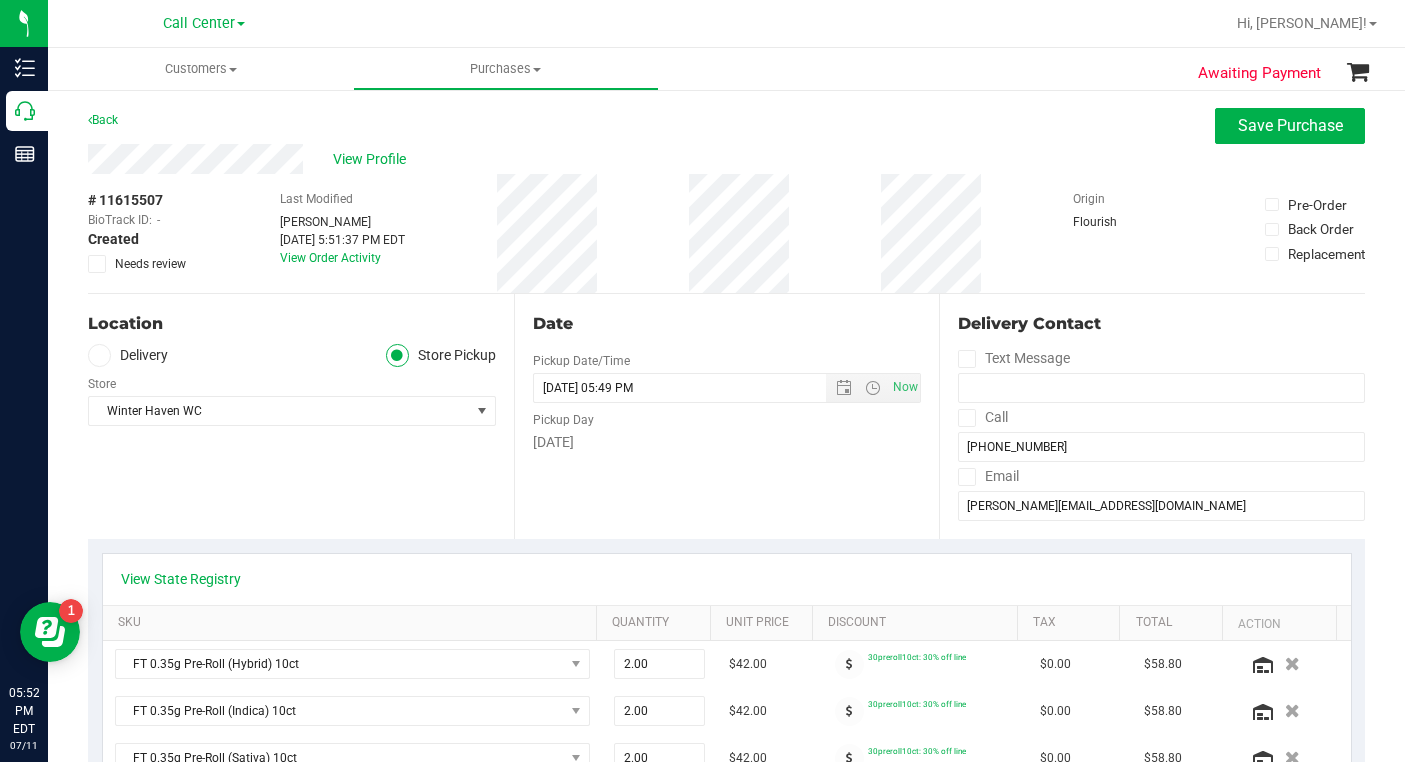scroll, scrollTop: 400, scrollLeft: 0, axis: vertical 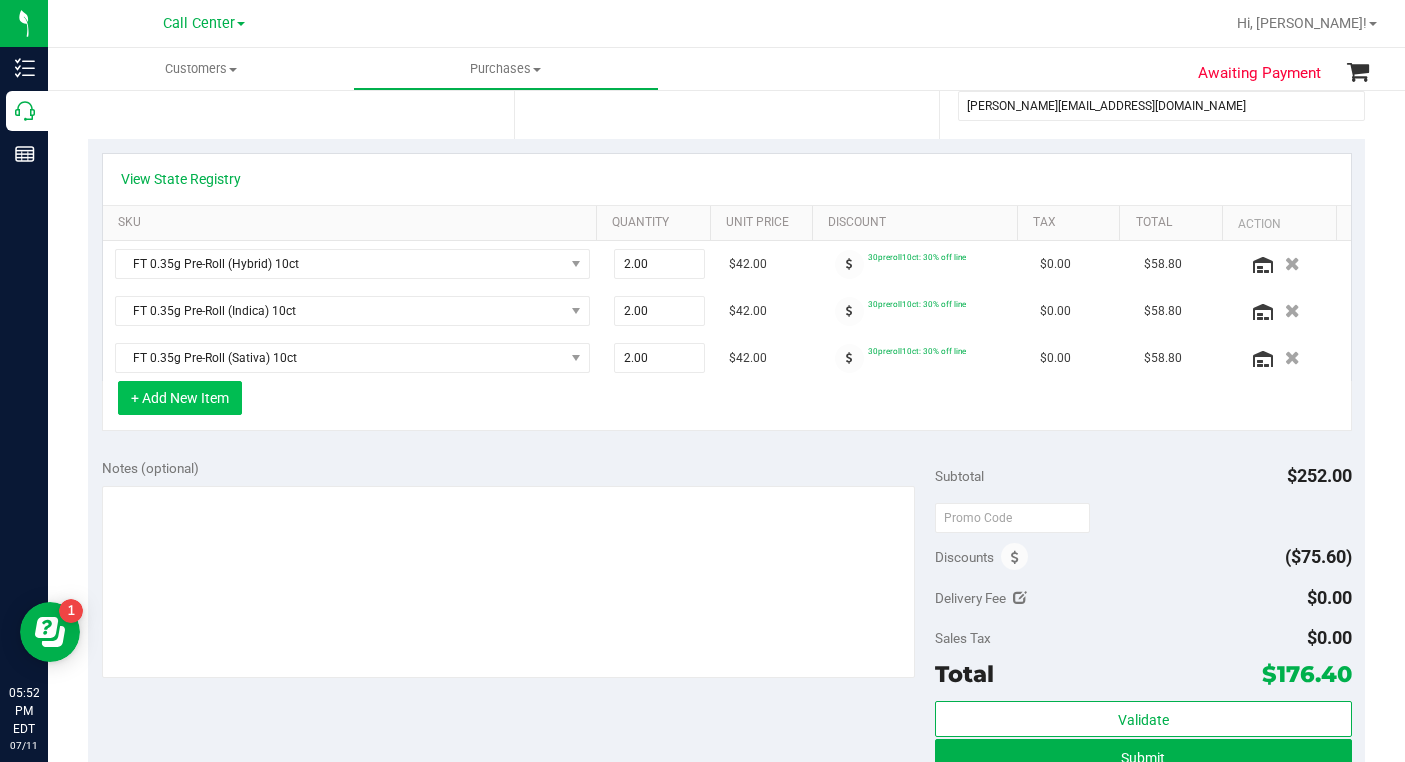 click on "+ Add New Item" at bounding box center (180, 398) 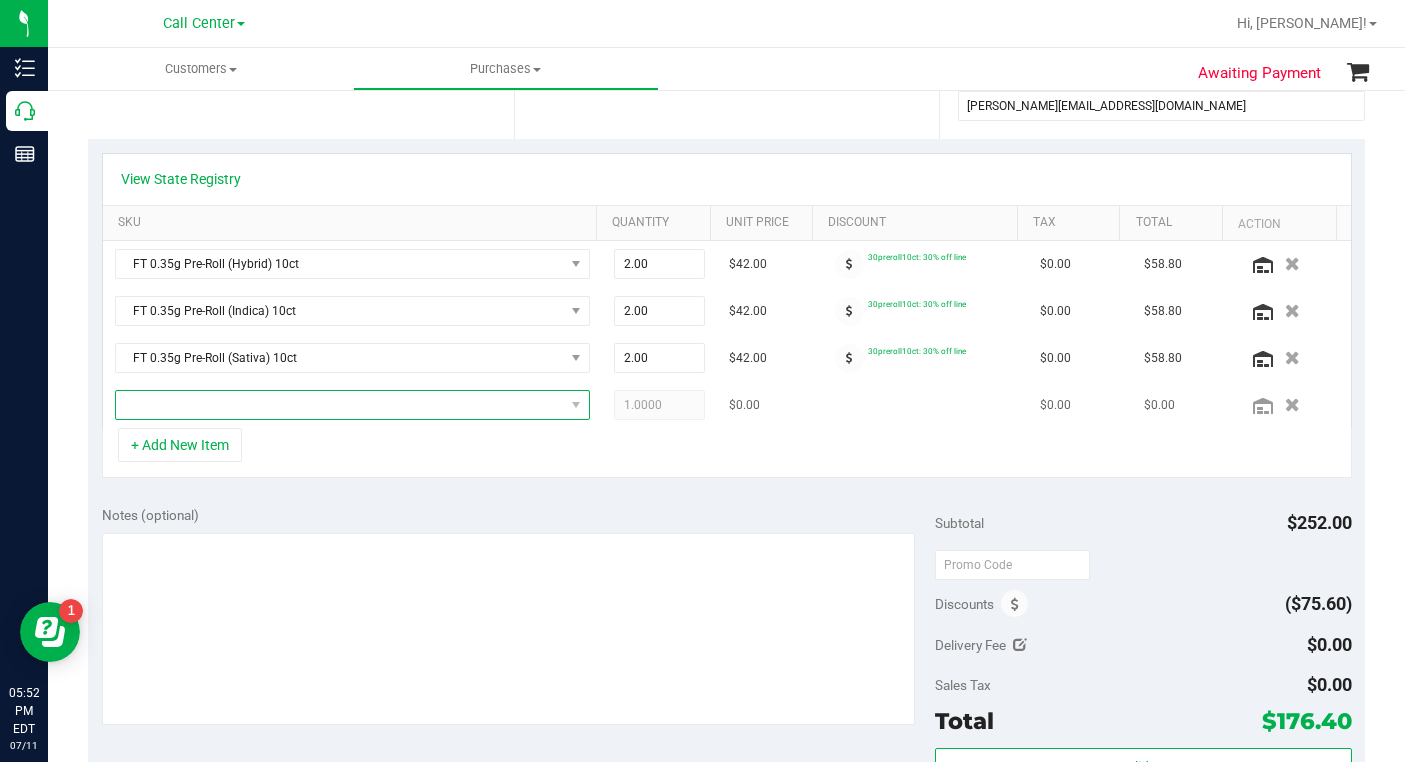 click at bounding box center [340, 405] 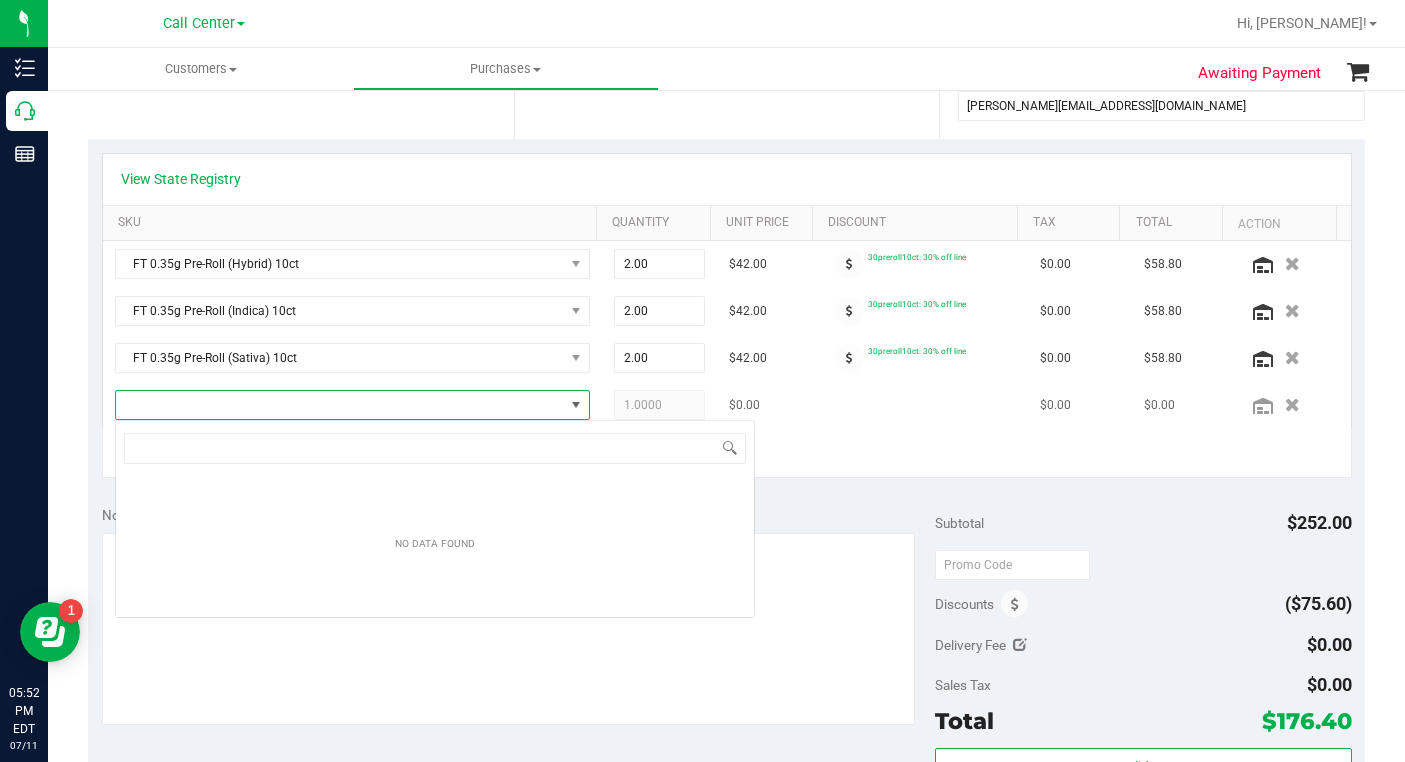 scroll, scrollTop: 99970, scrollLeft: 99537, axis: both 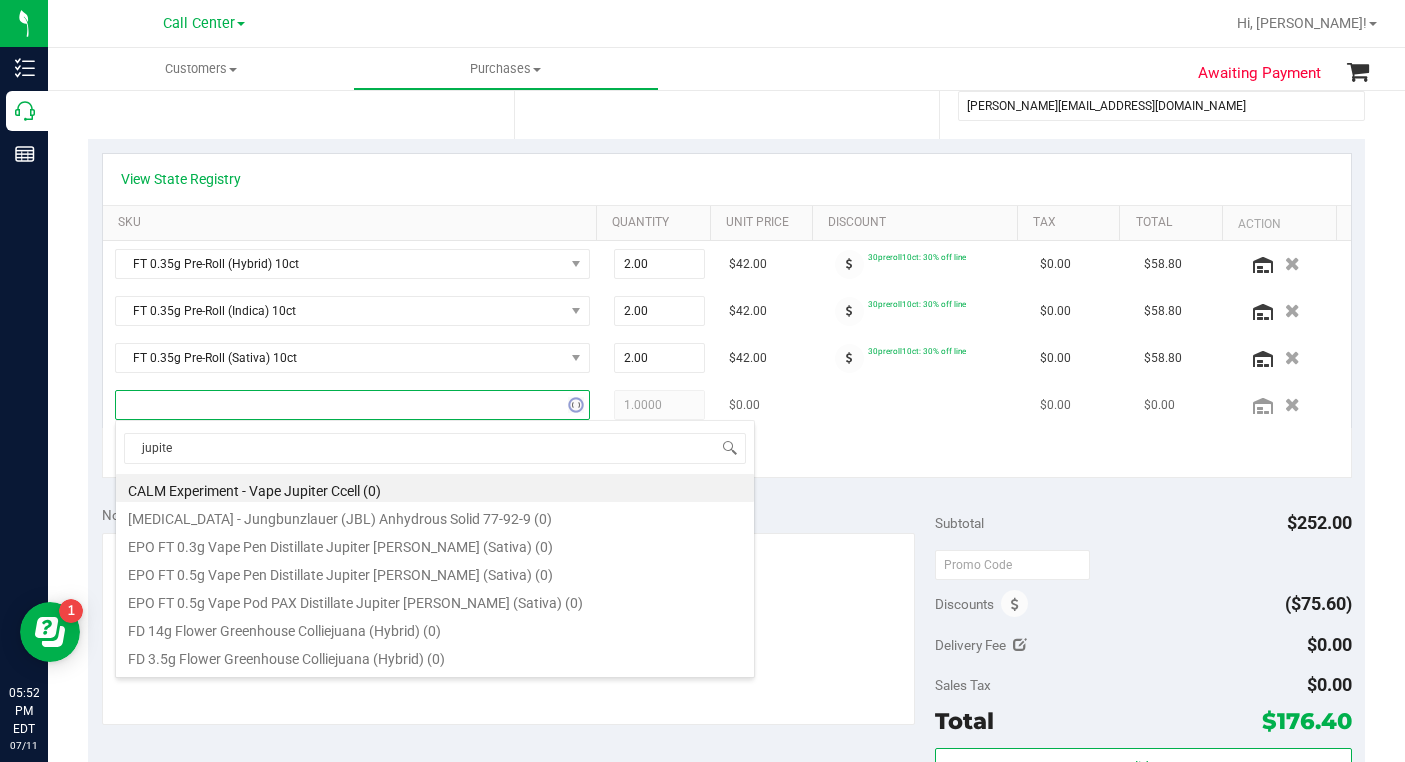 type on "jupiter" 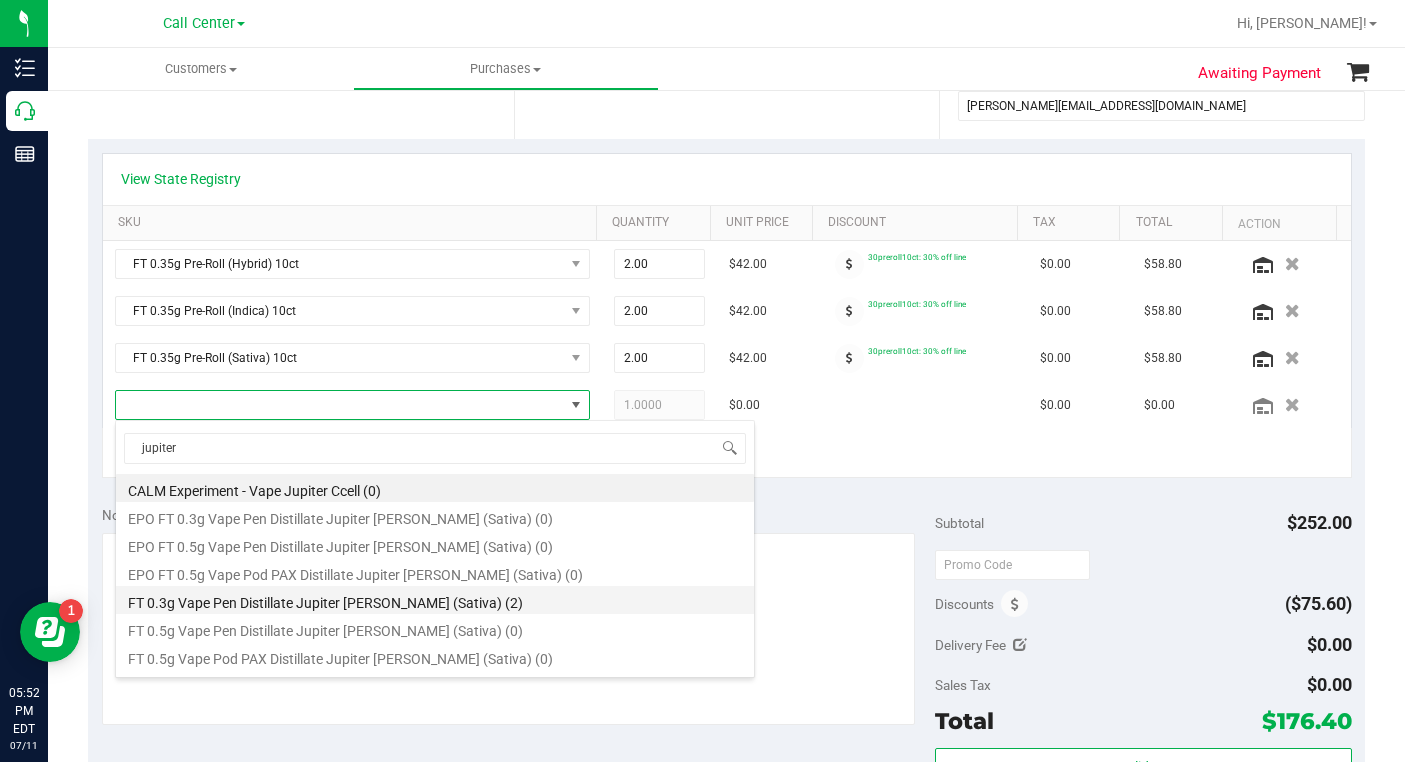 click on "FT 0.3g Vape Pen Distillate Jupiter [PERSON_NAME] (Sativa) (2)" at bounding box center (435, 600) 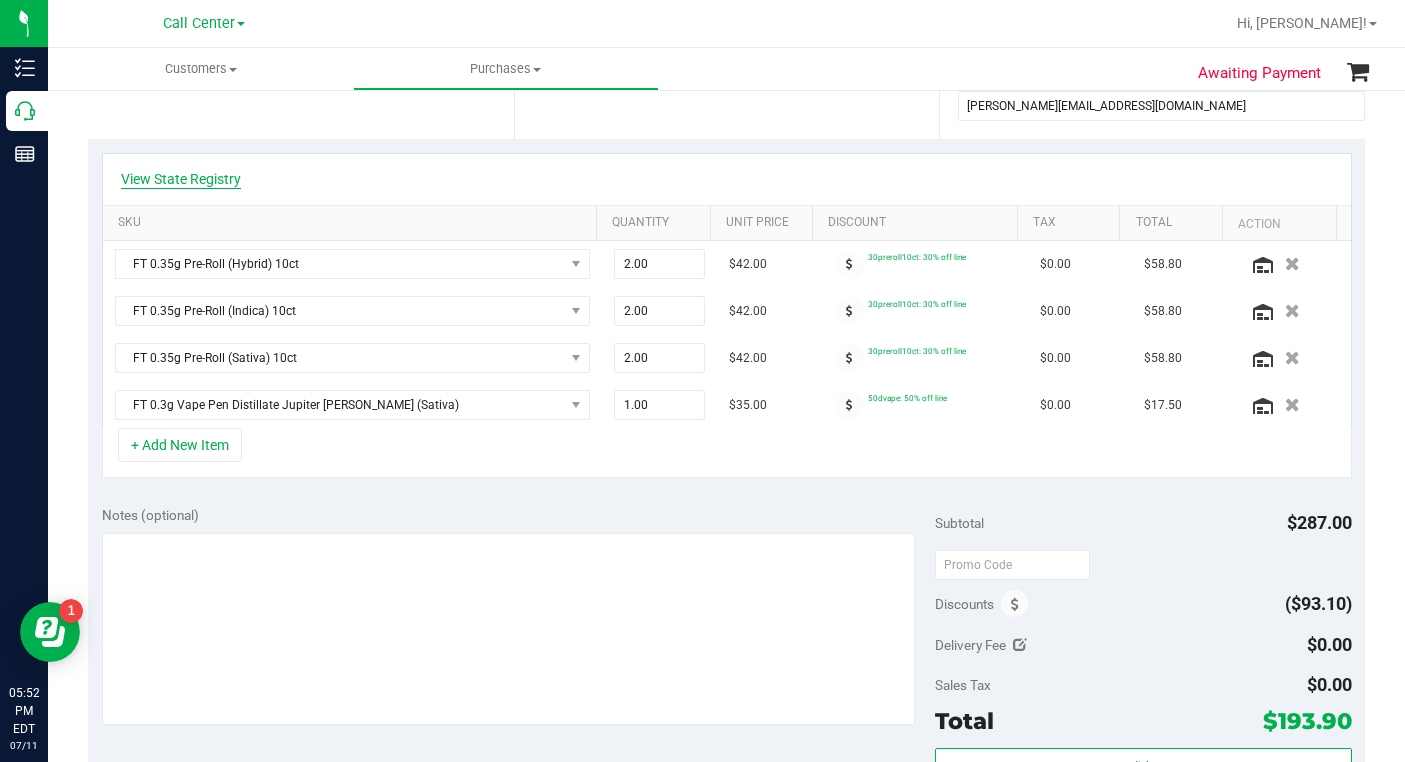 click on "View State Registry" at bounding box center (181, 179) 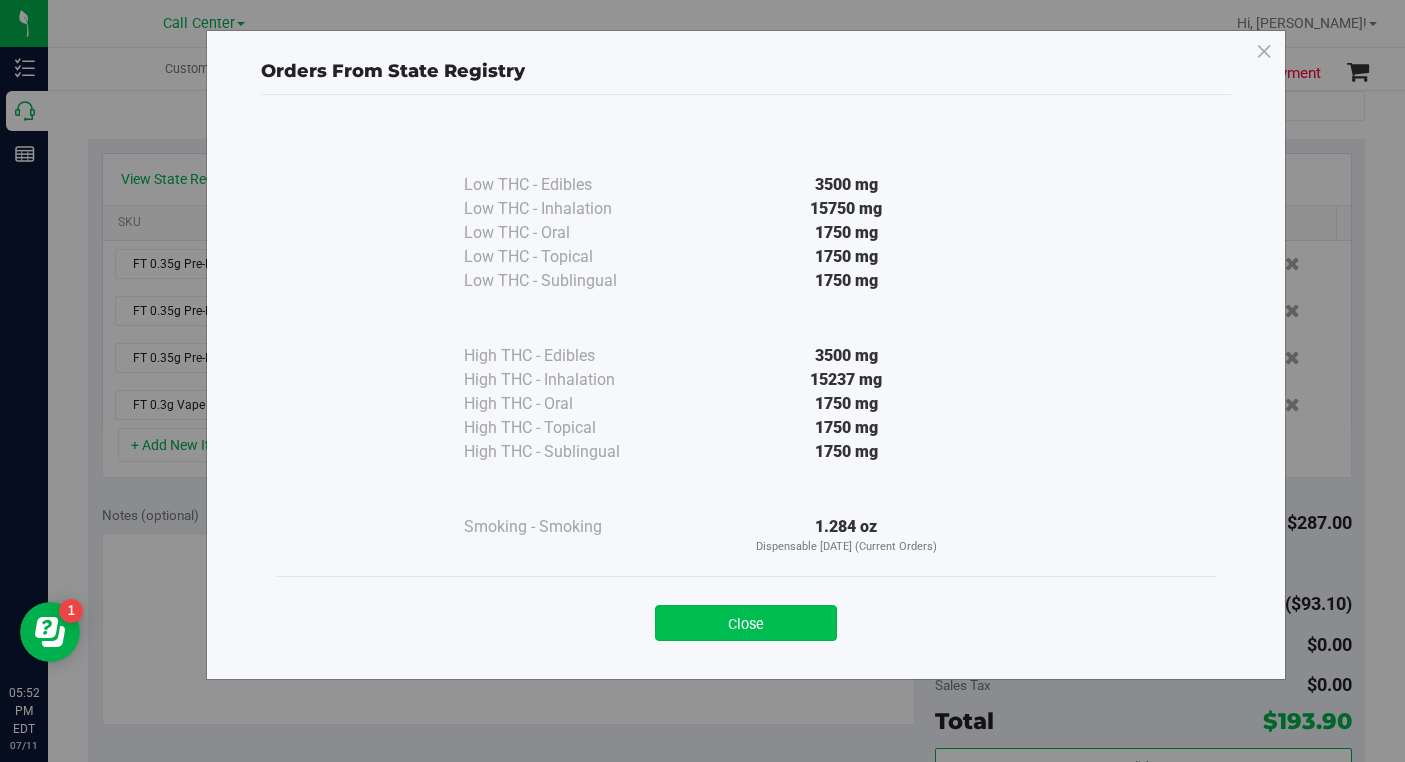 click on "Close" at bounding box center [746, 623] 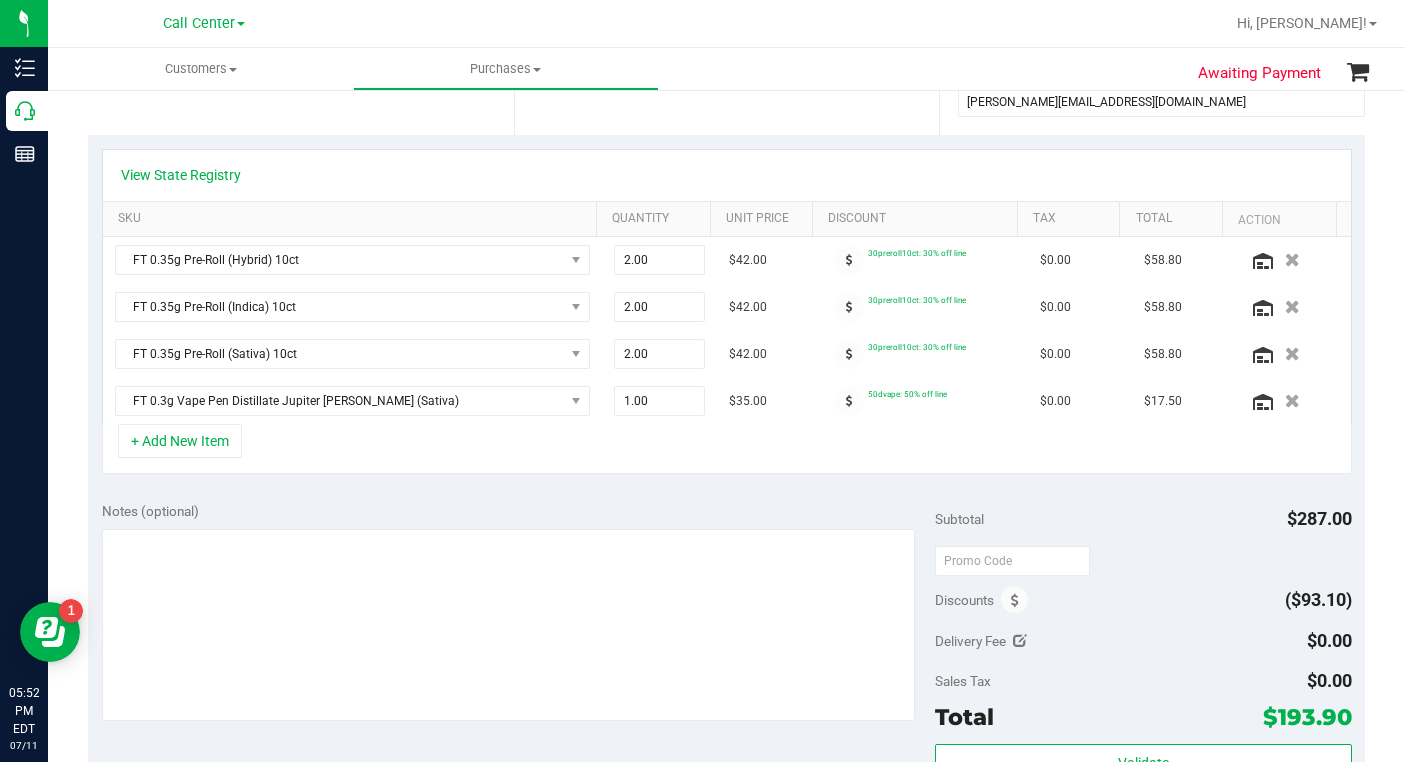 scroll, scrollTop: 400, scrollLeft: 0, axis: vertical 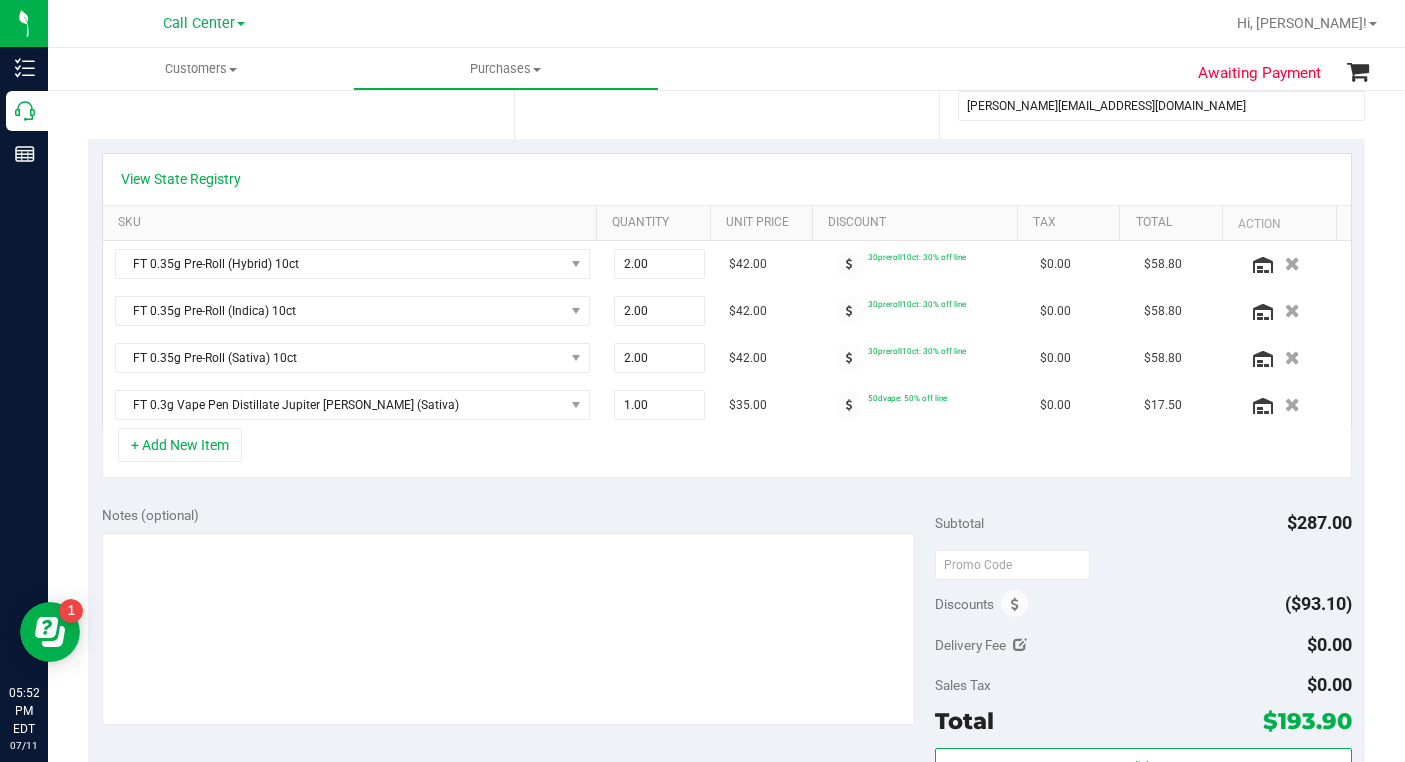 click on "Notes (optional)" at bounding box center (518, 515) 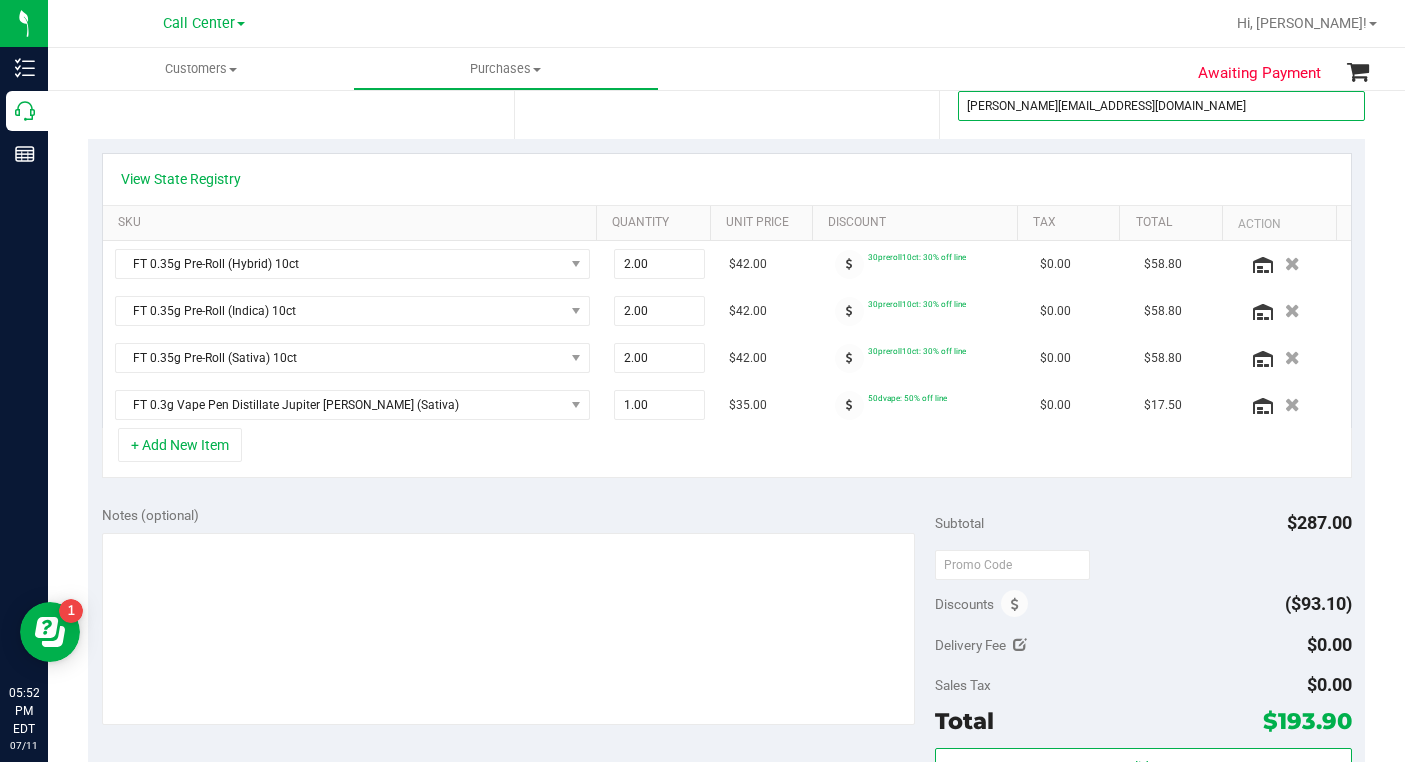 click on "[PERSON_NAME][EMAIL_ADDRESS][DOMAIN_NAME]" at bounding box center (1161, 106) 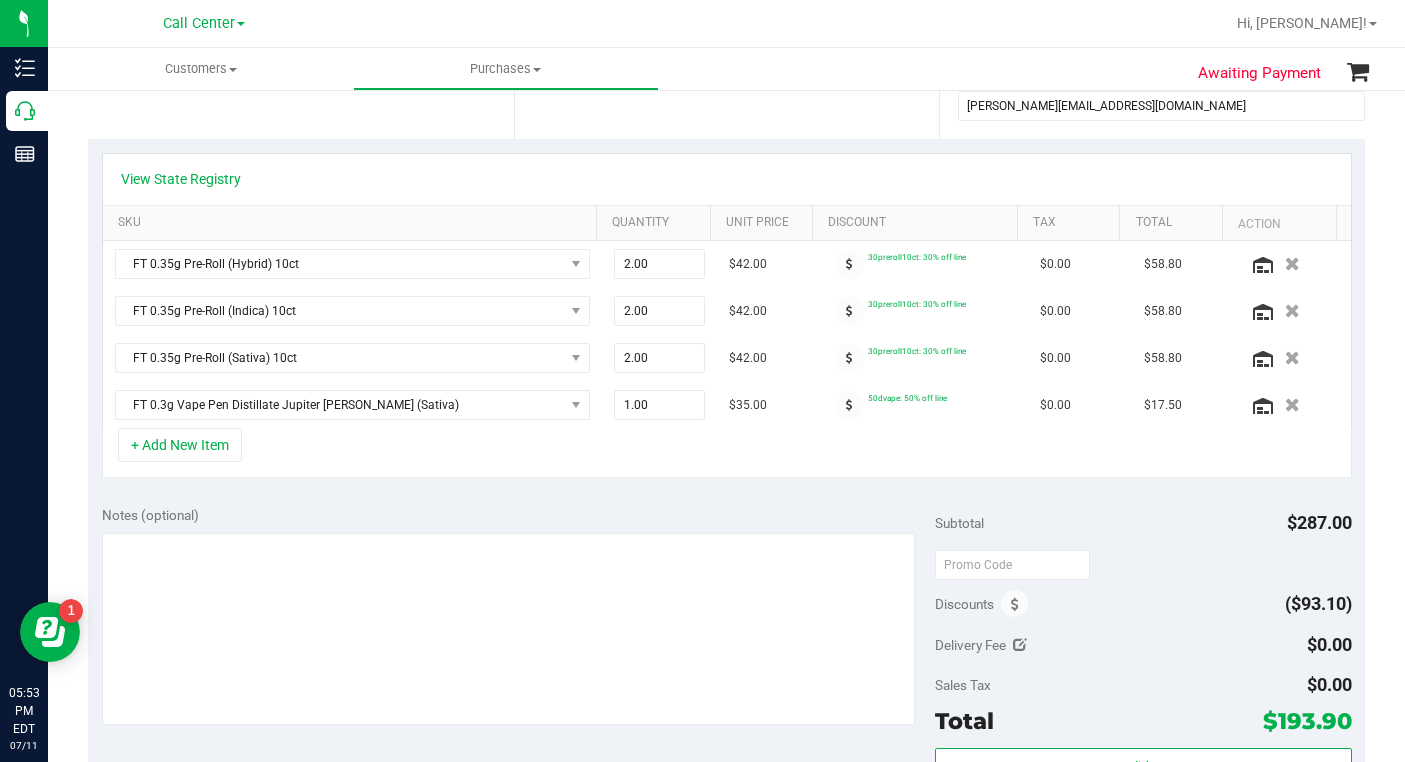 click at bounding box center (1143, 564) 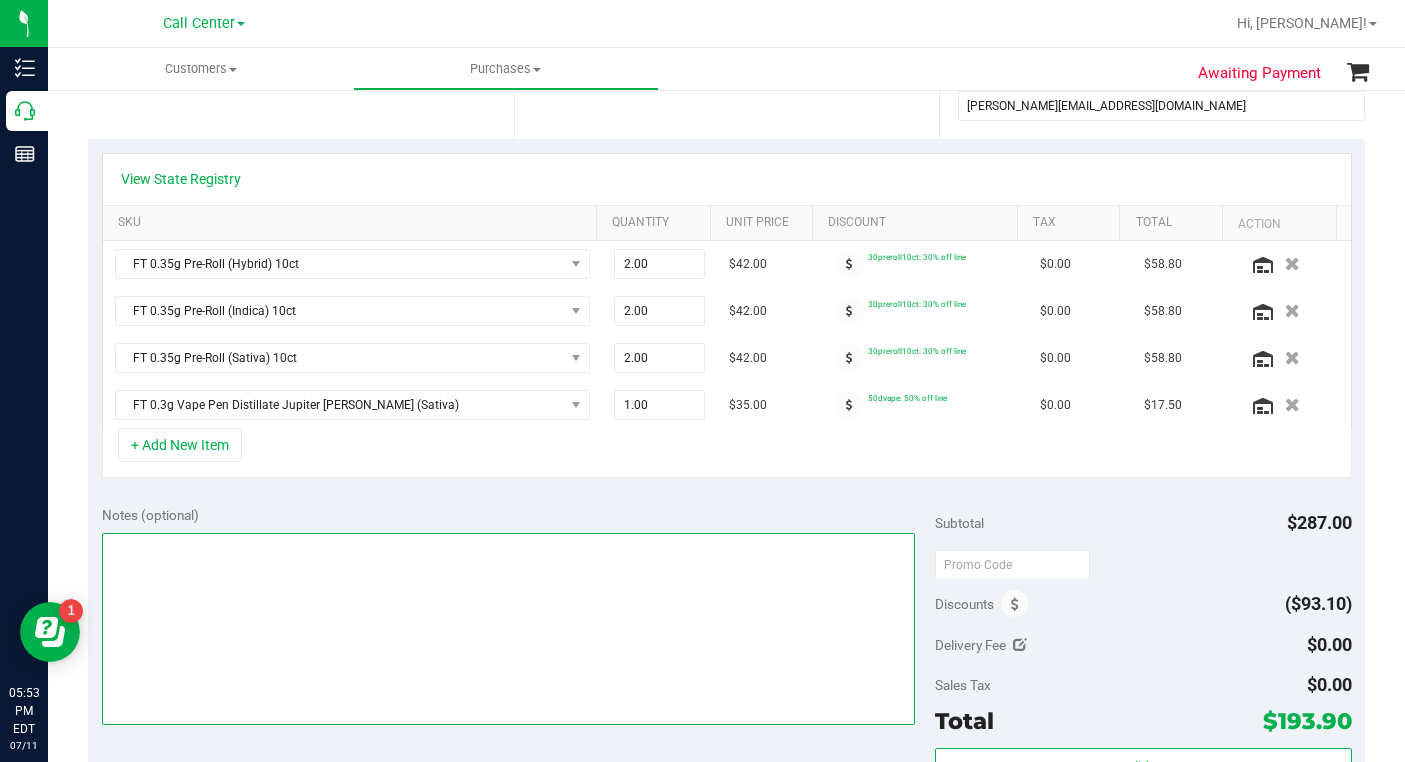 click at bounding box center [508, 629] 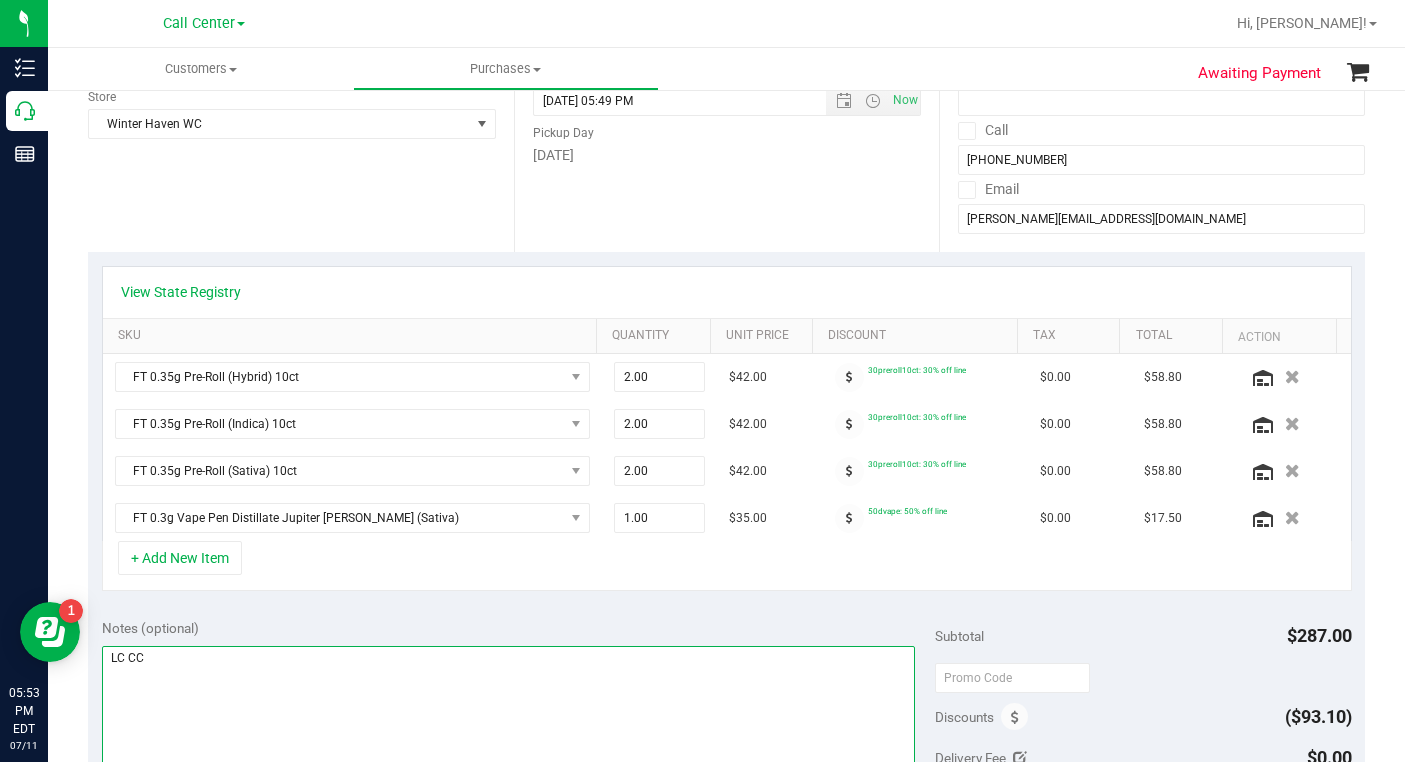 scroll, scrollTop: 500, scrollLeft: 0, axis: vertical 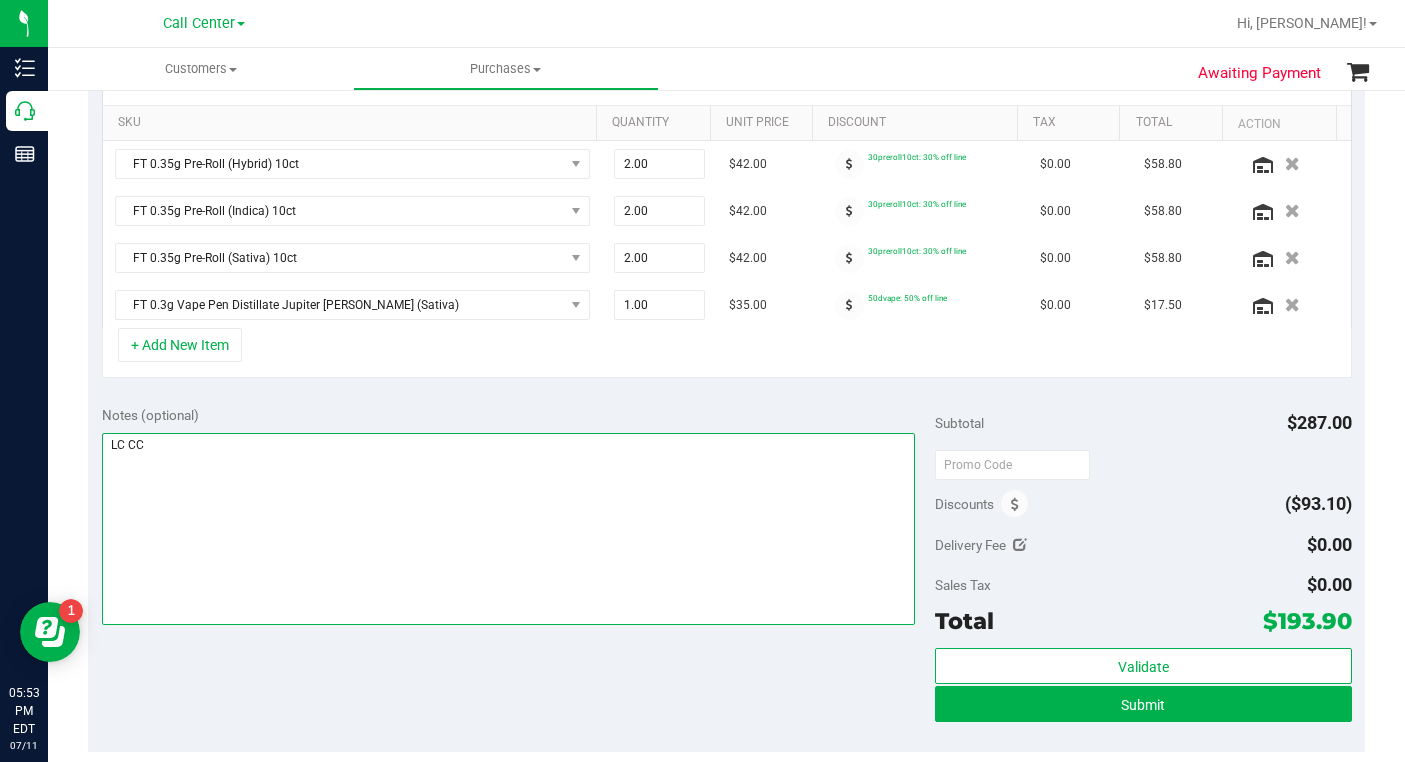 type on "LC CC" 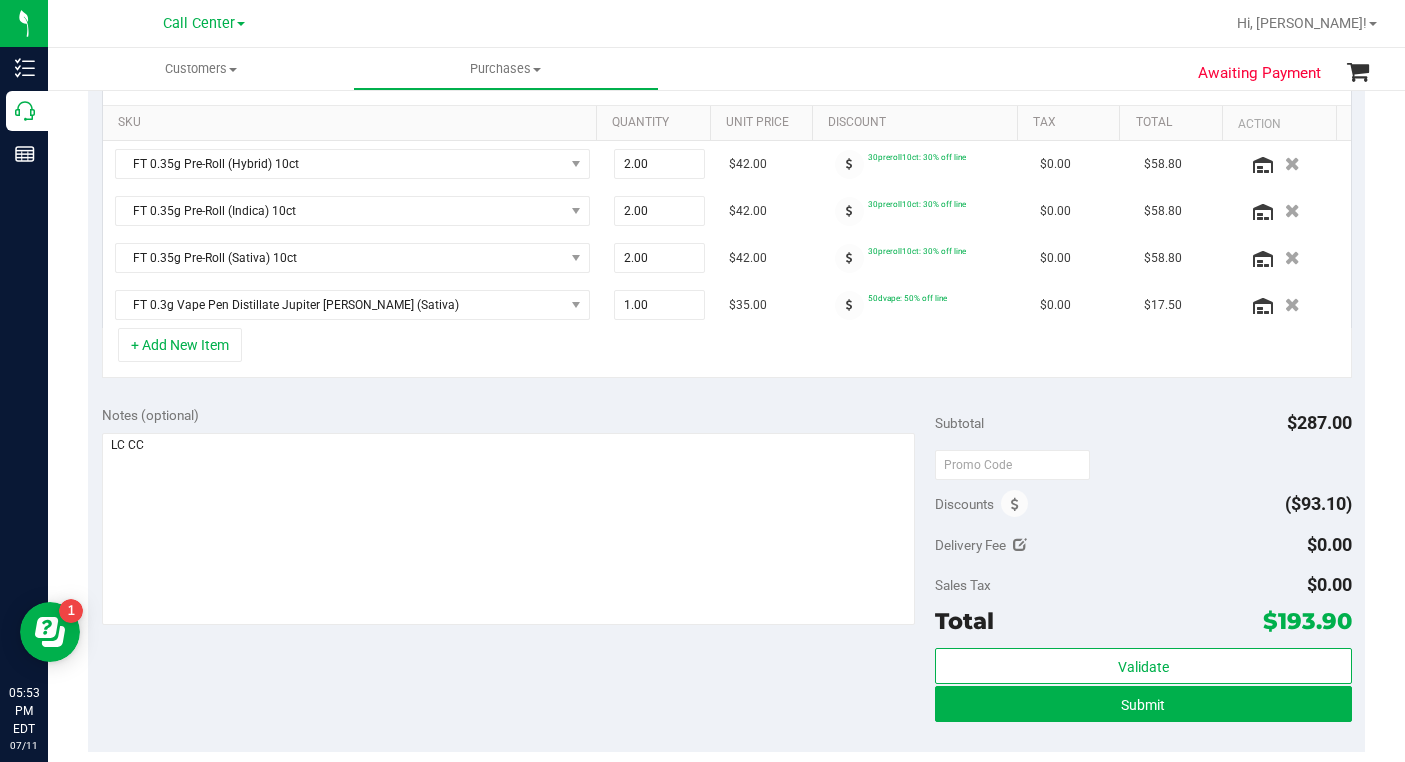 click on "Notes (optional)
Subtotal
$287.00
Discounts
($93.10)
Delivery Fee
$0.00
Sales Tax
$0.00
Total" at bounding box center [726, 572] 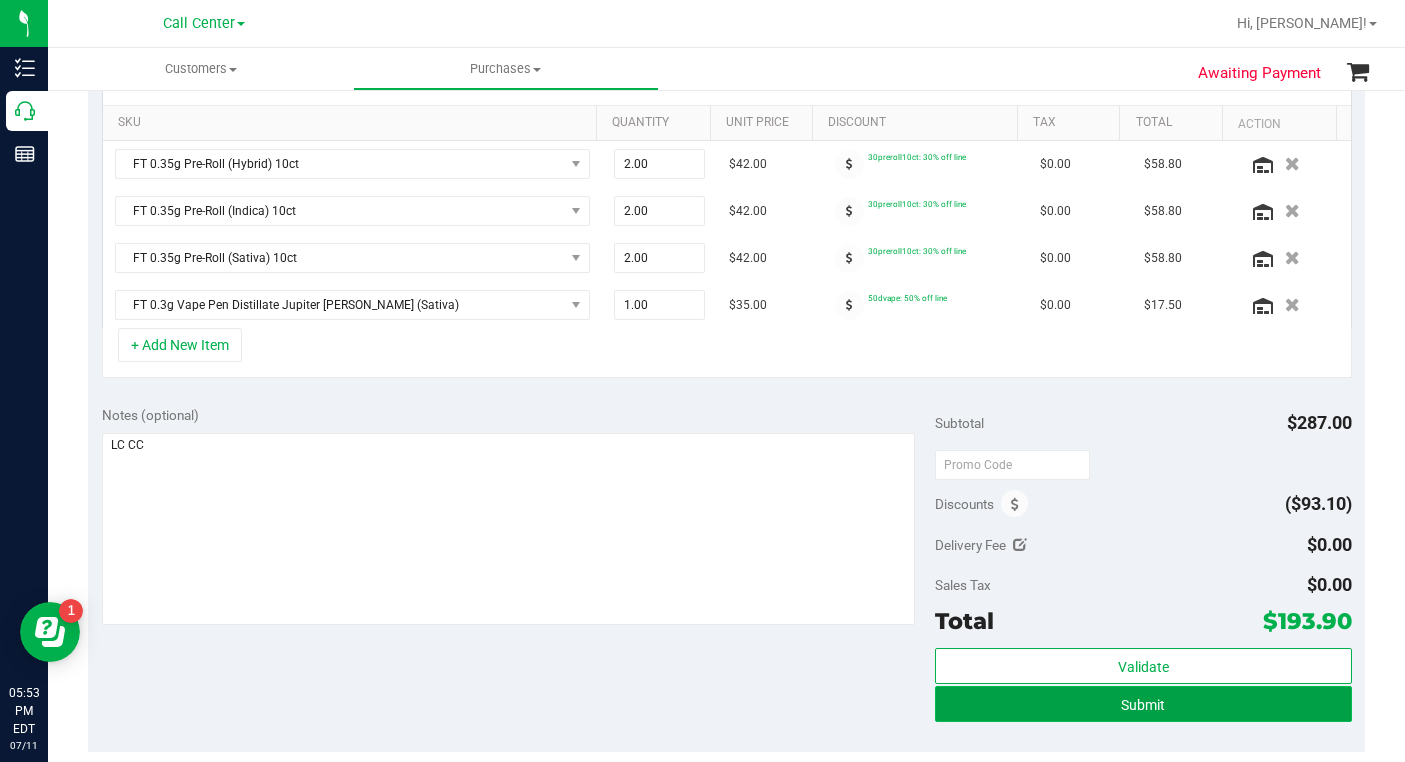 click on "Submit" at bounding box center (1143, 704) 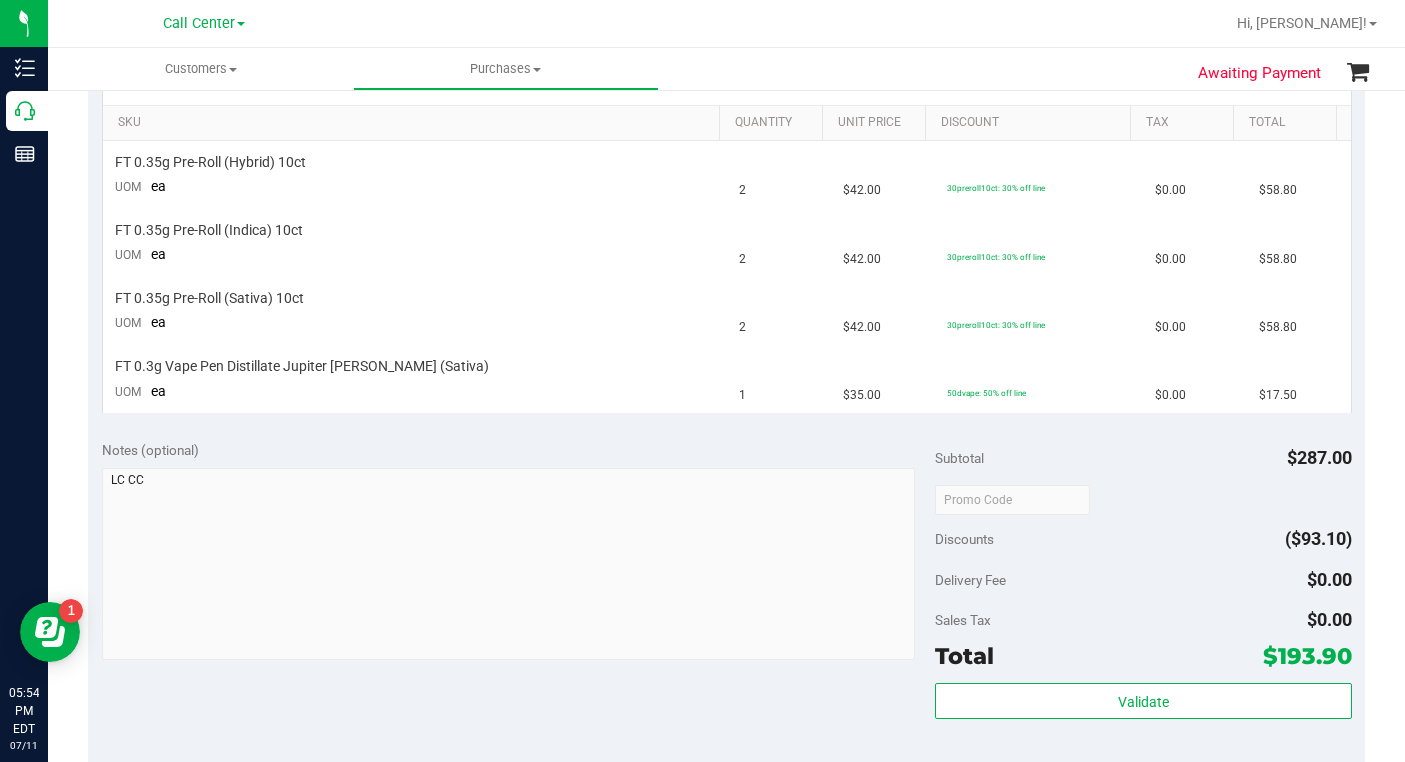 click on "Subtotal
$287.00" at bounding box center (1143, 458) 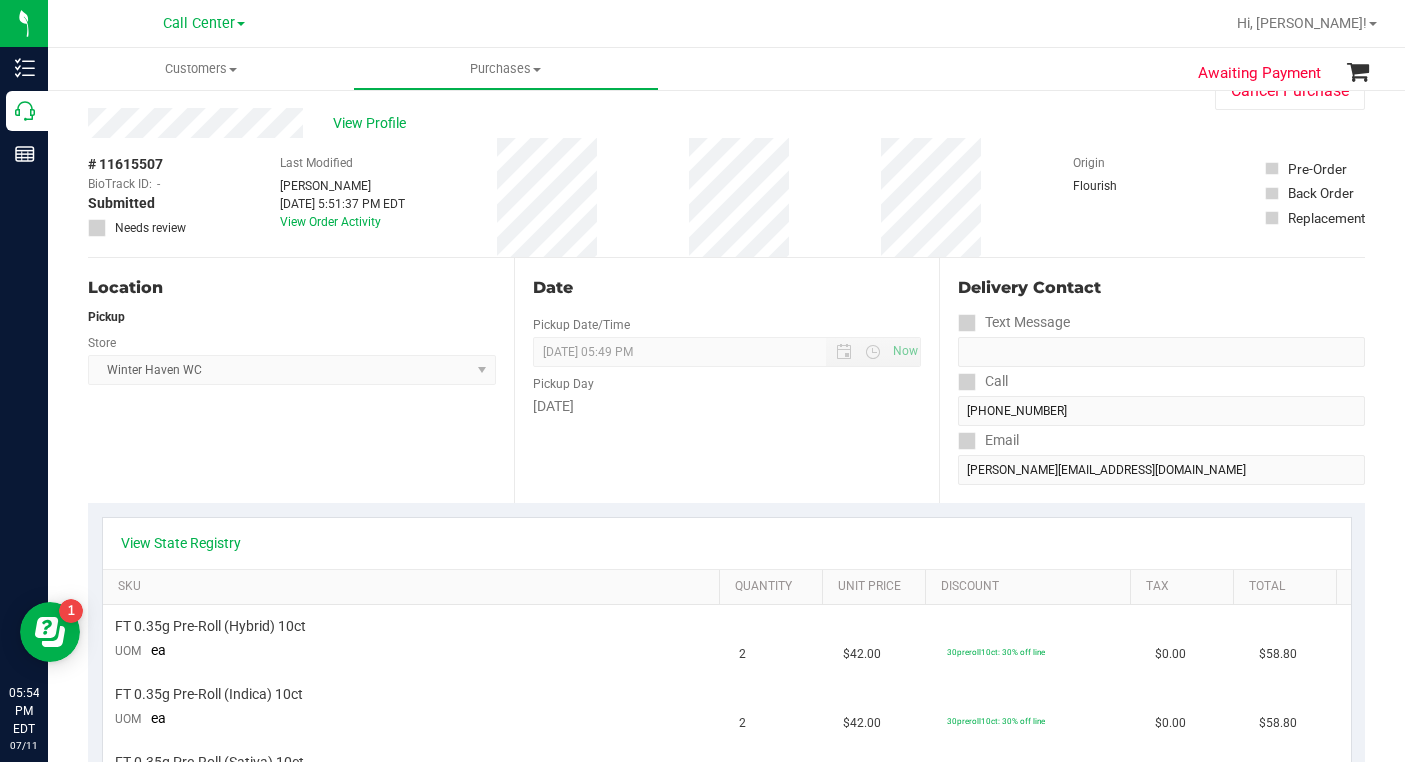 scroll, scrollTop: 0, scrollLeft: 0, axis: both 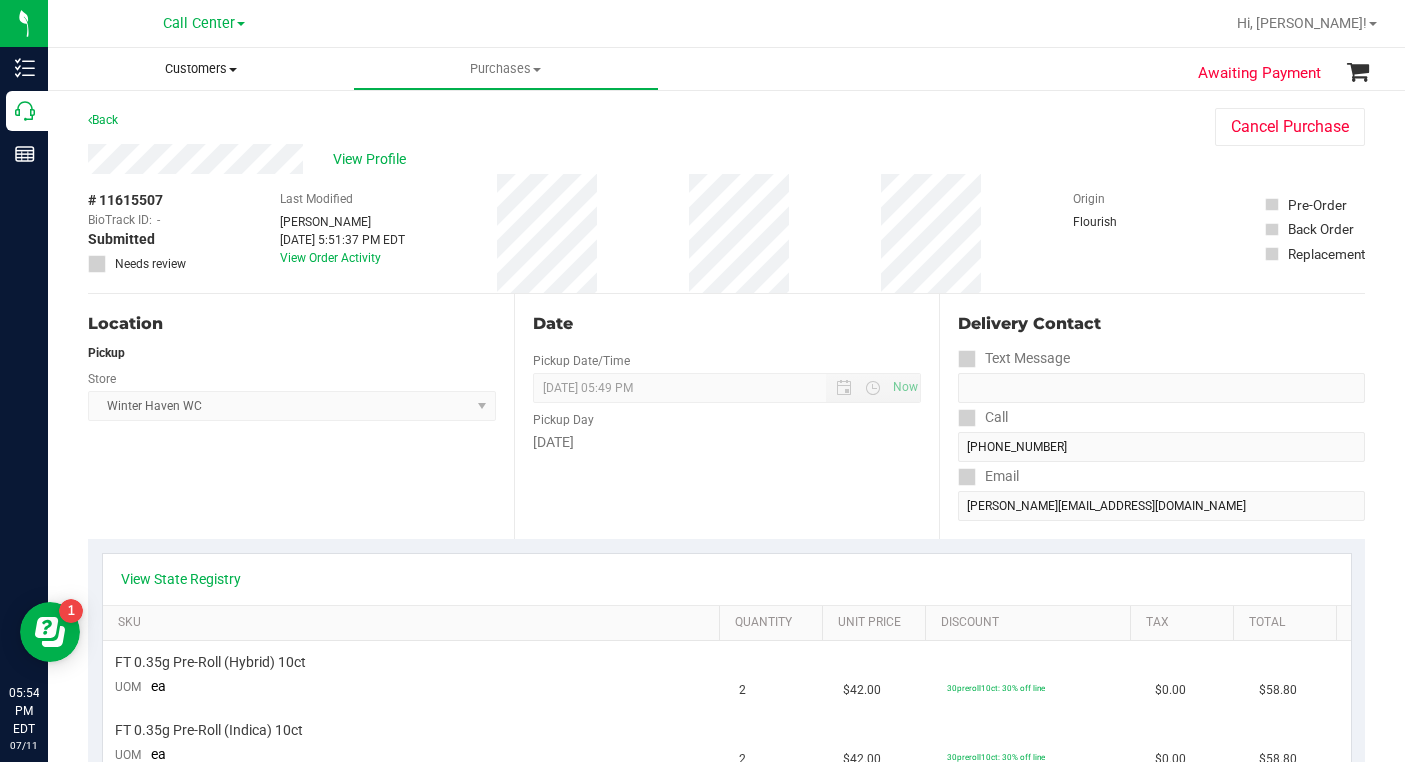 click at bounding box center [233, 70] 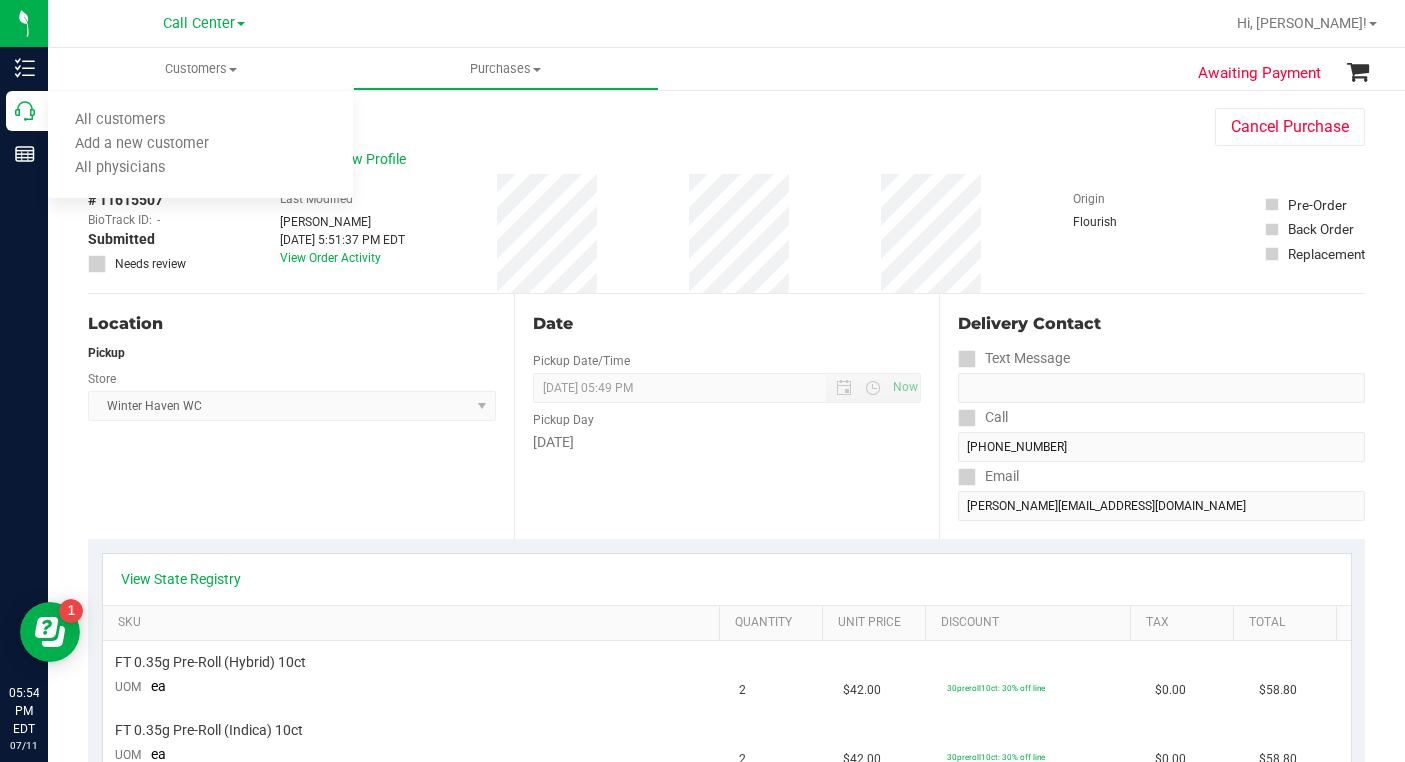 click on "View Profile" at bounding box center (631, 159) 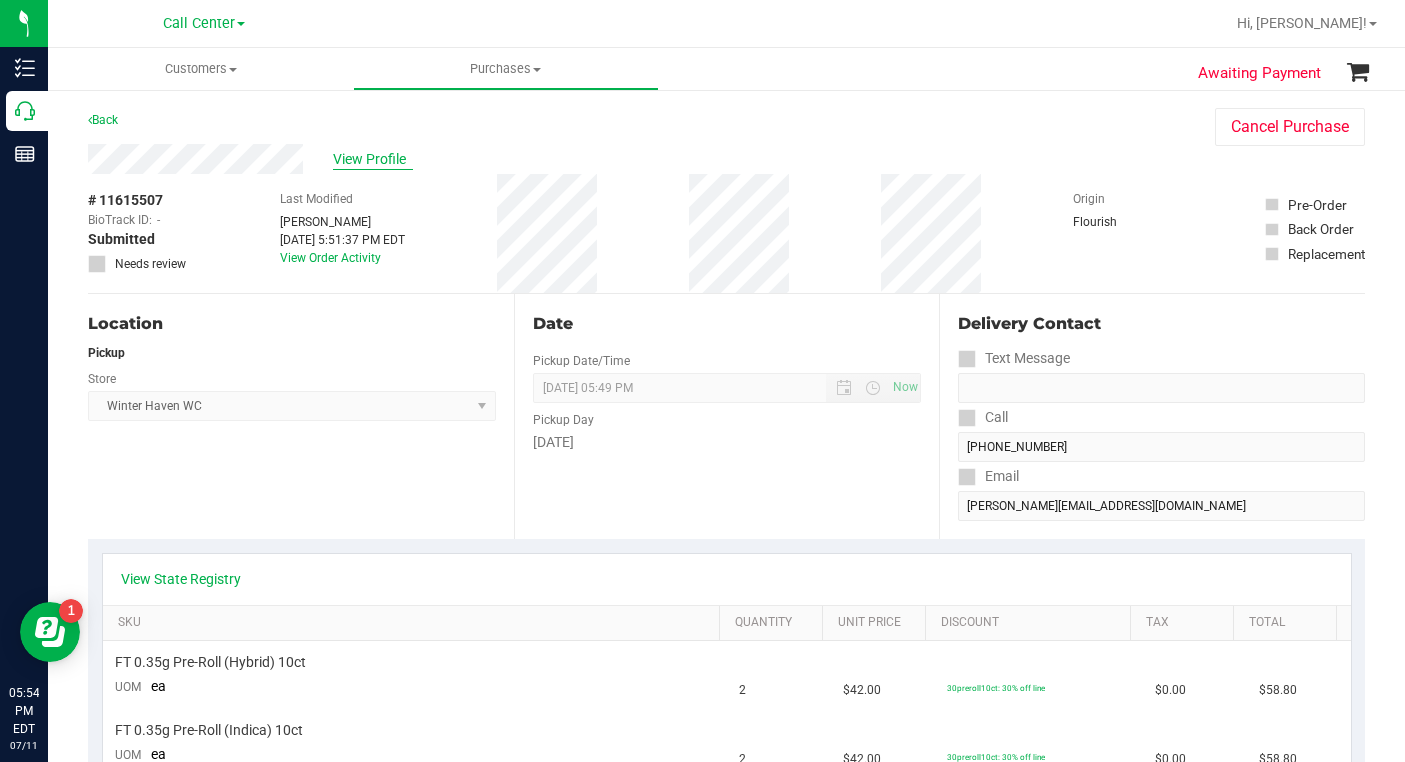 click on "View Profile" at bounding box center [373, 159] 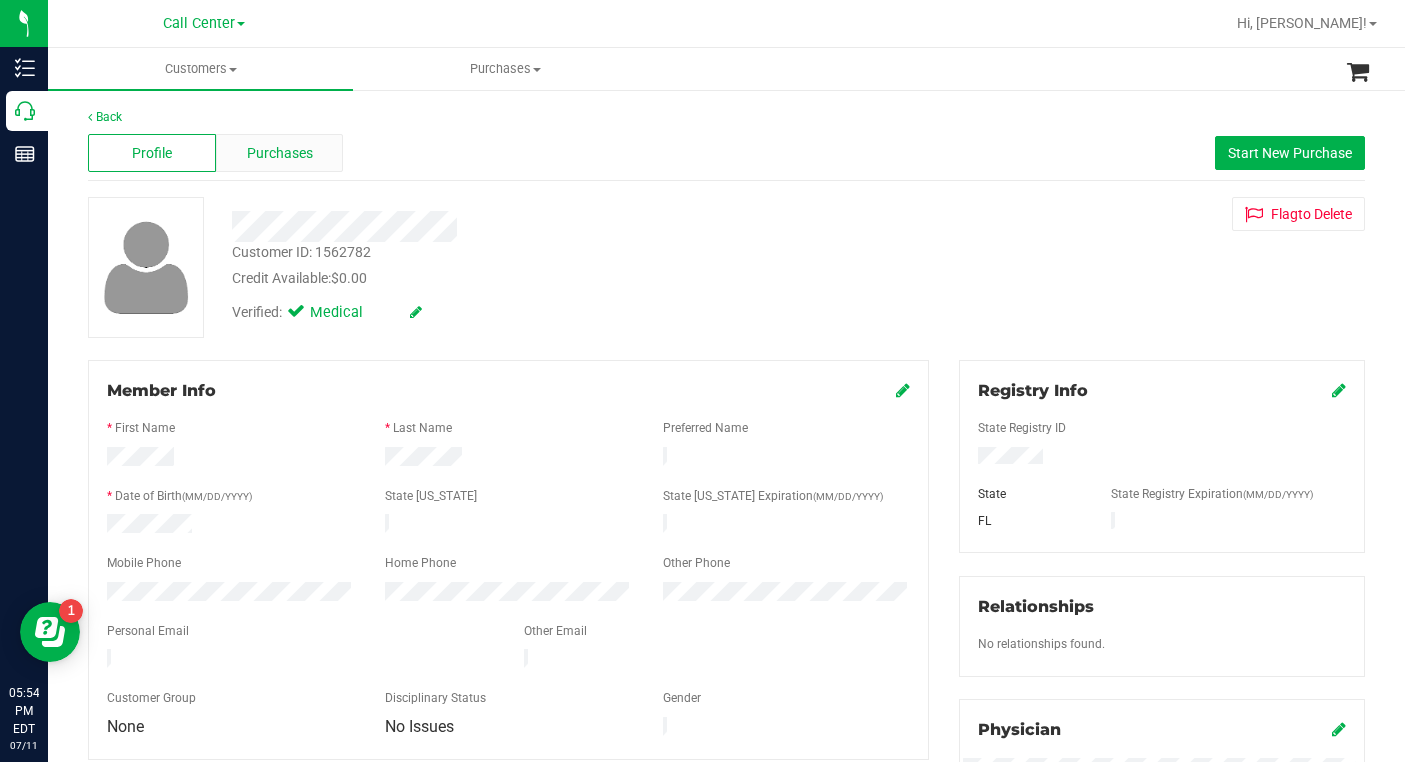 click on "Purchases" at bounding box center [280, 153] 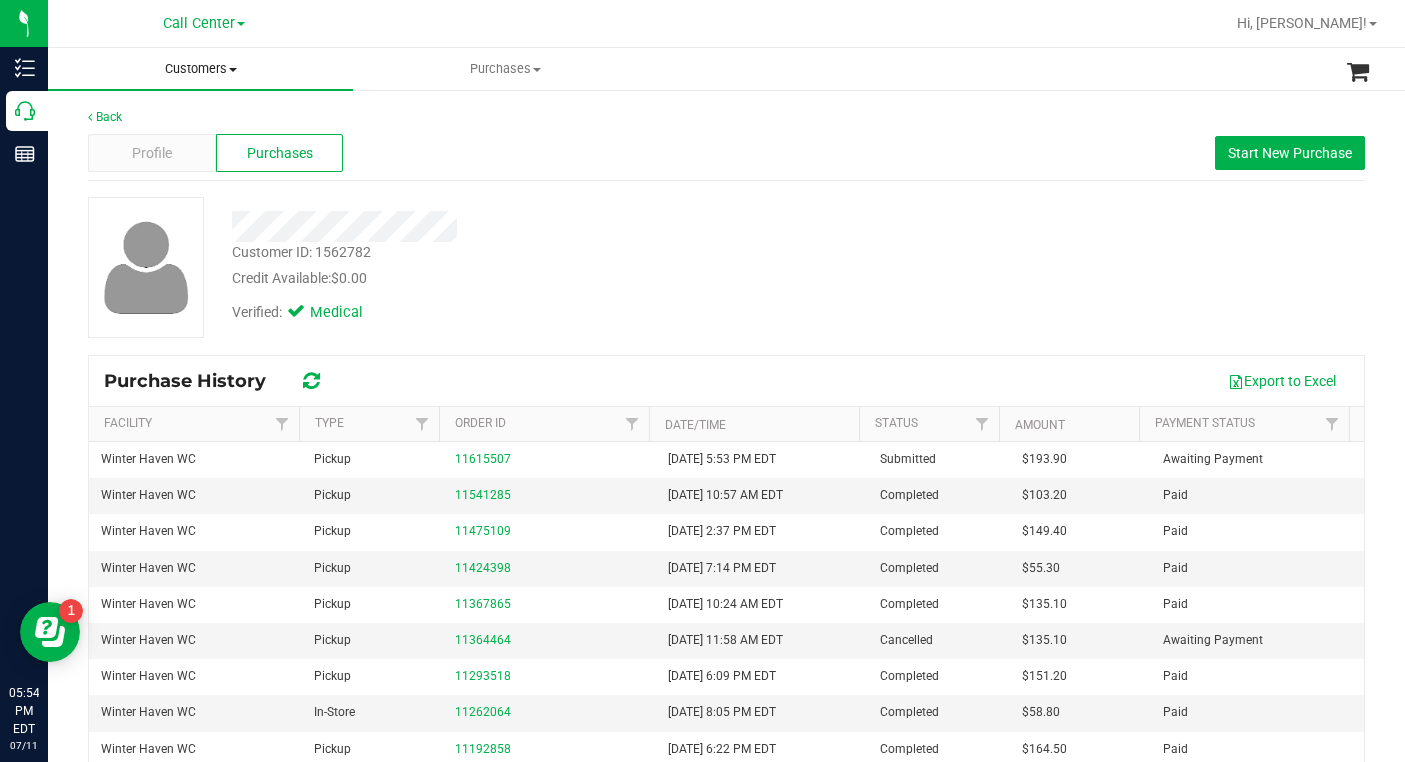 click on "Customers" at bounding box center (200, 69) 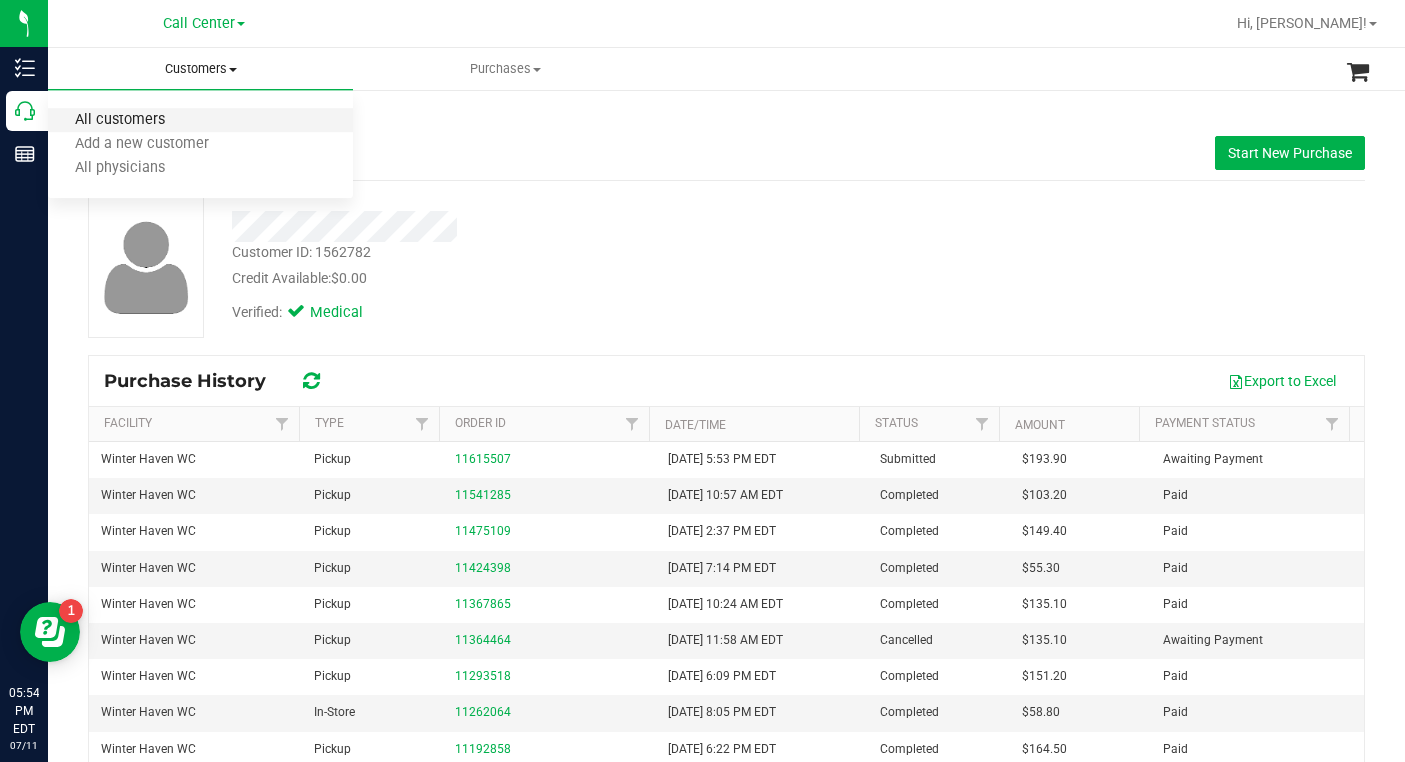click on "All customers" at bounding box center [120, 120] 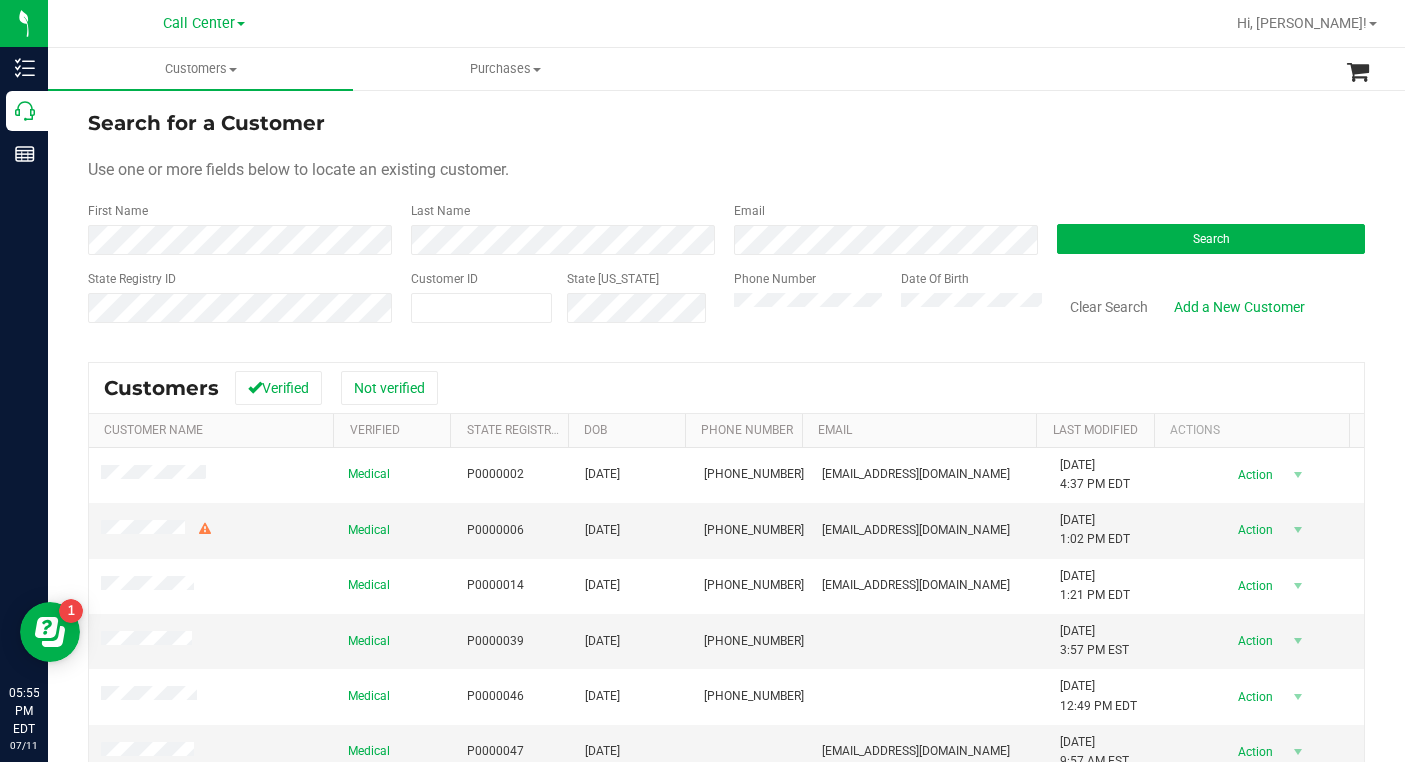 click on "Use one or more fields below to locate an existing customer." at bounding box center [726, 170] 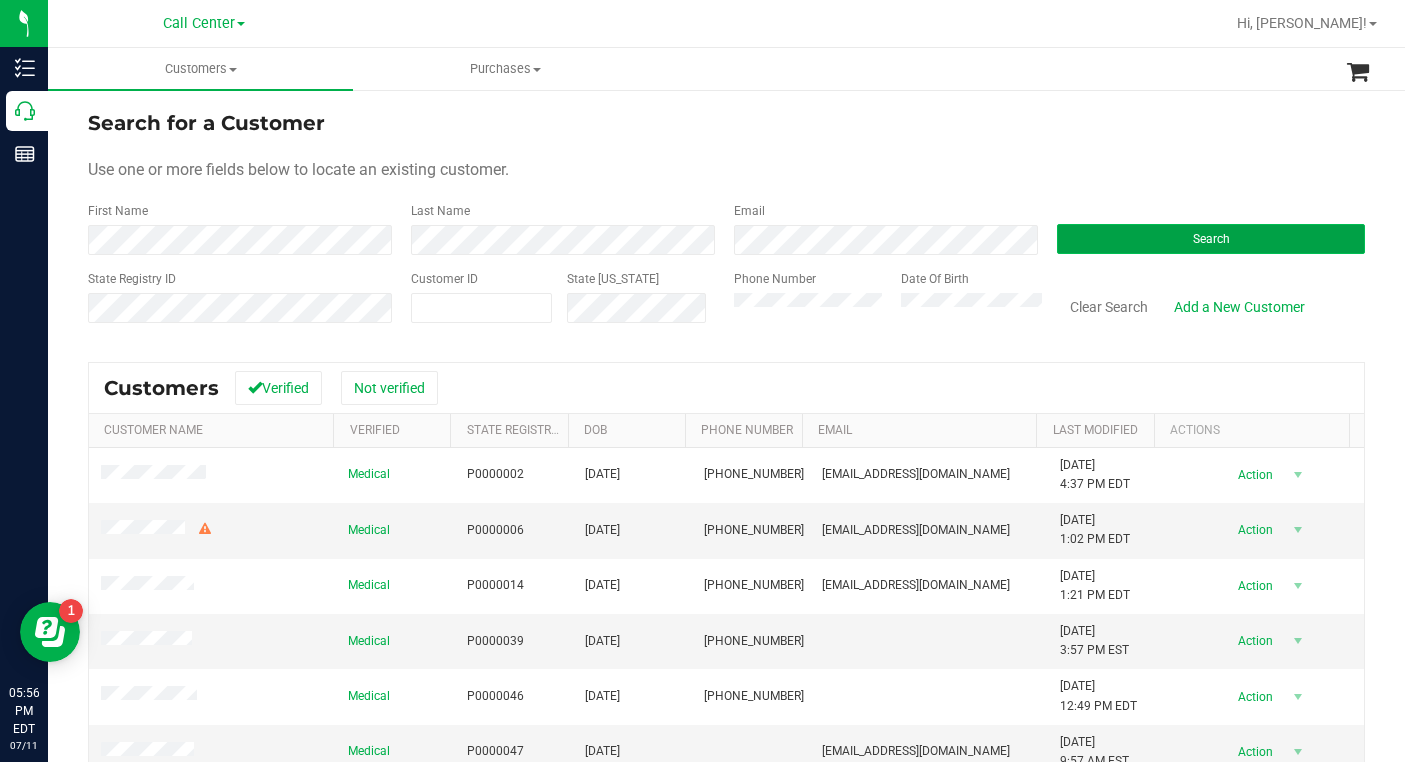 click on "Search" at bounding box center (1211, 239) 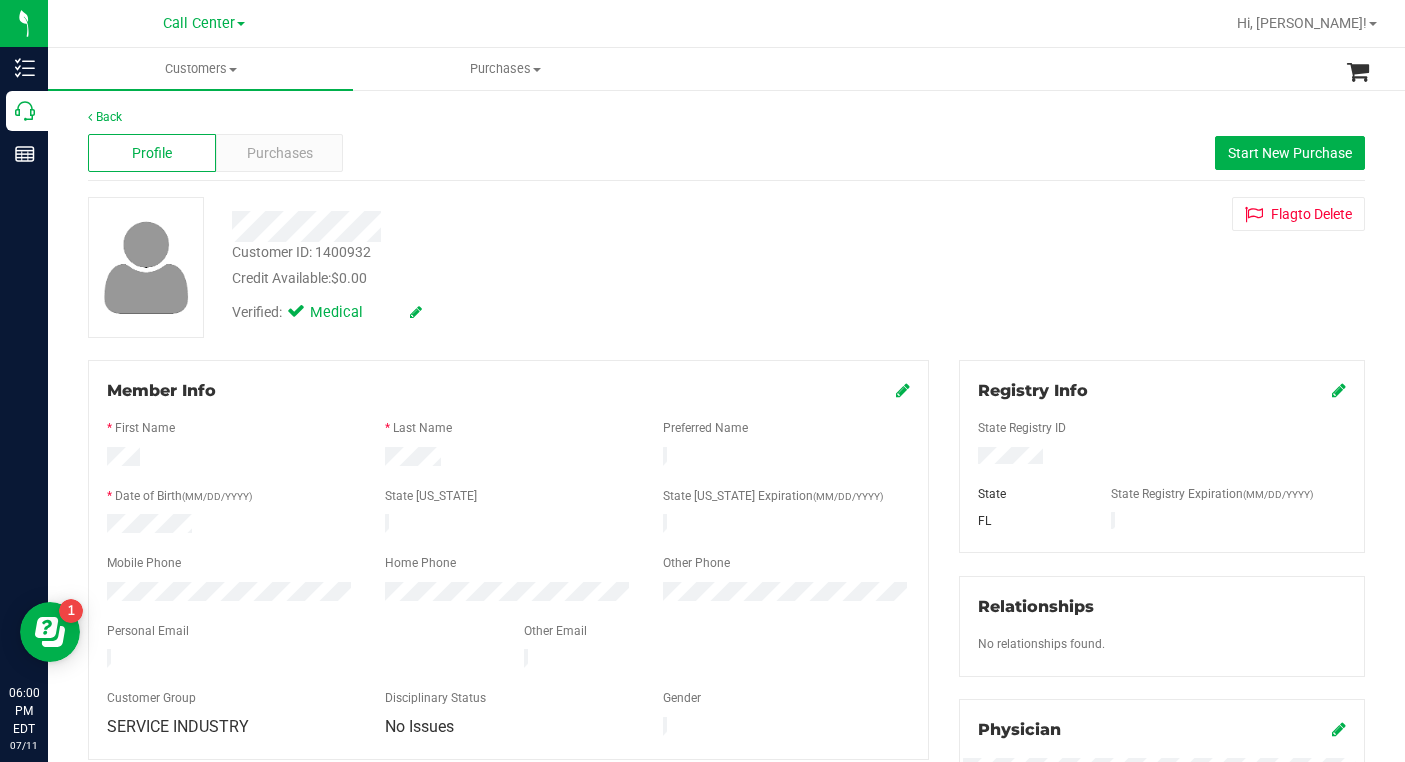 click on "Customer ID: 1400932
Credit Available:
$0.00
Verified:
Medical
Flag  to [GEOGRAPHIC_DATA]" at bounding box center [726, 267] 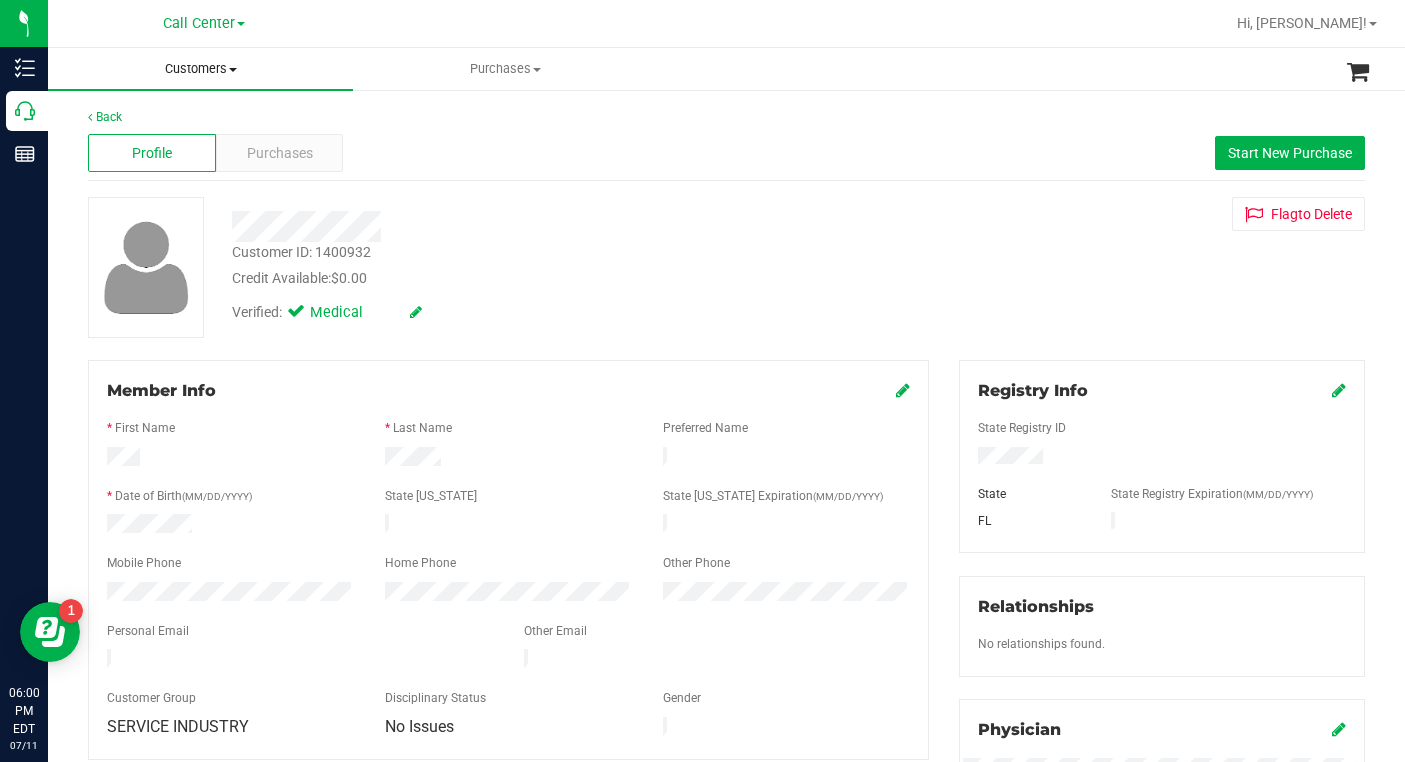 drag, startPoint x: 232, startPoint y: 76, endPoint x: 223, endPoint y: 84, distance: 12.0415945 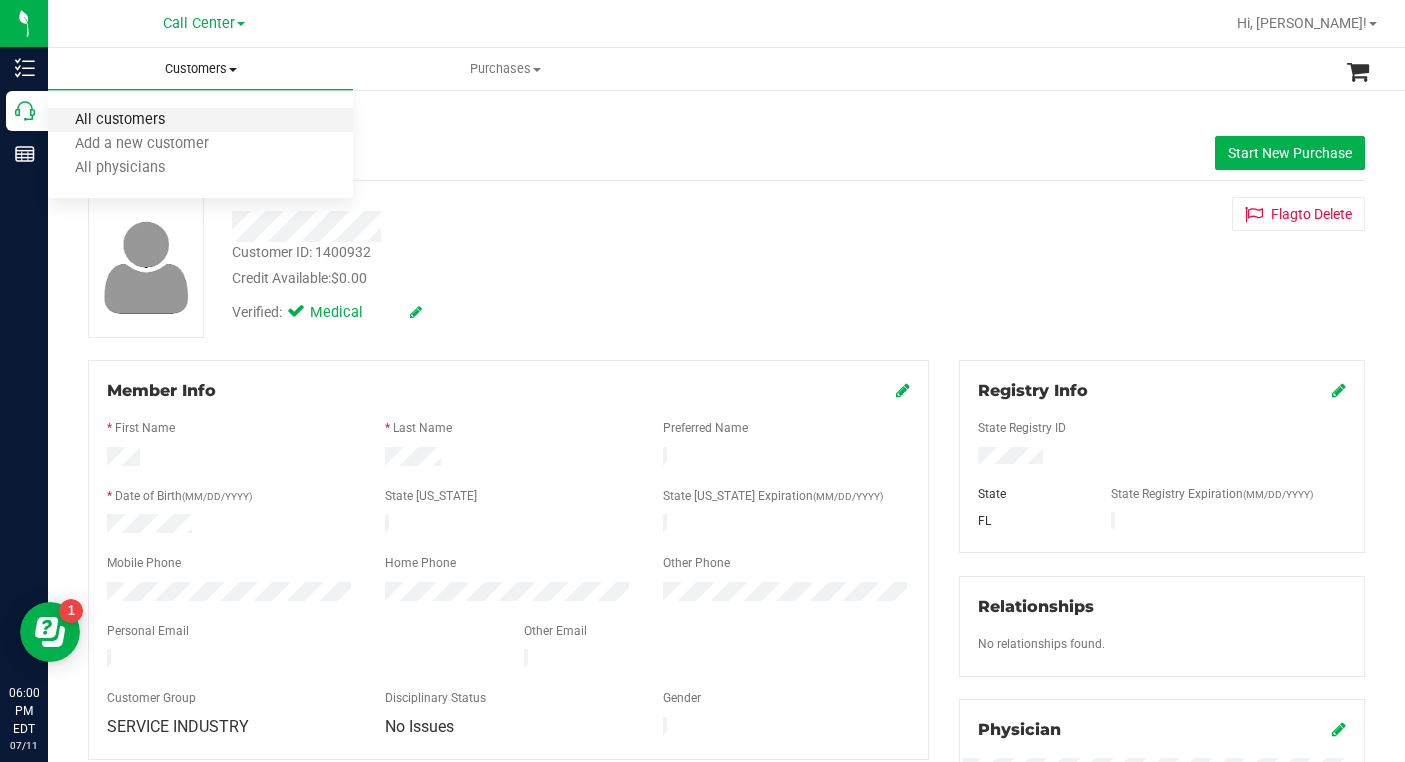 click on "All customers" at bounding box center (120, 120) 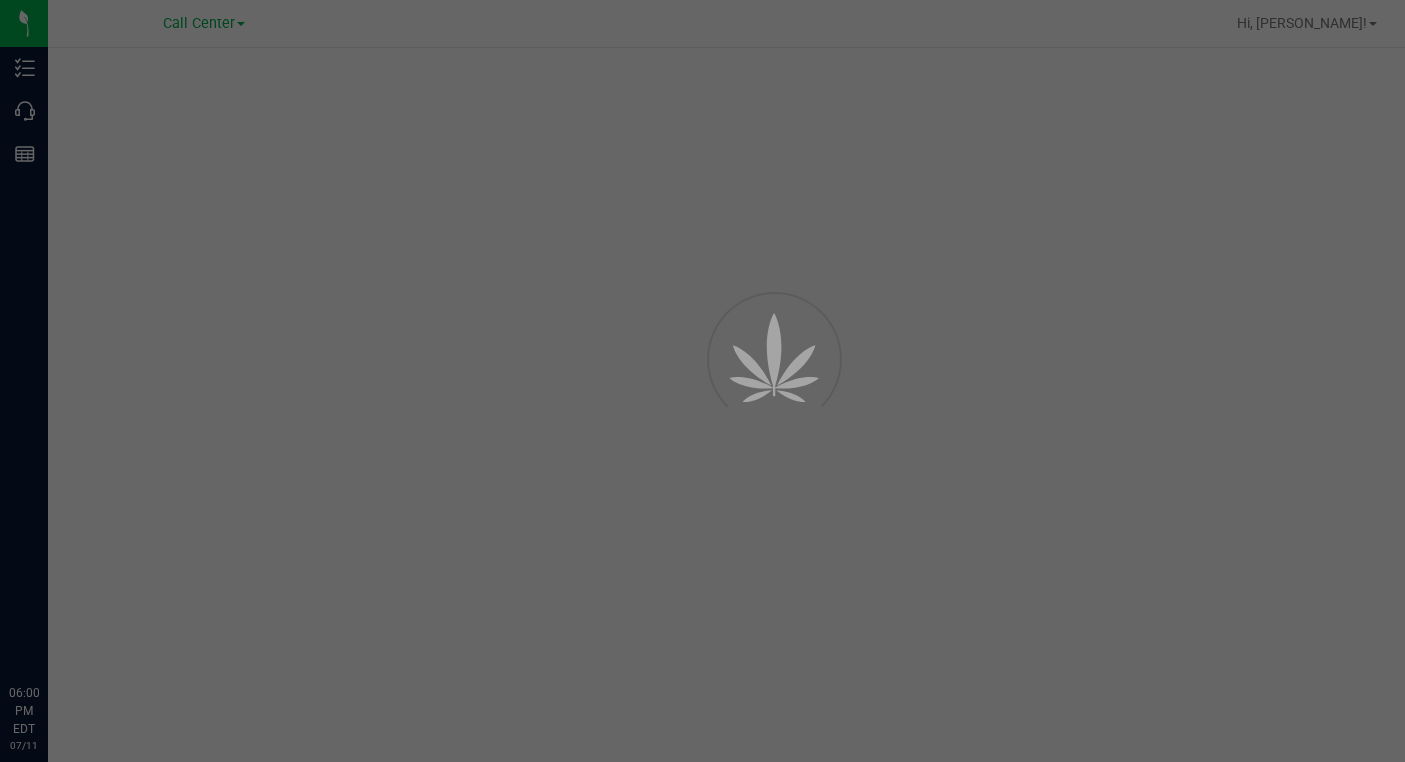 scroll, scrollTop: 0, scrollLeft: 0, axis: both 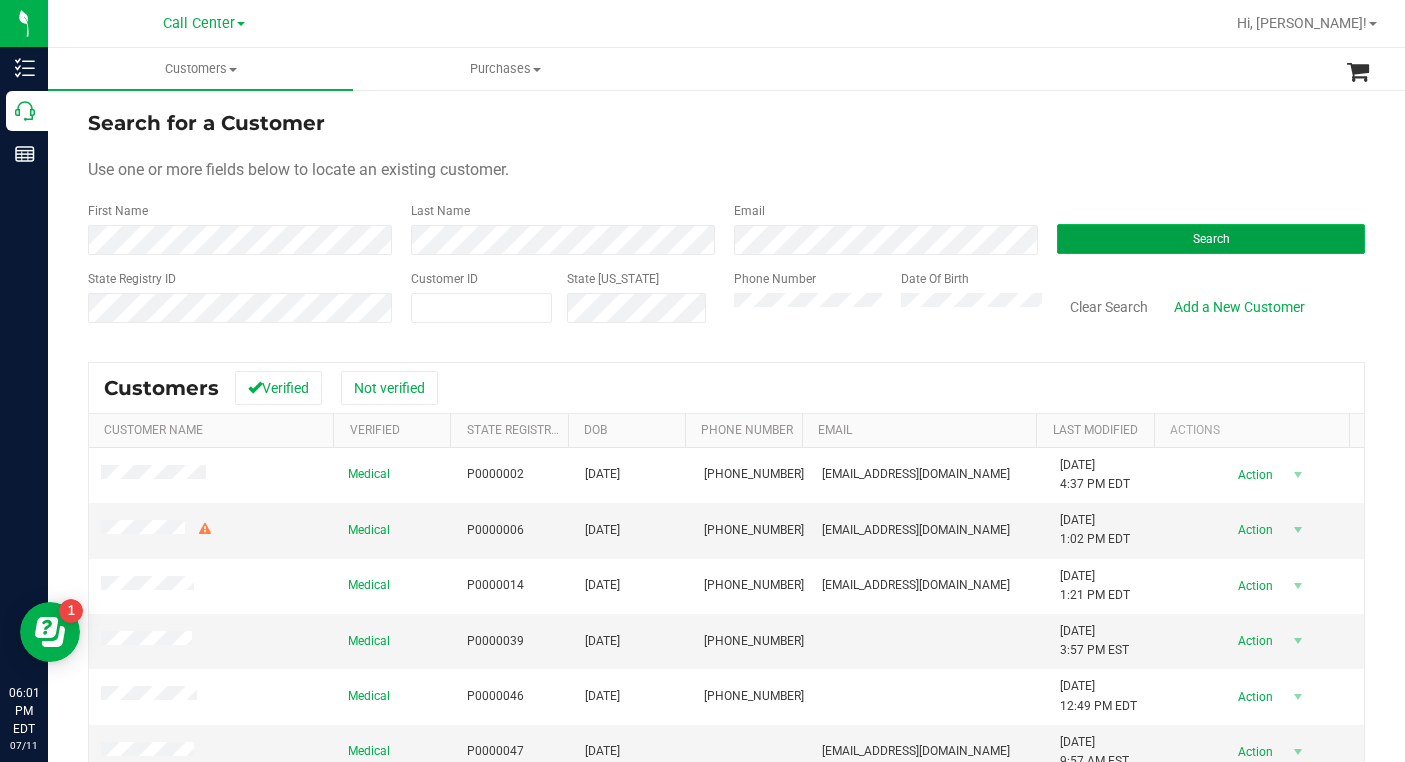 click on "Search" at bounding box center [1211, 239] 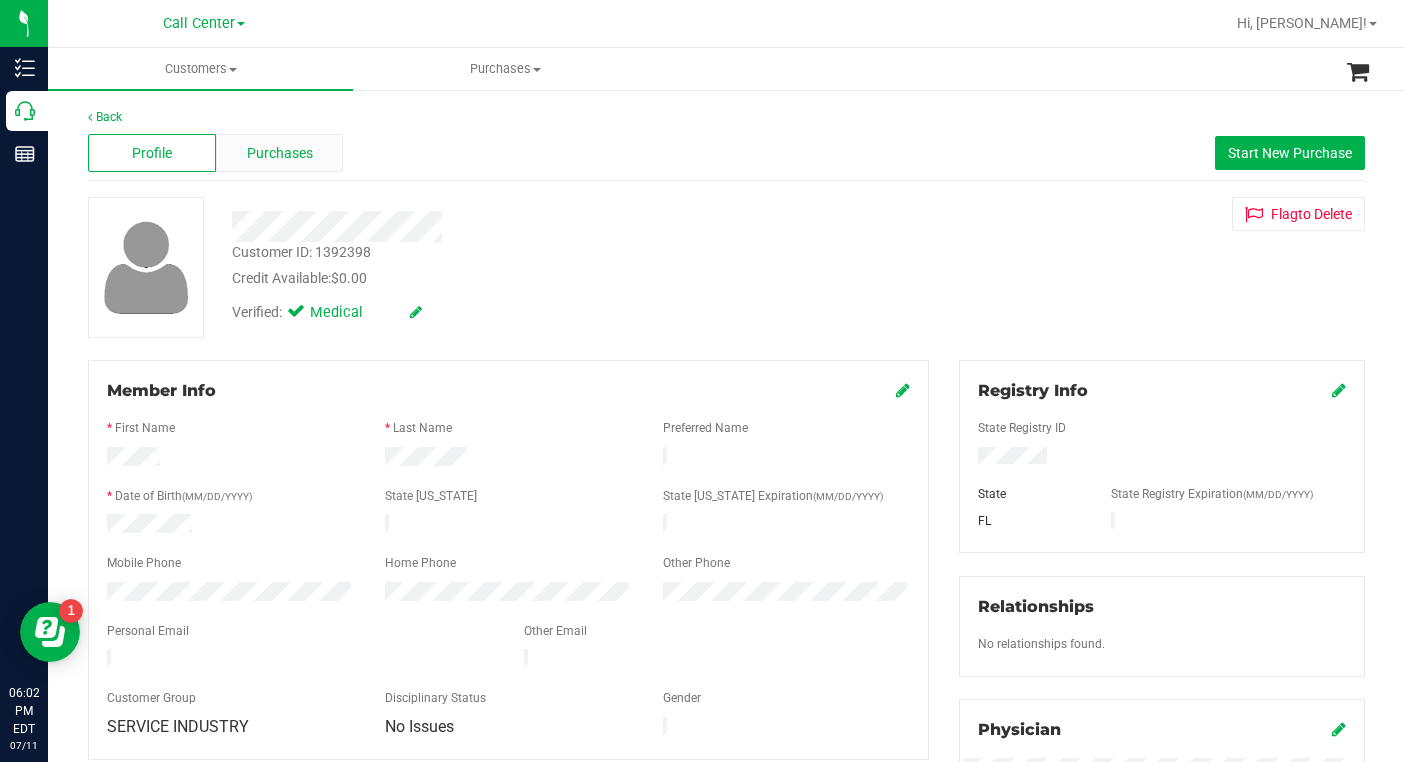 click on "Purchases" at bounding box center [280, 153] 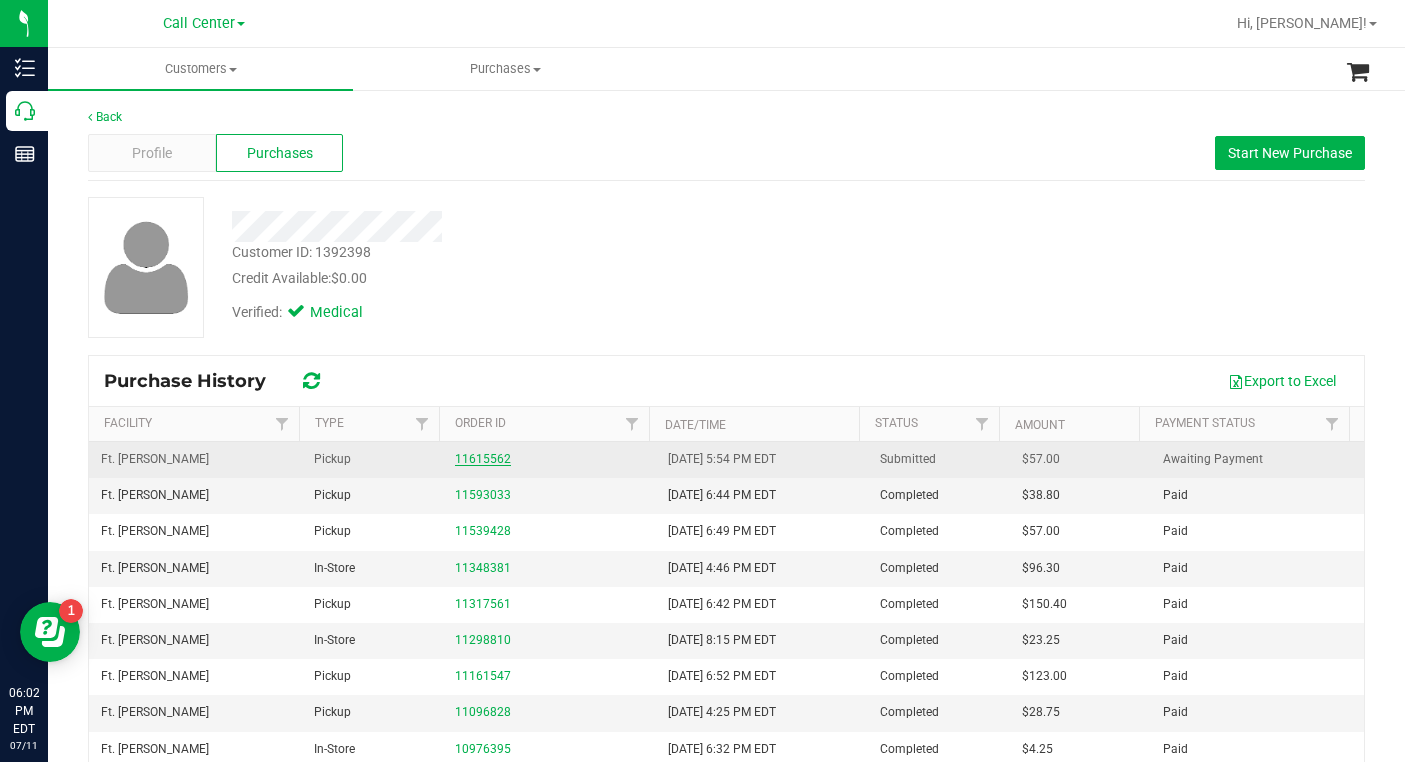click on "11615562" at bounding box center (483, 459) 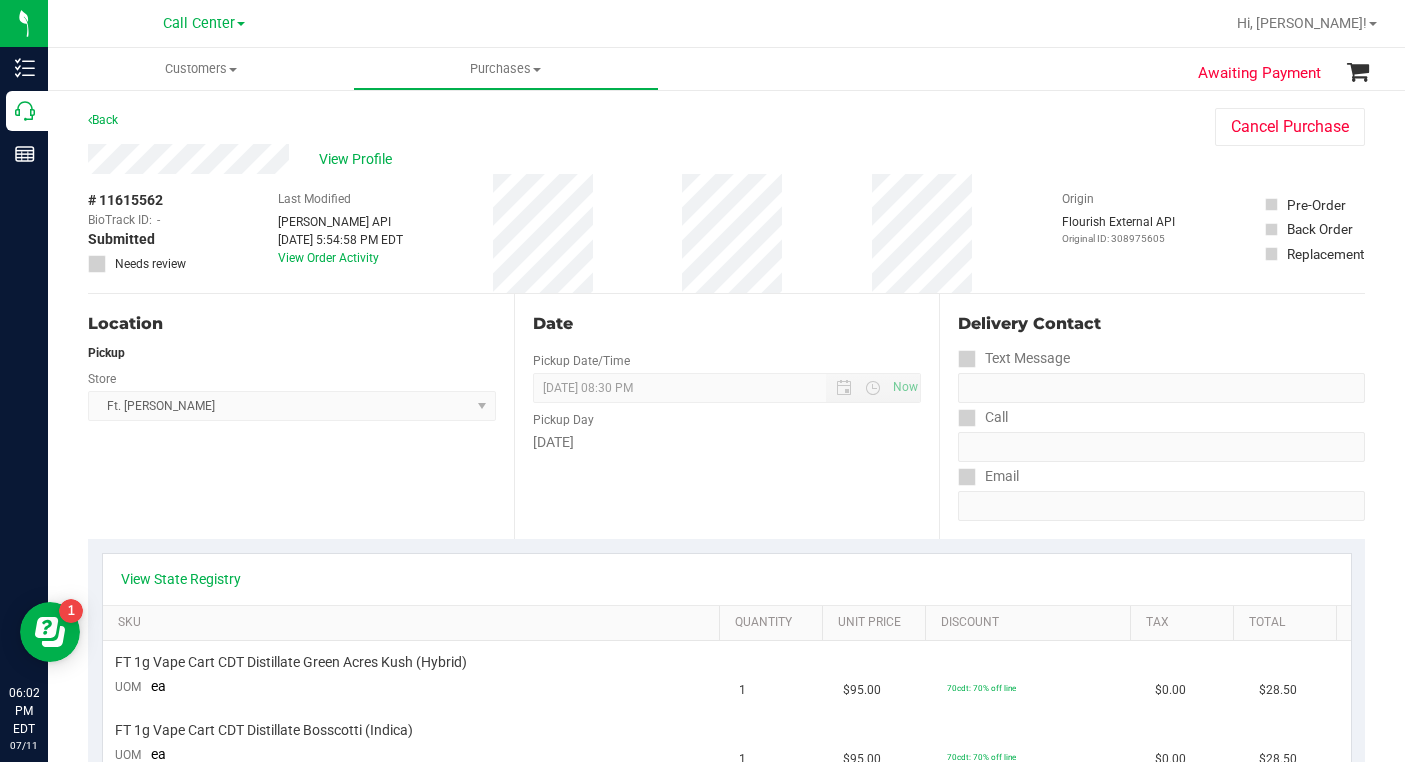 click on "Location
Pickup
Store
Ft. Myers WC Select Store Bonita Springs WC Boynton Beach WC Bradenton WC Brandon WC Brooksville WC Call Center Clermont WC Crestview WC Deerfield Beach WC Delray Beach WC Deltona WC Ft Walton Beach WC Ft. Lauderdale WC Ft. Myers WC Gainesville WC Jax Atlantic WC JAX DC REP Jax WC Key West WC Lakeland WC Largo WC Lehigh Acres DC REP Merritt Island WC Miami 72nd WC Miami Beach WC Miami Dadeland WC Miramar DC REP New Port Richey WC North Palm Beach WC North Port WC Ocala WC Orange Park WC Orlando Colonial WC Orlando DC REP Orlando WC Oviedo WC Palm Bay WC Palm Coast WC Panama City WC Pensacola WC Port Orange WC Port St. Lucie WC Sebring WC South Tampa WC St. Pete WC Summerfield WC Tallahassee DC REP Tallahassee WC Tampa DC Testing Tampa Warehouse Tampa WC TX Austin DC TX Plano Retail WPB DC WPB WC" at bounding box center [301, 416] 